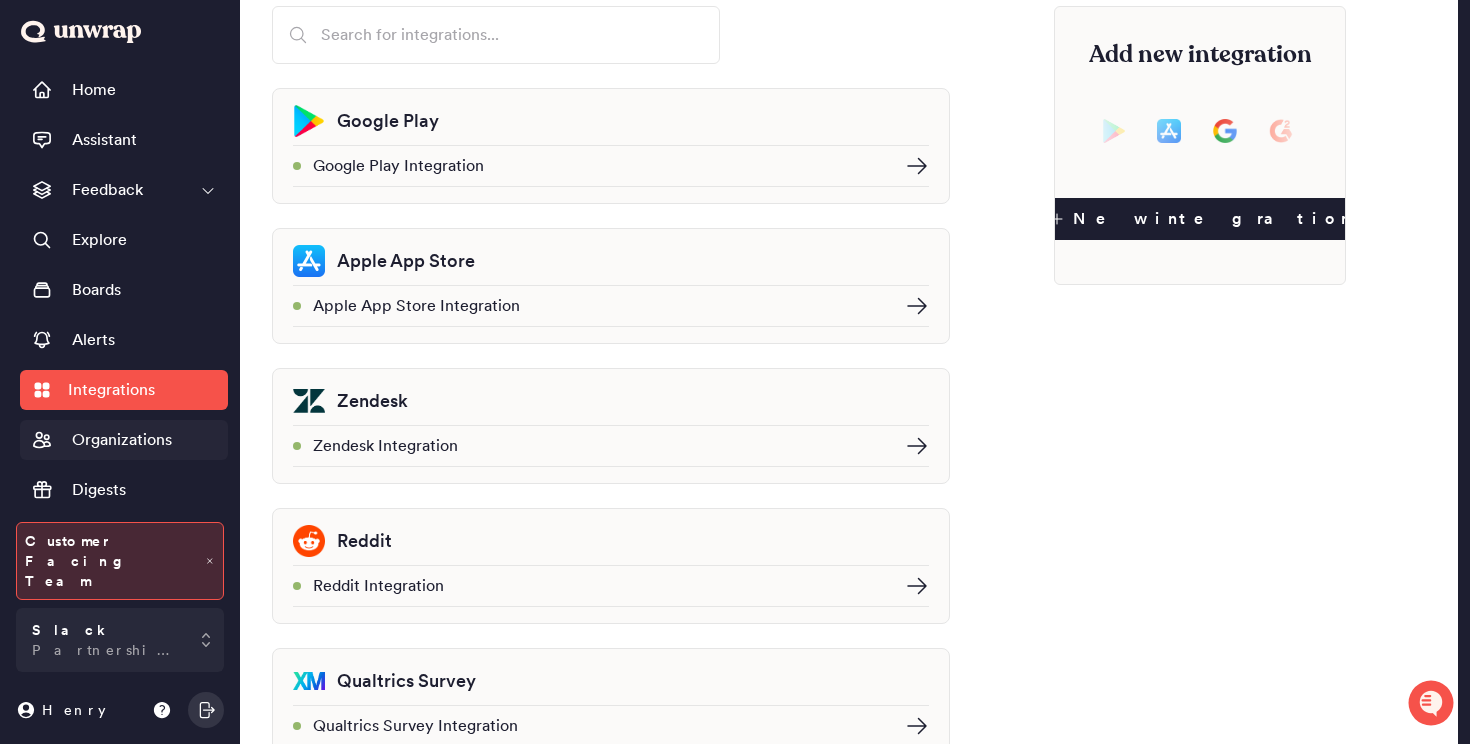 scroll, scrollTop: 0, scrollLeft: 0, axis: both 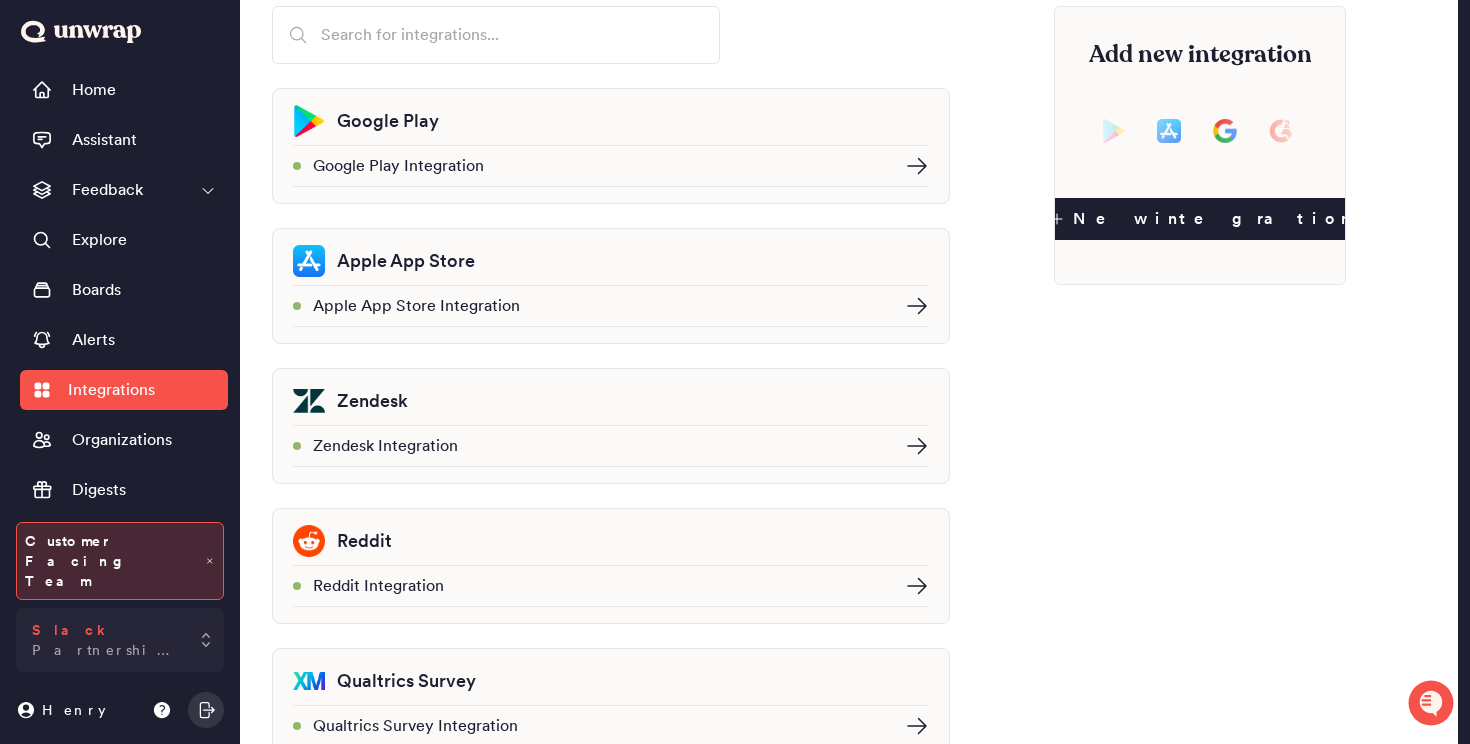 click on "Slack Partnership Demos" at bounding box center [120, 640] 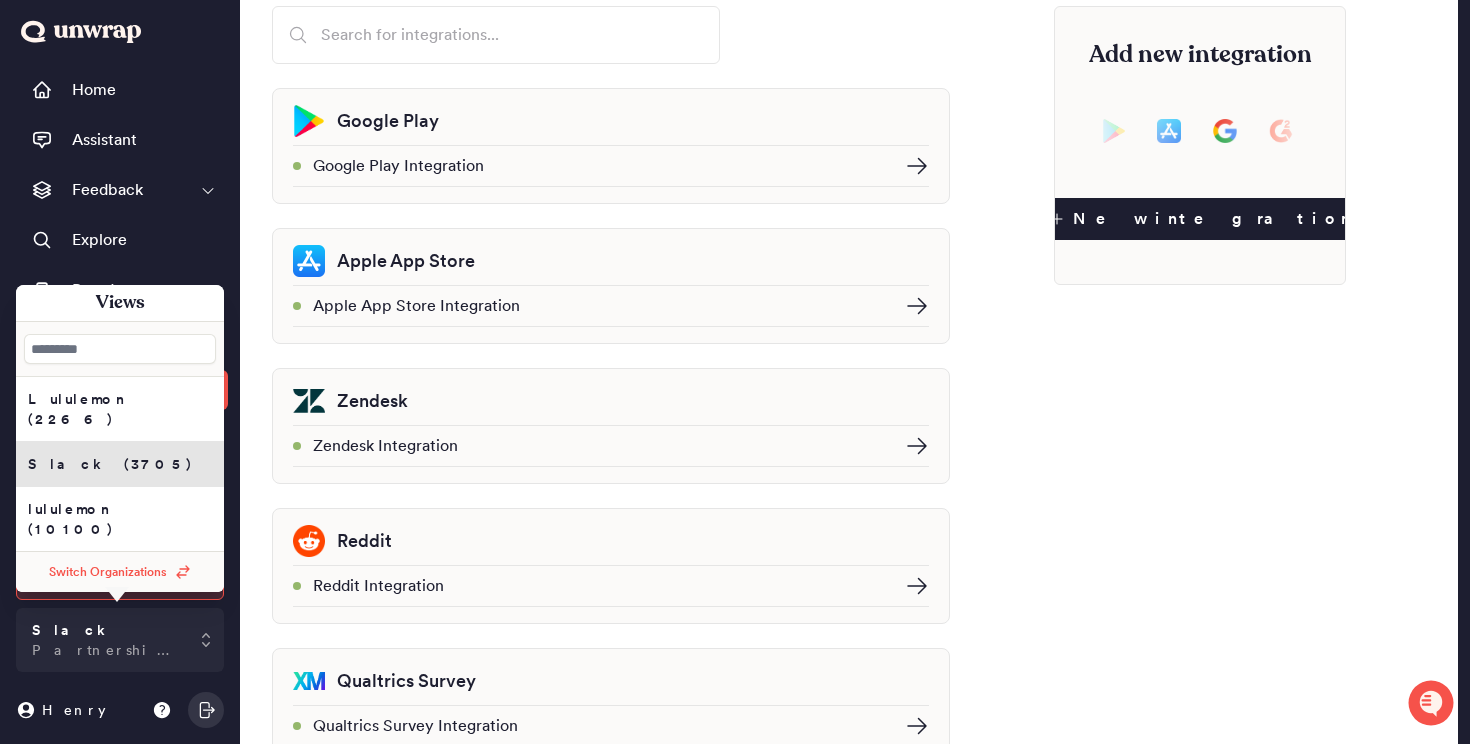 click on "Switch Organizations" at bounding box center (120, 572) 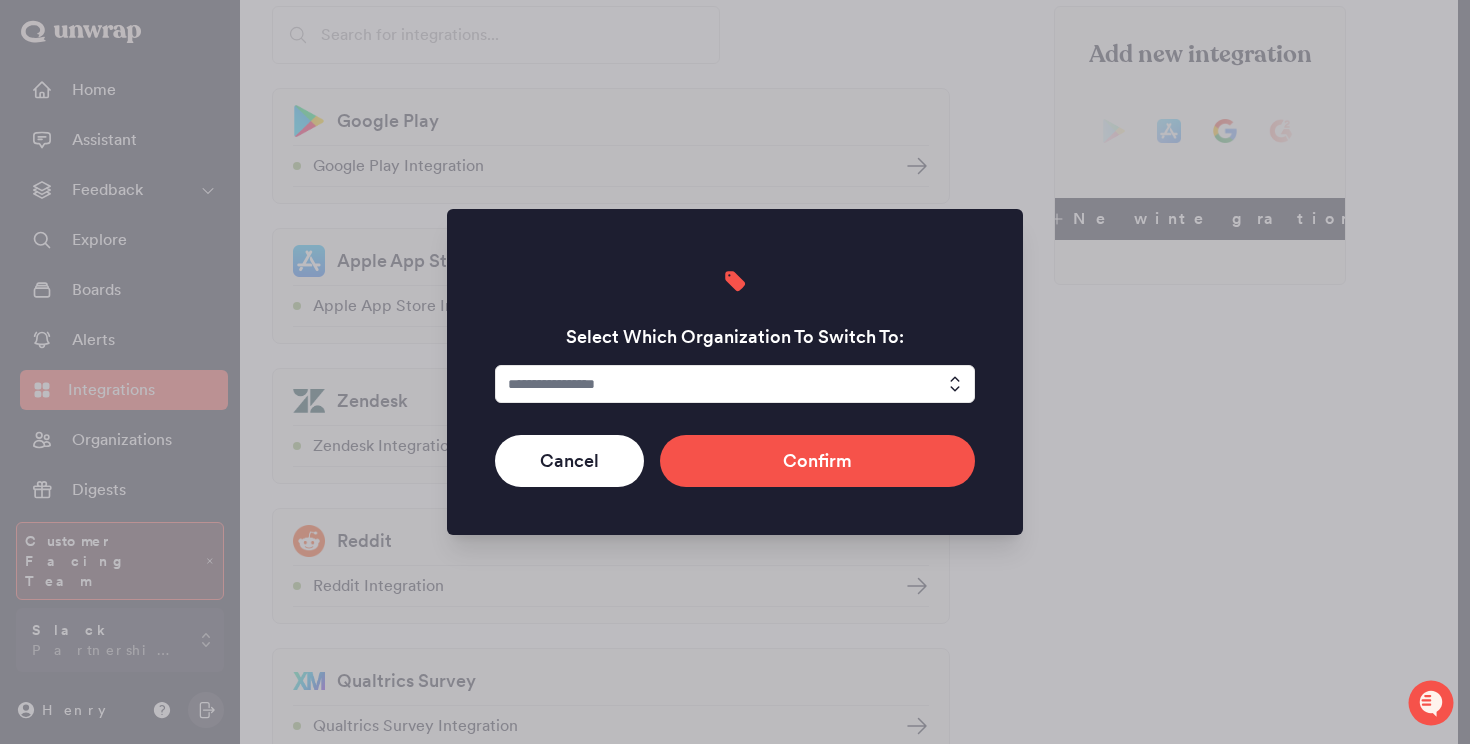 click at bounding box center [735, 384] 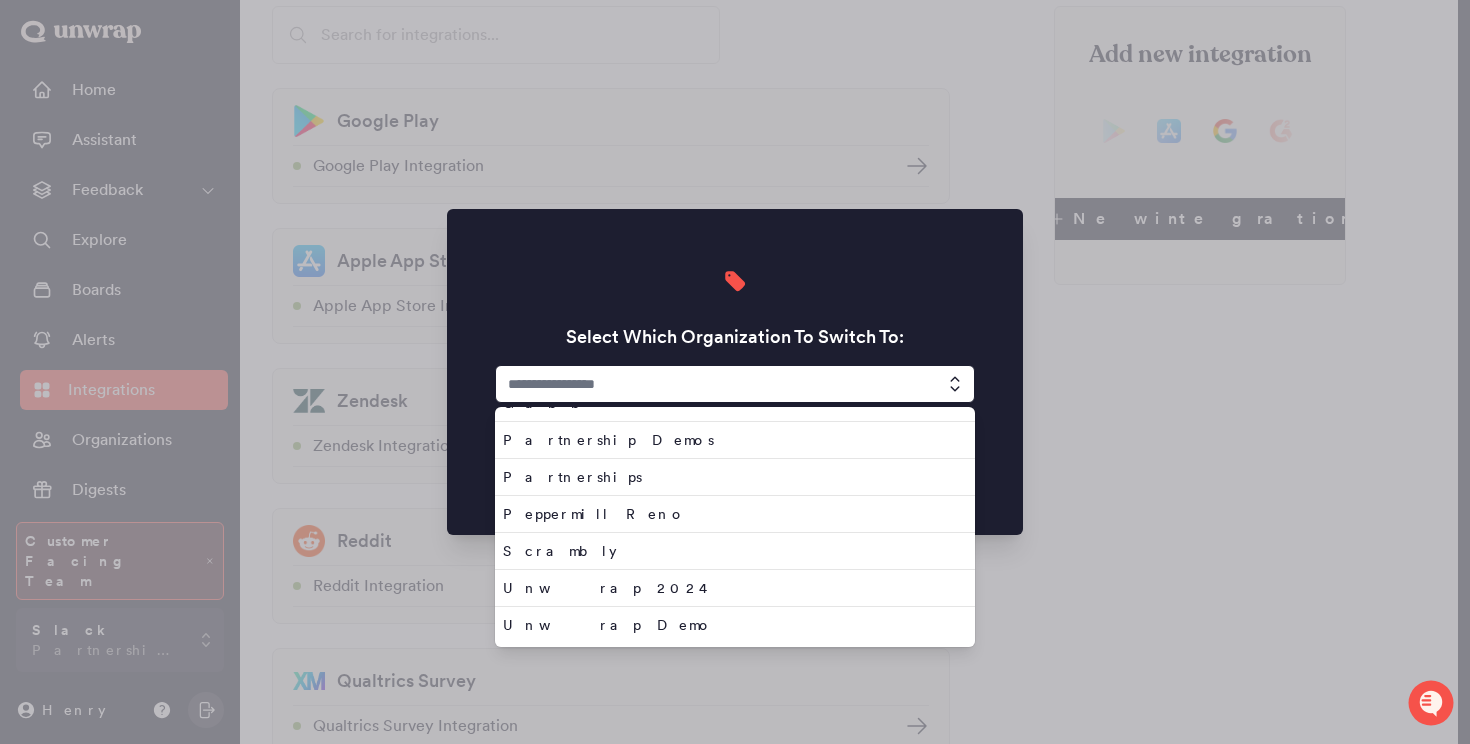 scroll, scrollTop: 0, scrollLeft: 0, axis: both 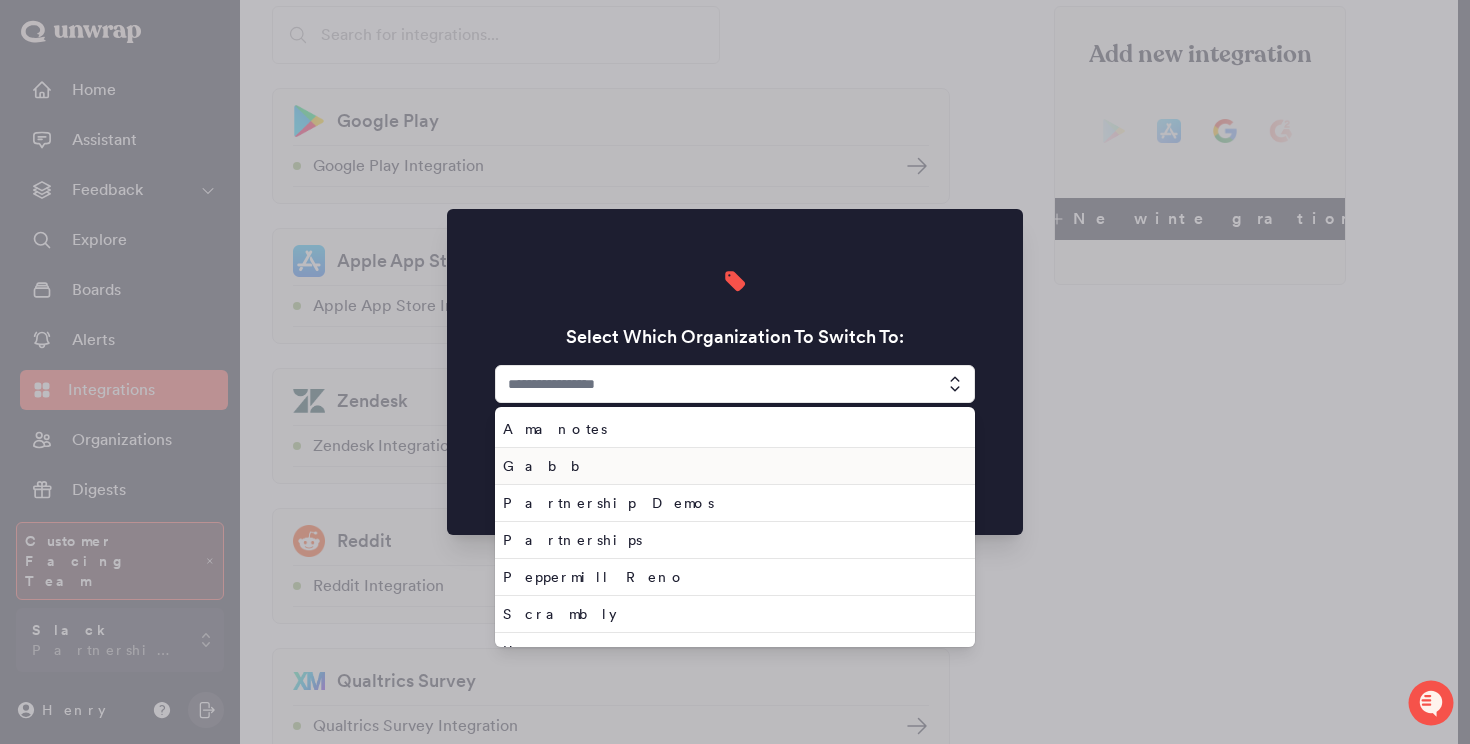 click on "Gabb" at bounding box center [731, 466] 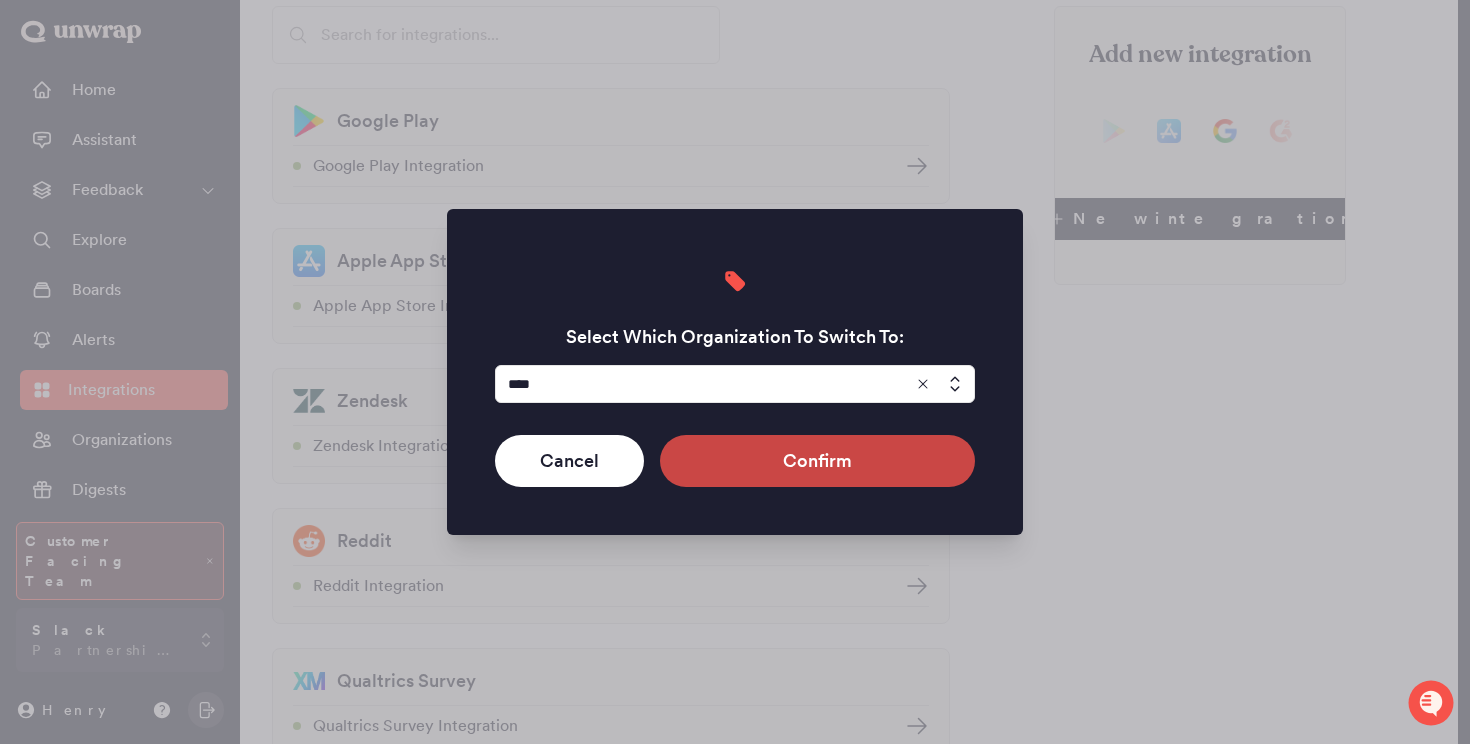 click on "Confirm" at bounding box center [817, 461] 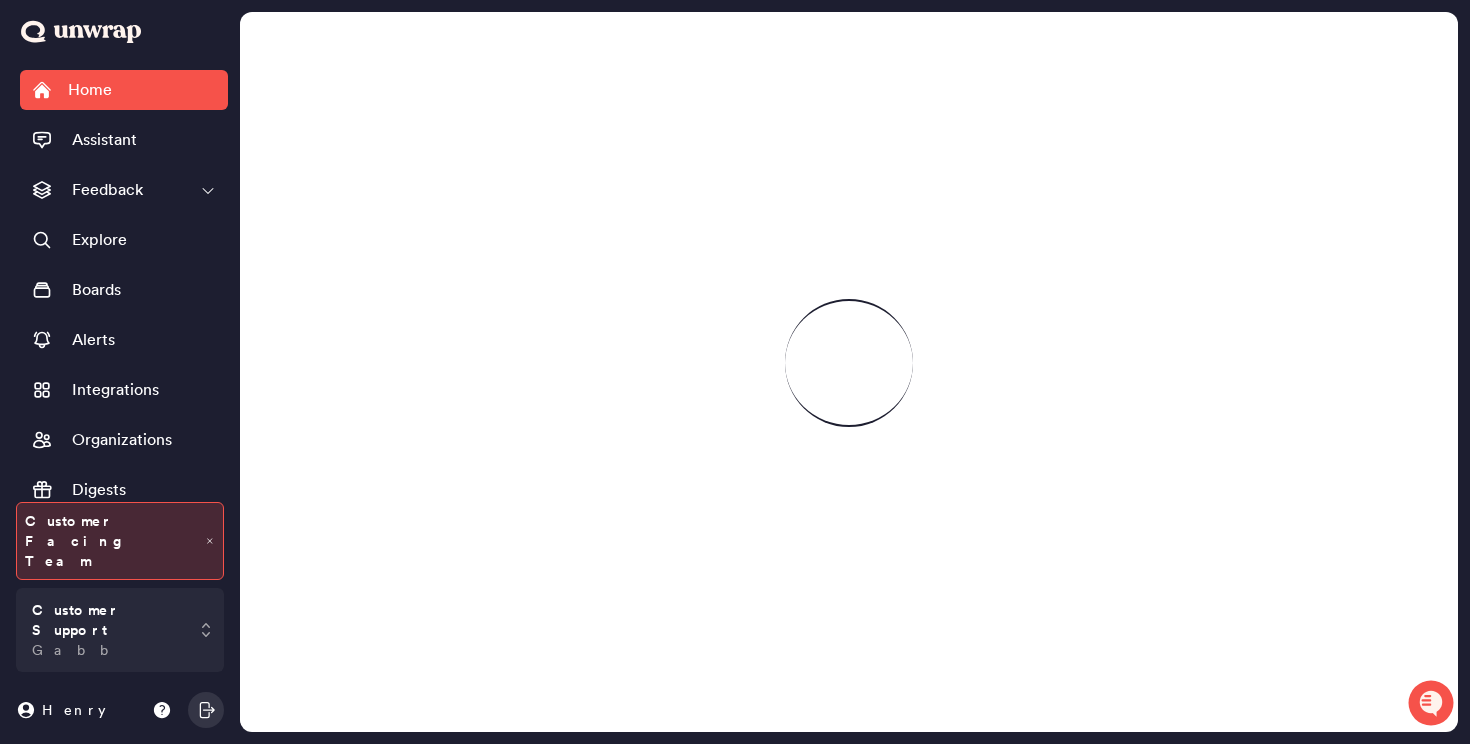 scroll, scrollTop: 0, scrollLeft: 0, axis: both 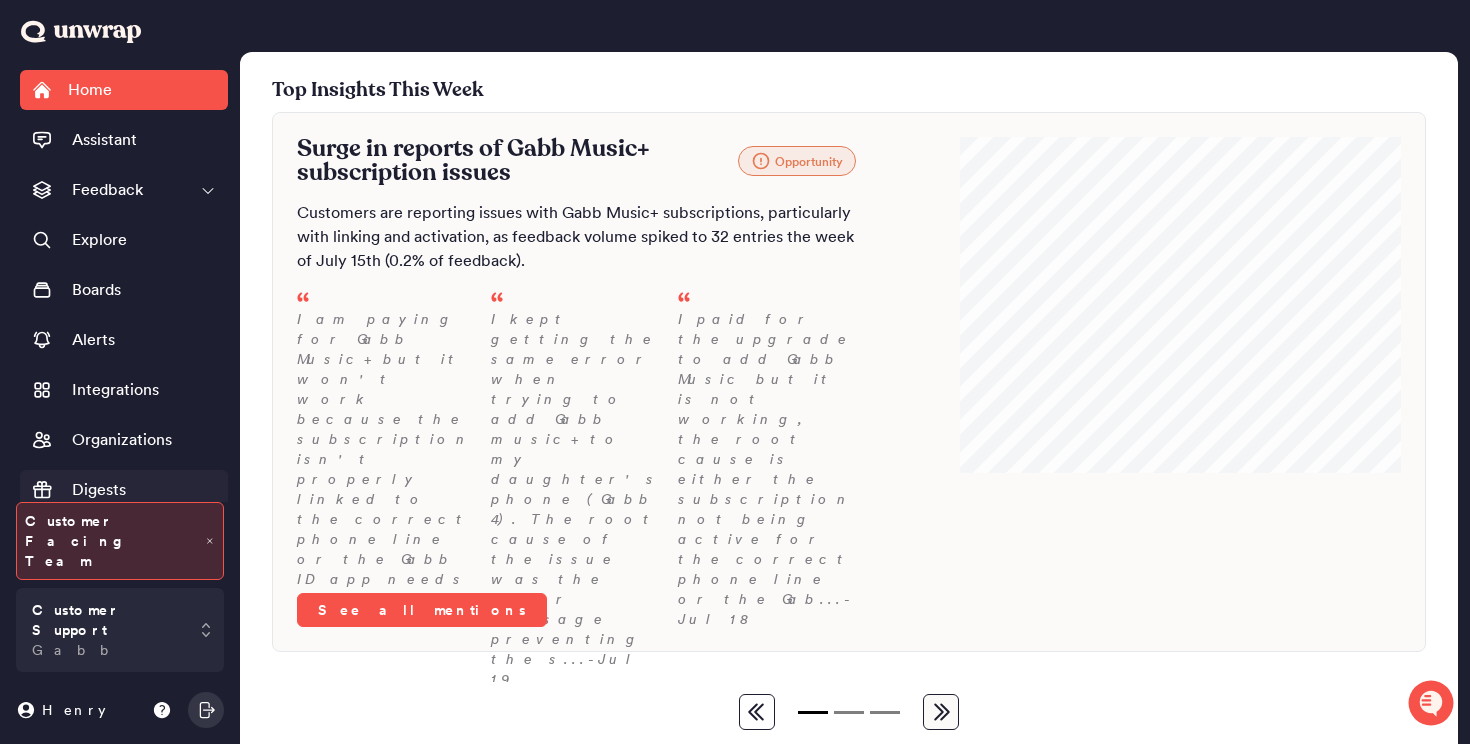click on "Digests" at bounding box center (99, 490) 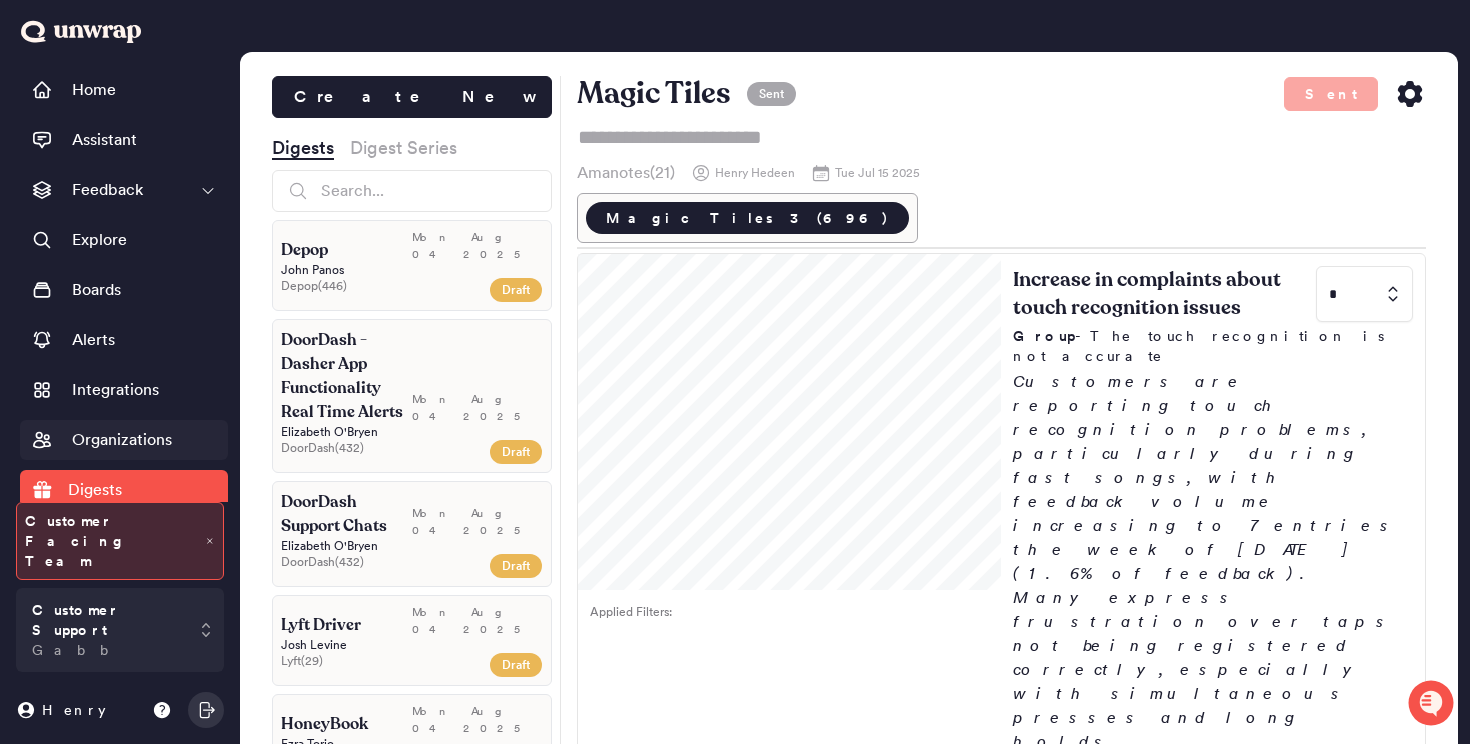 click on "Organizations" at bounding box center (122, 440) 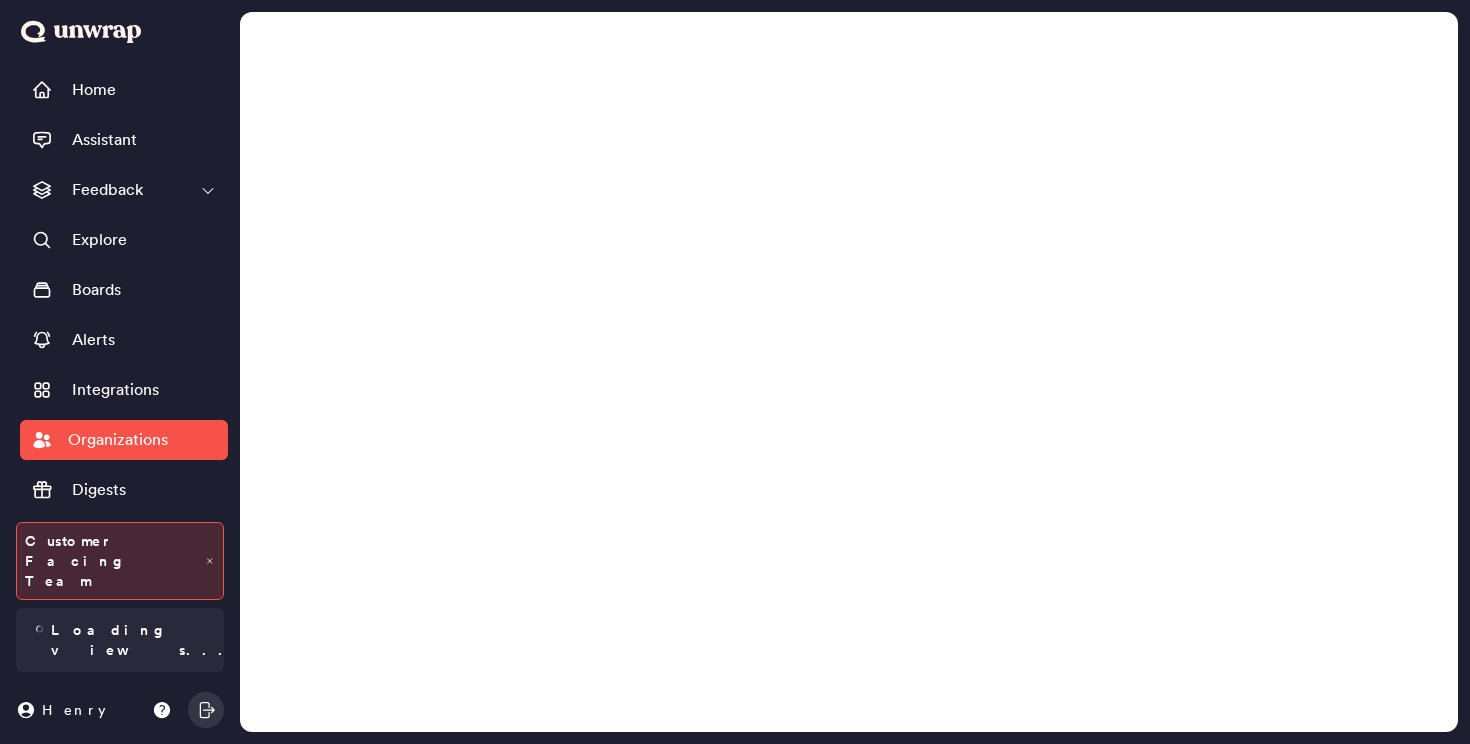 scroll, scrollTop: 0, scrollLeft: 0, axis: both 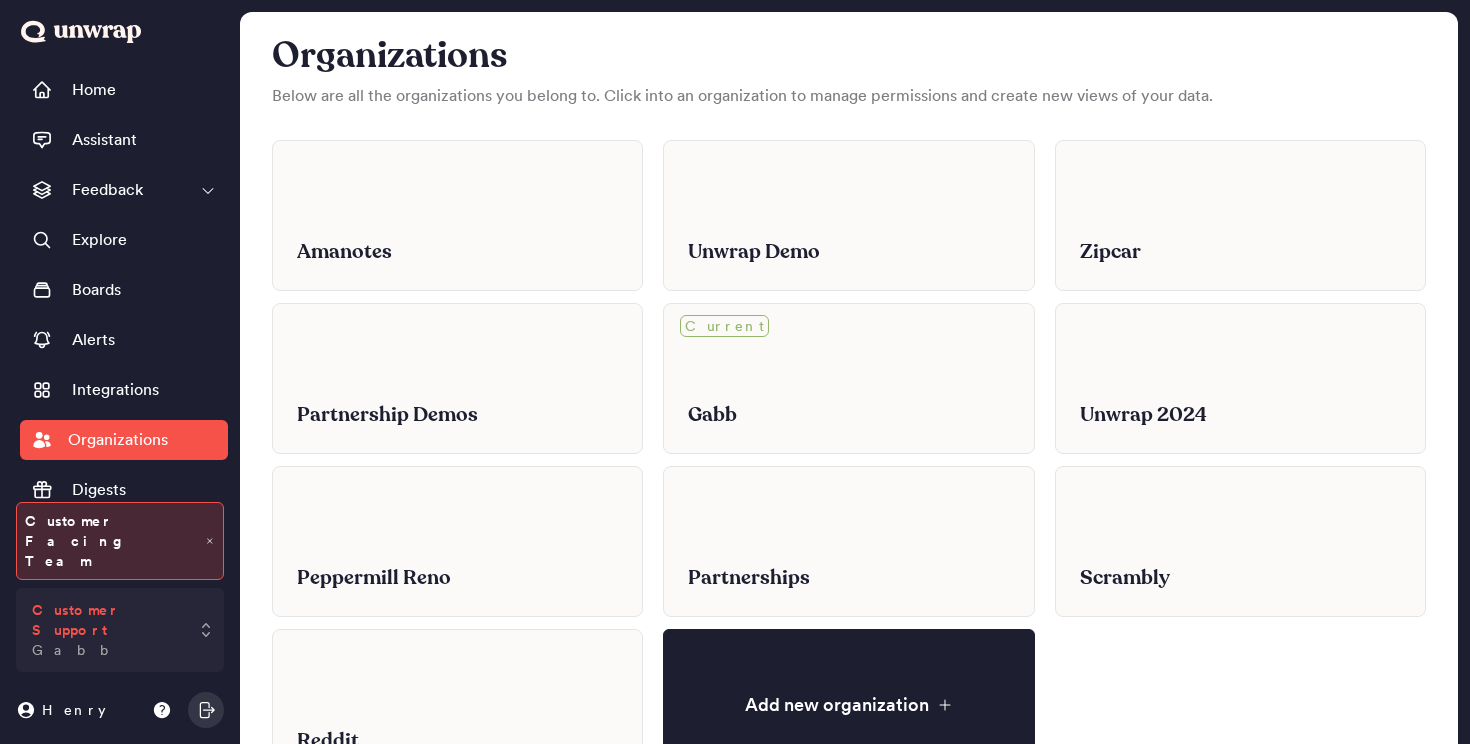 click on "Customer Support Gabb" at bounding box center [106, 630] 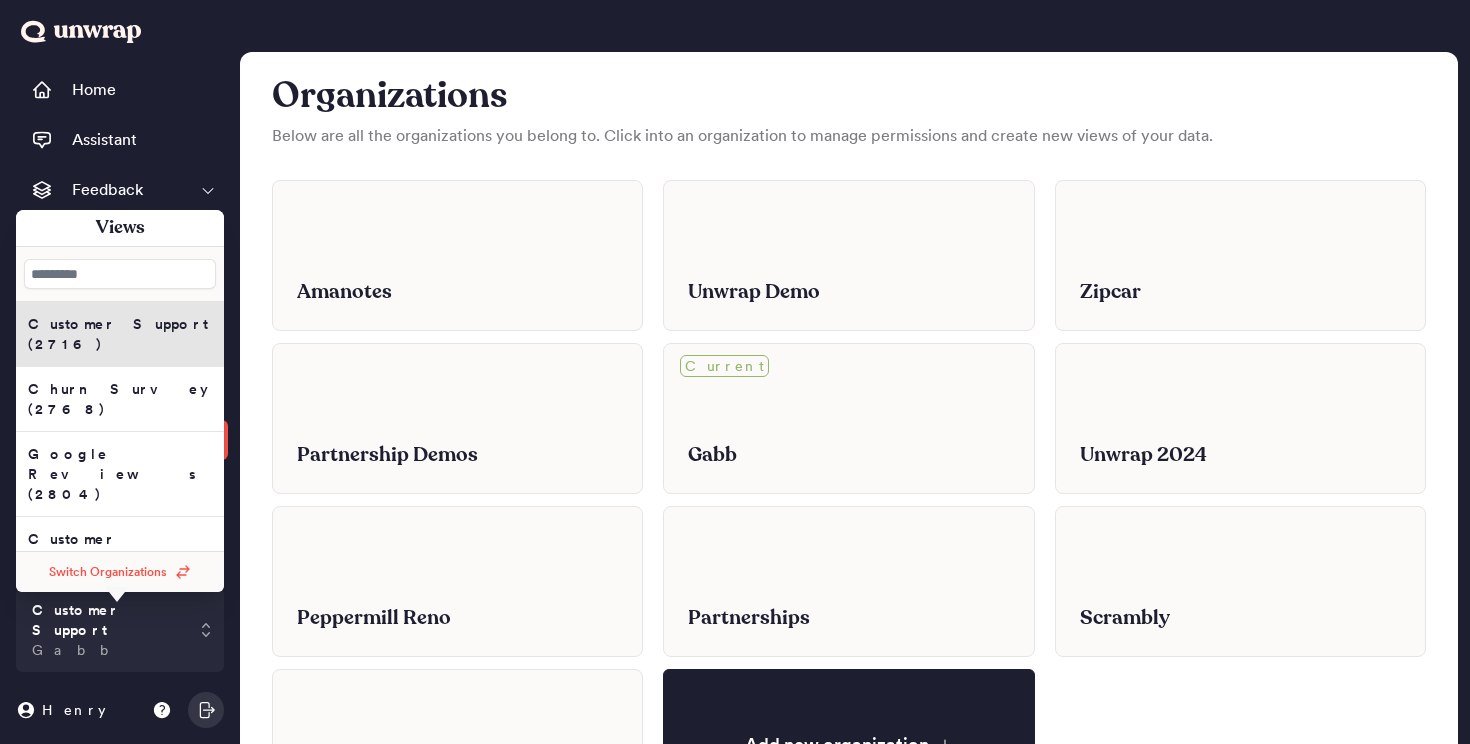 scroll, scrollTop: 0, scrollLeft: 0, axis: both 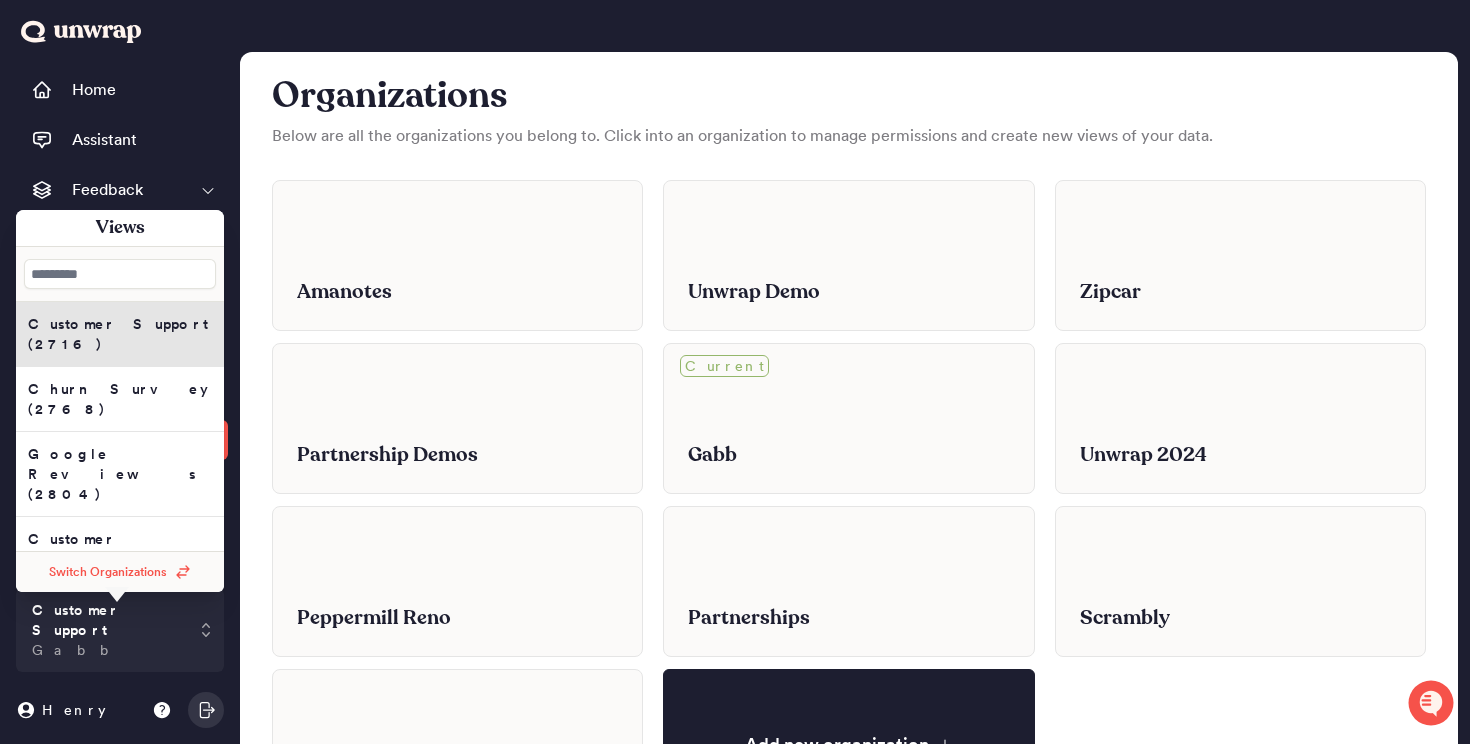 click on "Switch Organizations" at bounding box center [108, 572] 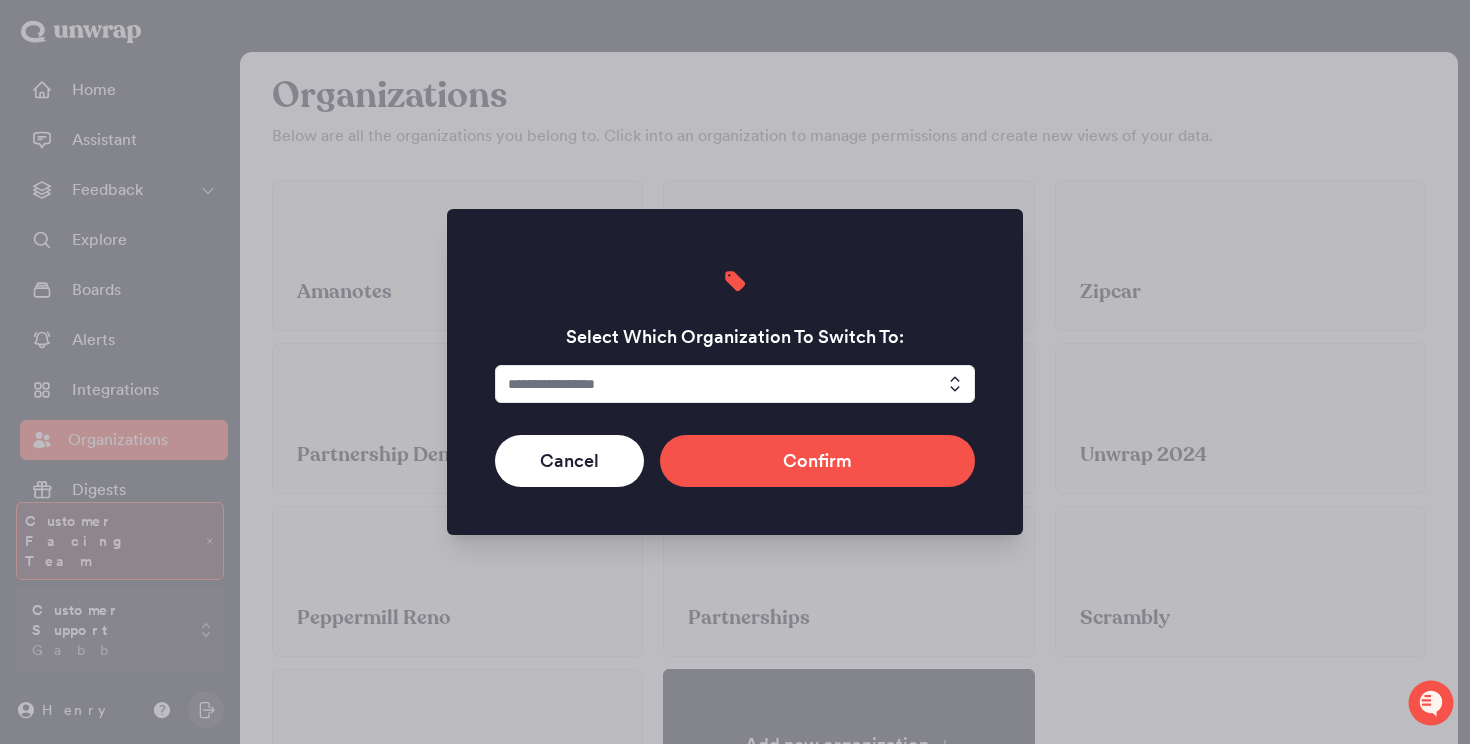 click at bounding box center (735, 384) 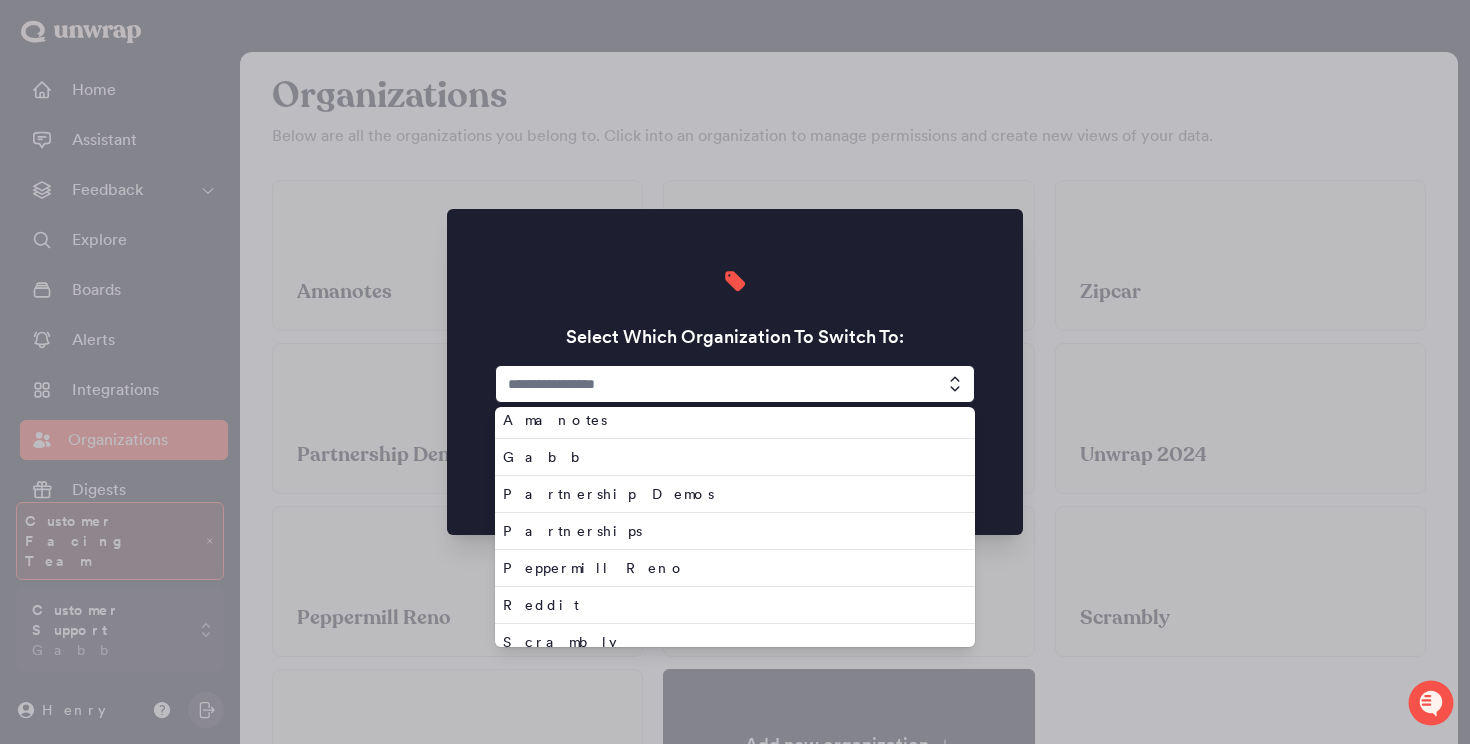 scroll, scrollTop: 0, scrollLeft: 0, axis: both 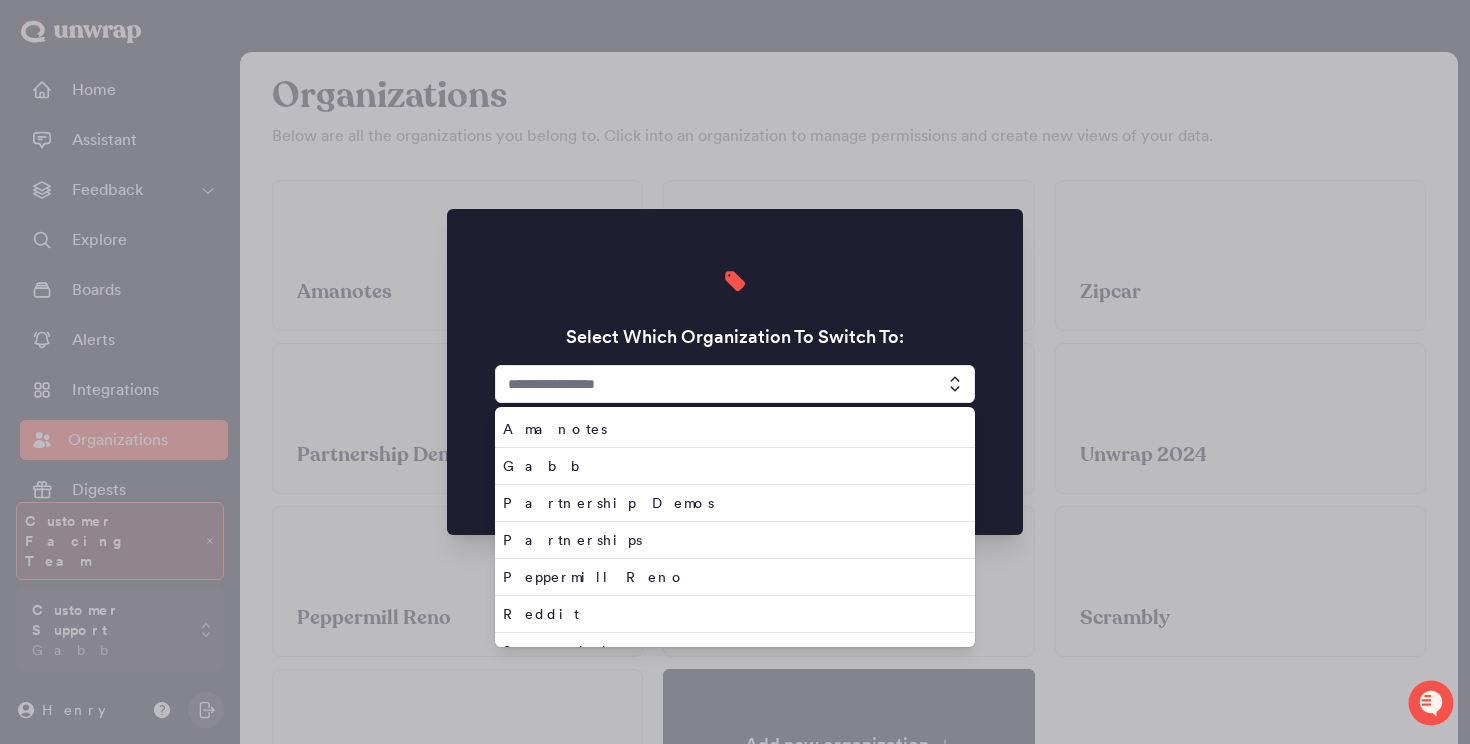 click at bounding box center [735, 372] 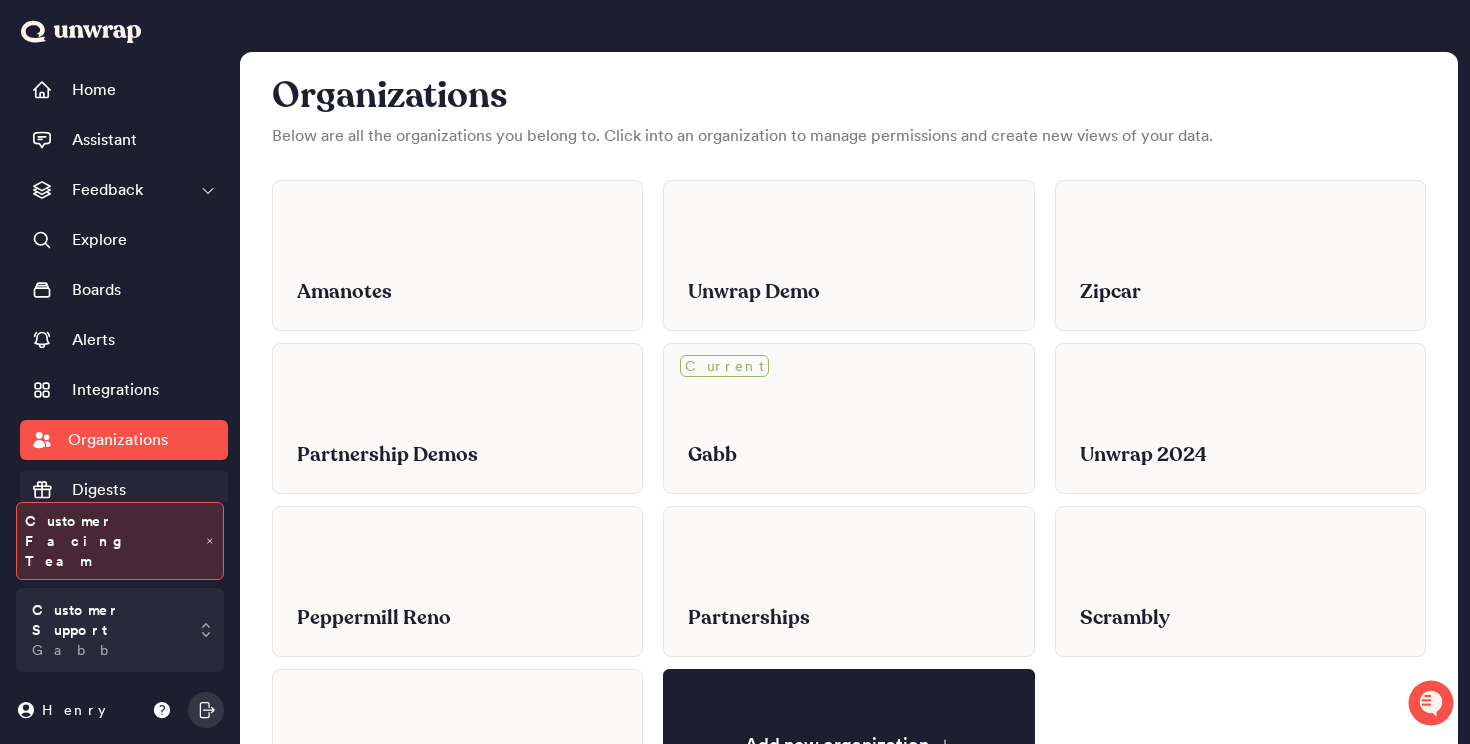 click on "Digests" at bounding box center (124, 490) 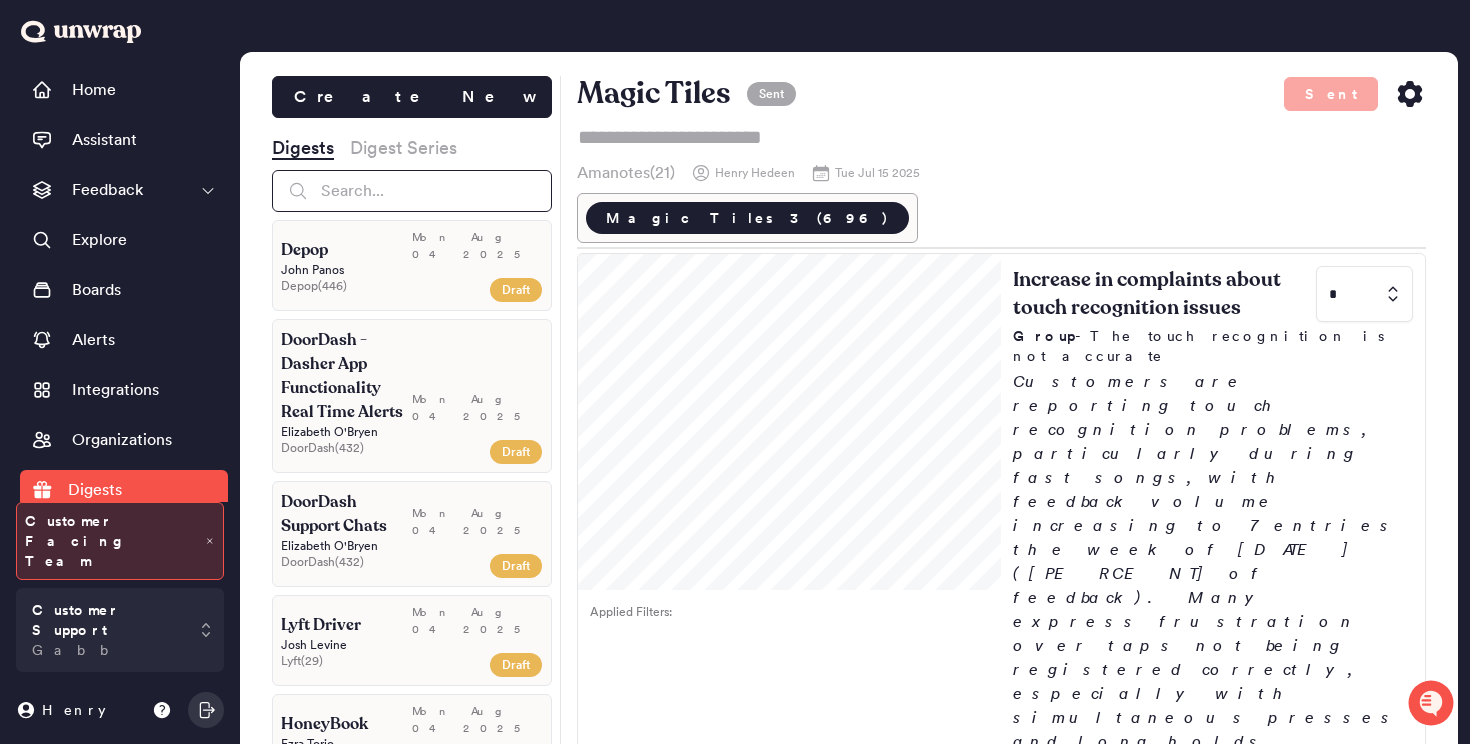 click at bounding box center (412, 191) 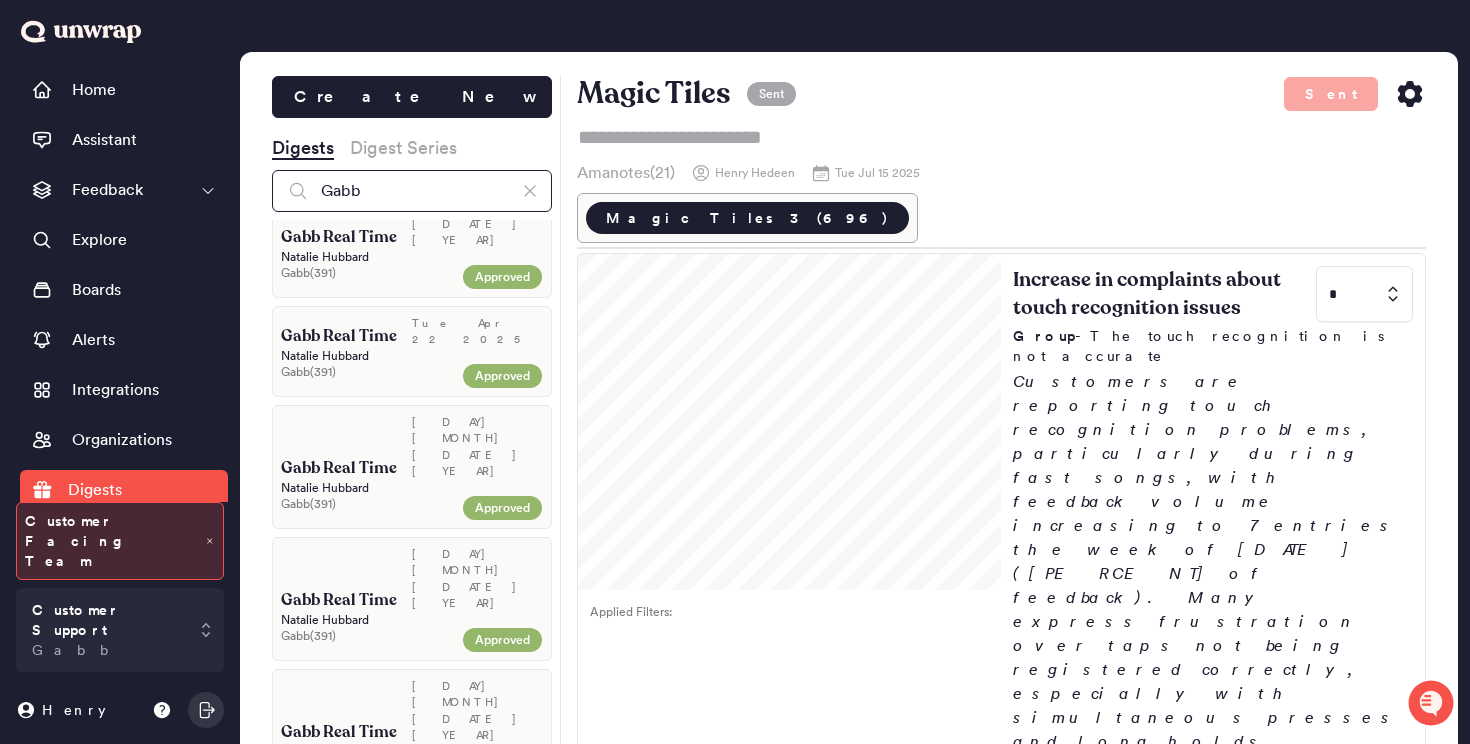 scroll, scrollTop: 1750, scrollLeft: 0, axis: vertical 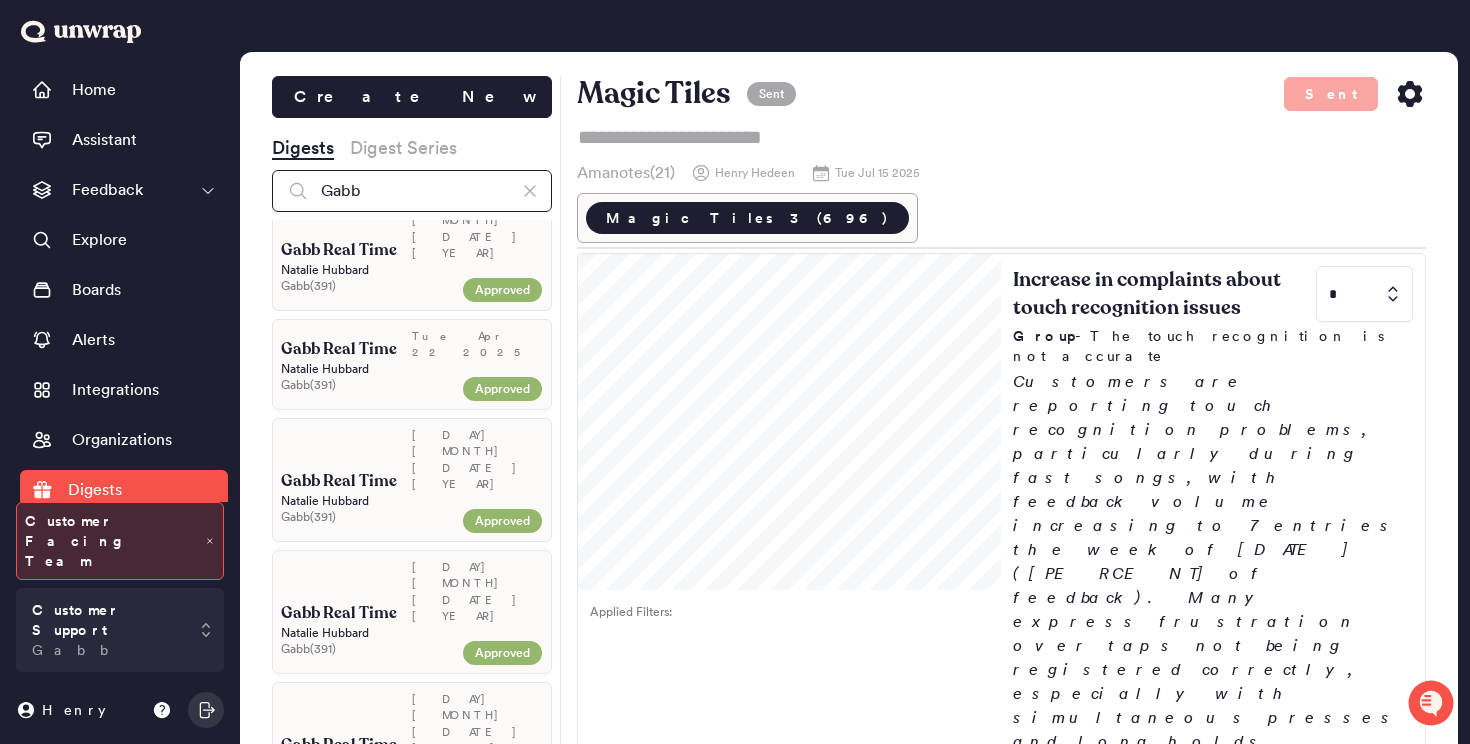 type on "Gabb" 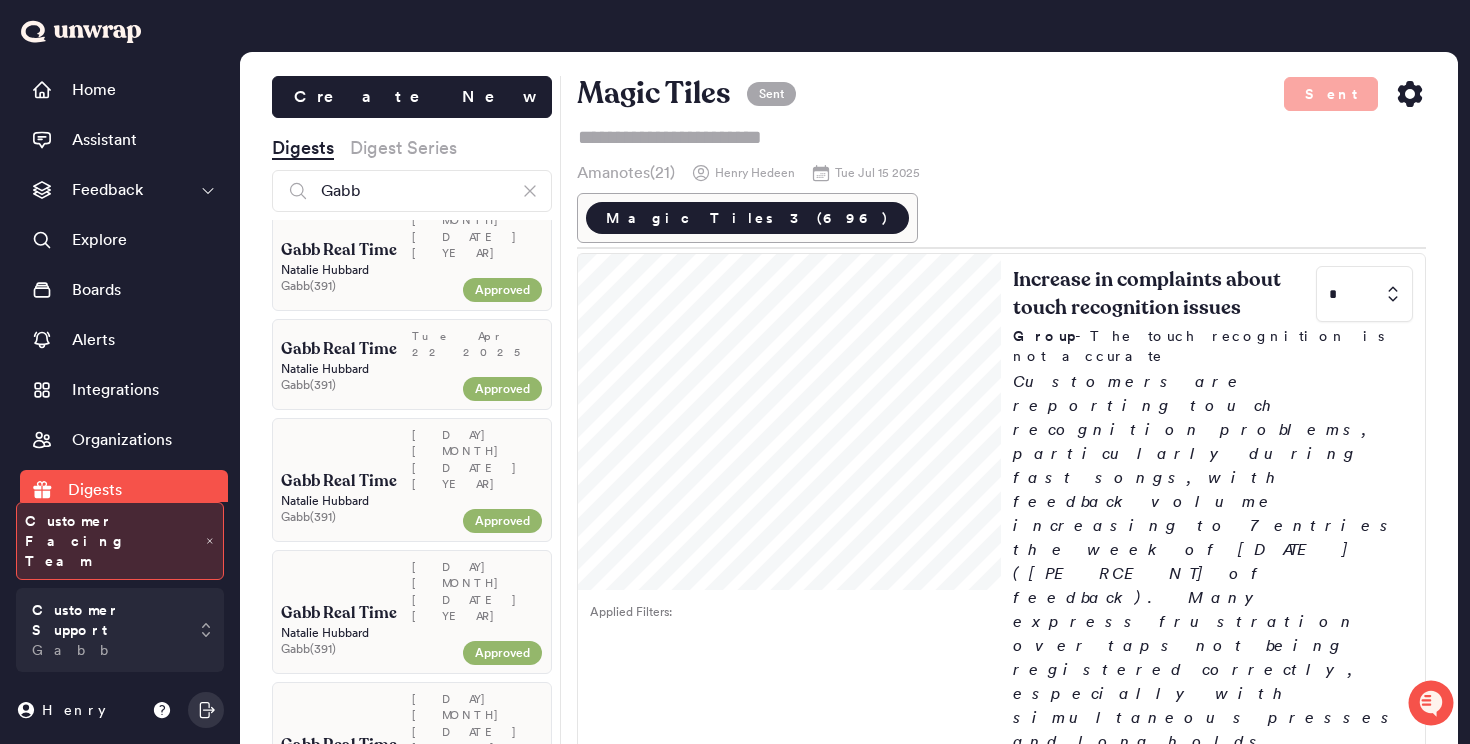 click on "Natalie   Hubbard" at bounding box center (412, 864) 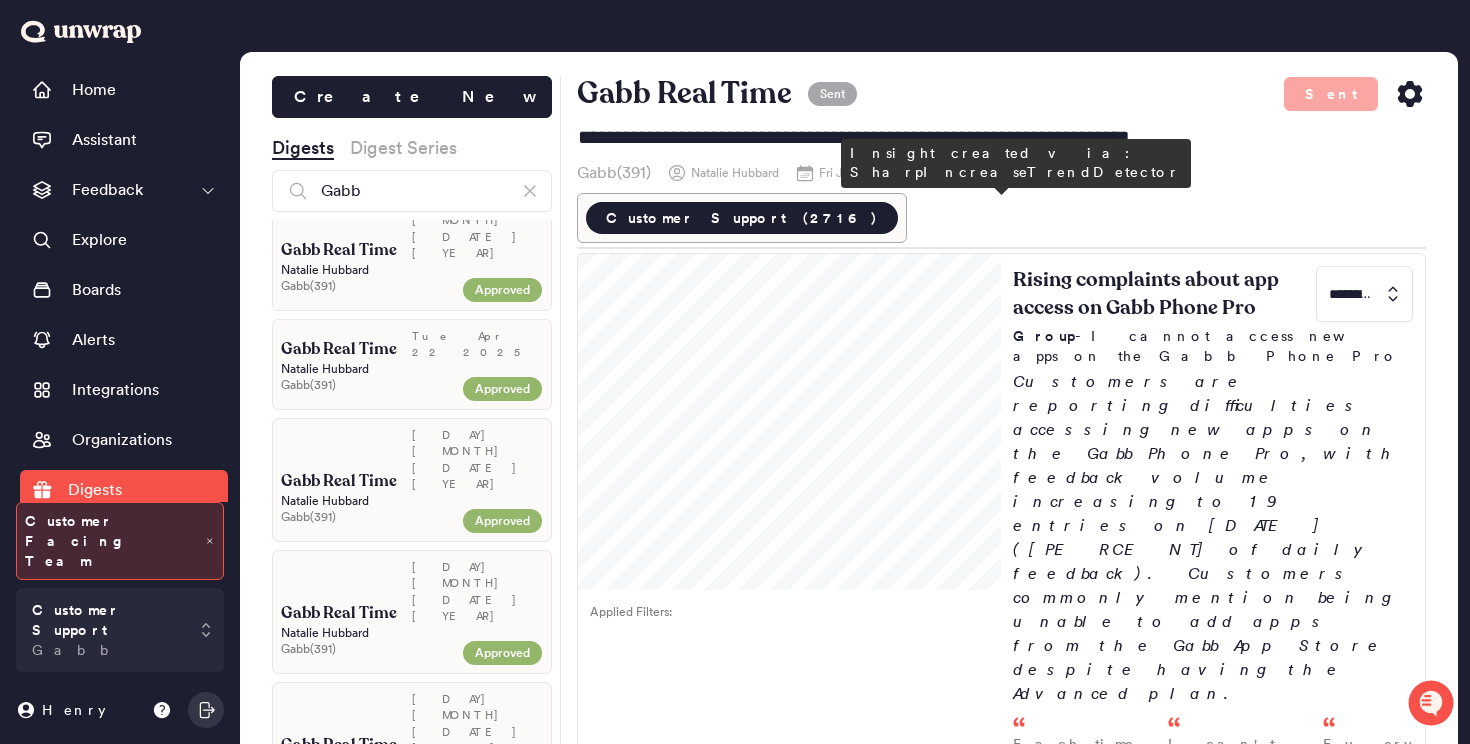 scroll, scrollTop: 15, scrollLeft: 0, axis: vertical 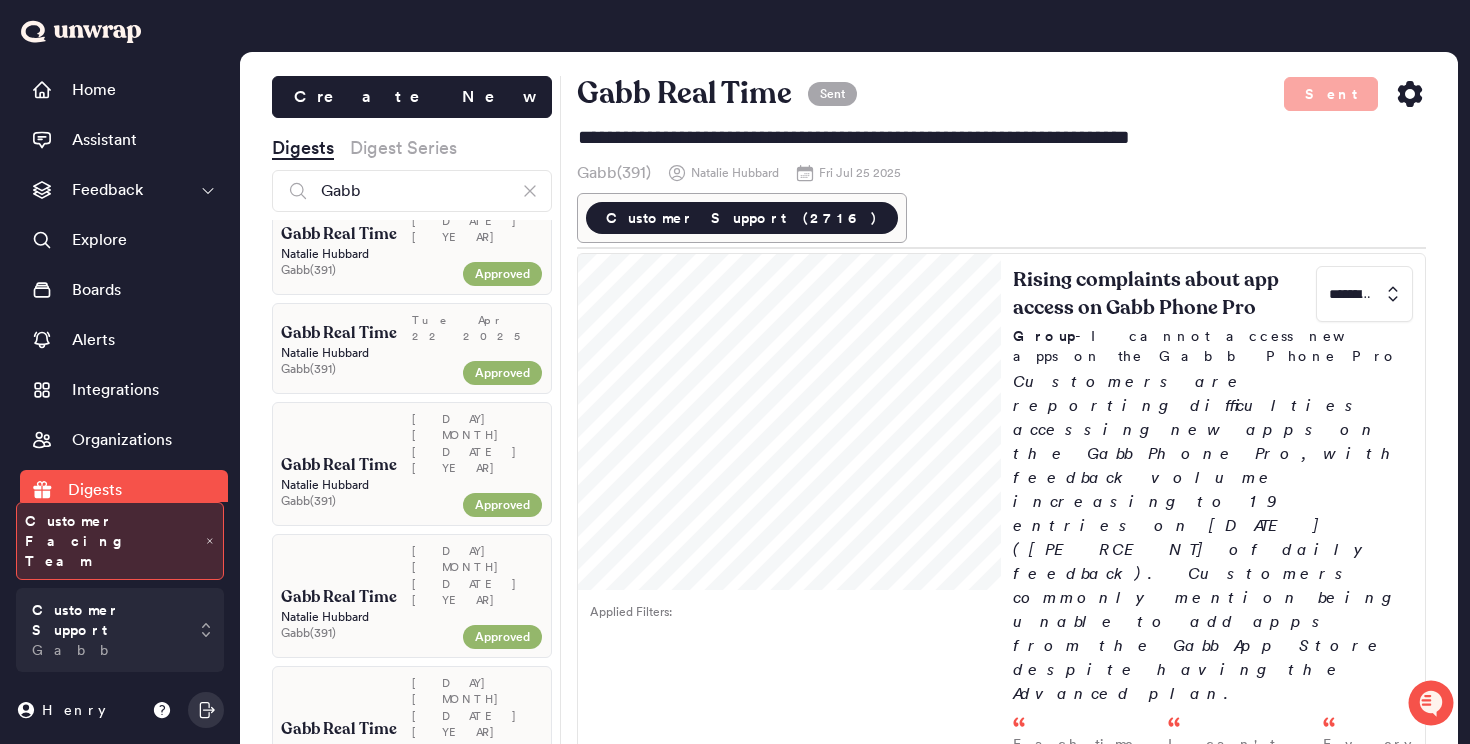click on "Henry   Hedeen" at bounding box center [412, 980] 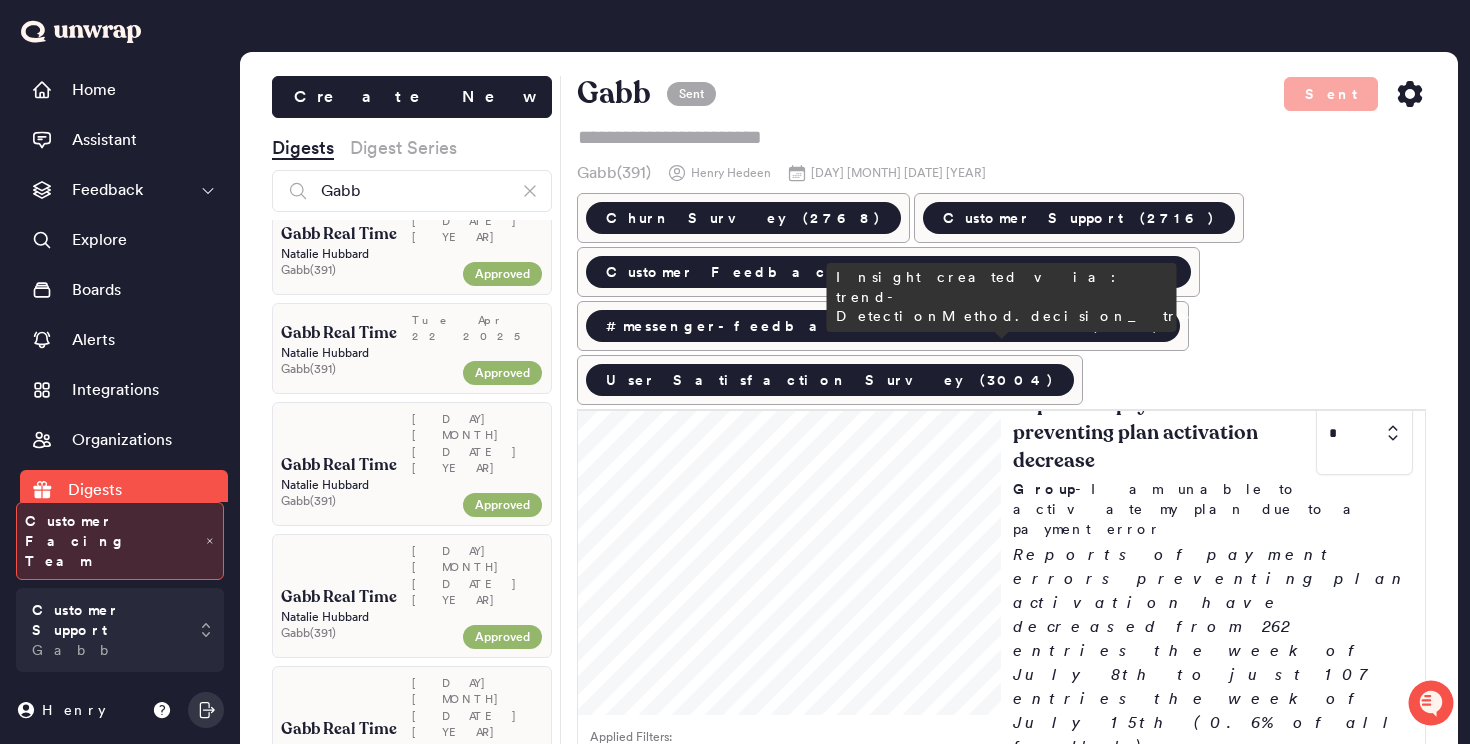 scroll, scrollTop: 1968, scrollLeft: 0, axis: vertical 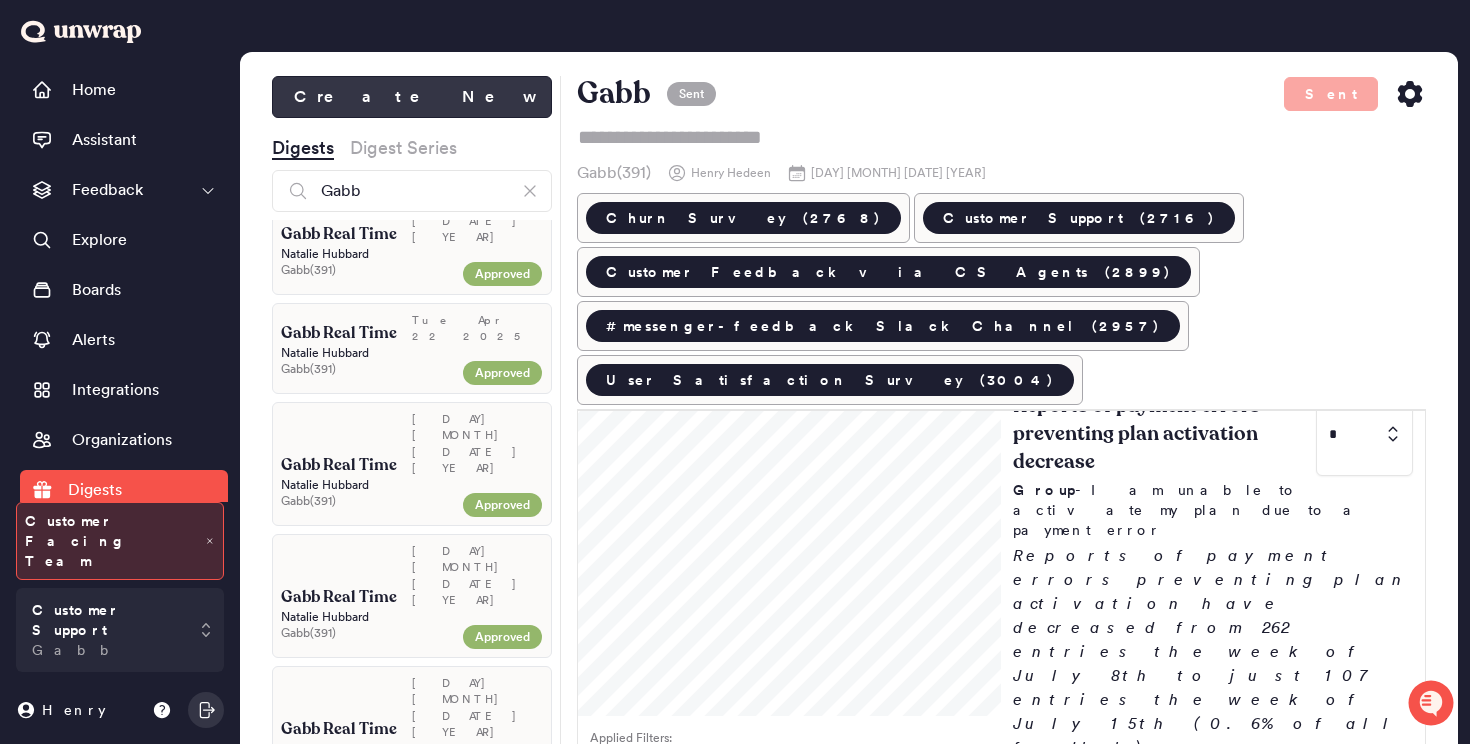 click on "Create New" at bounding box center (412, 97) 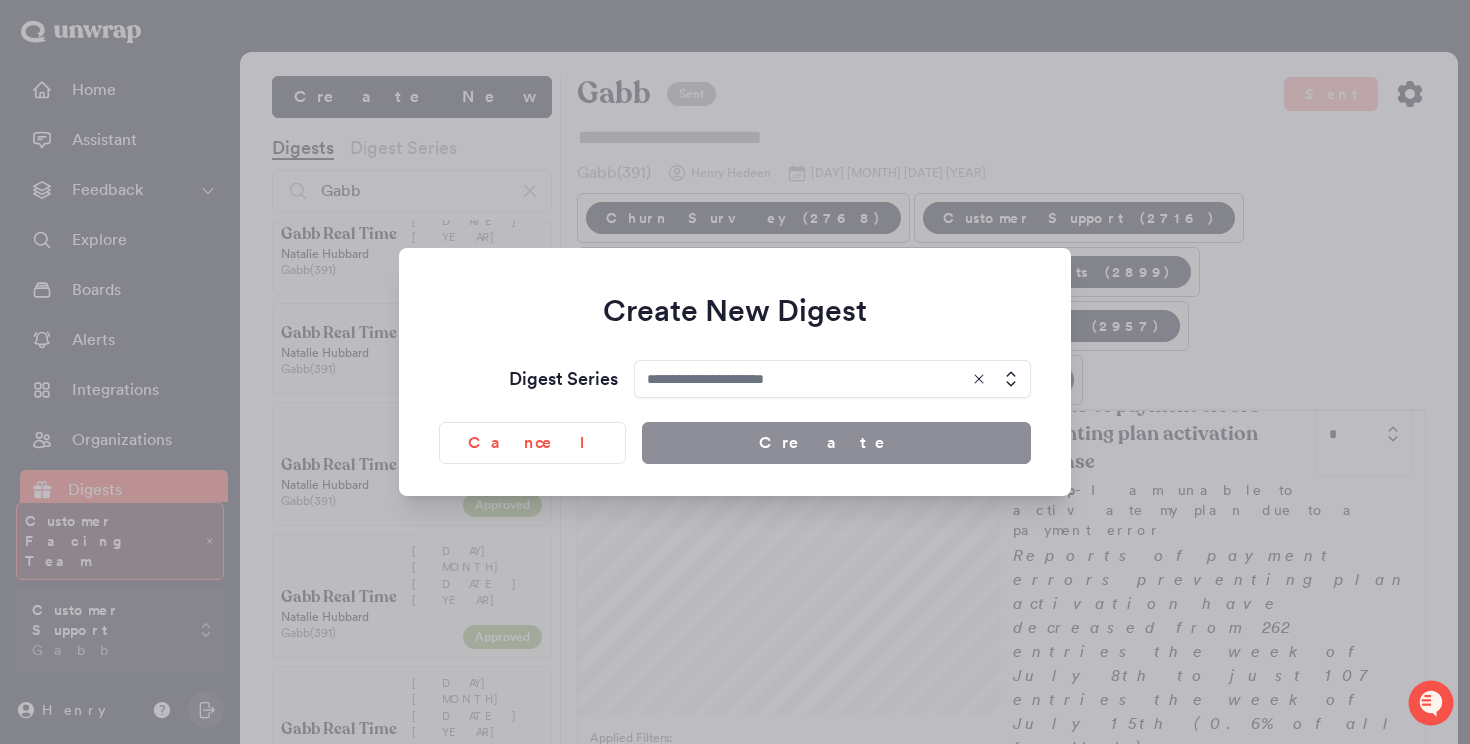 click at bounding box center [832, 379] 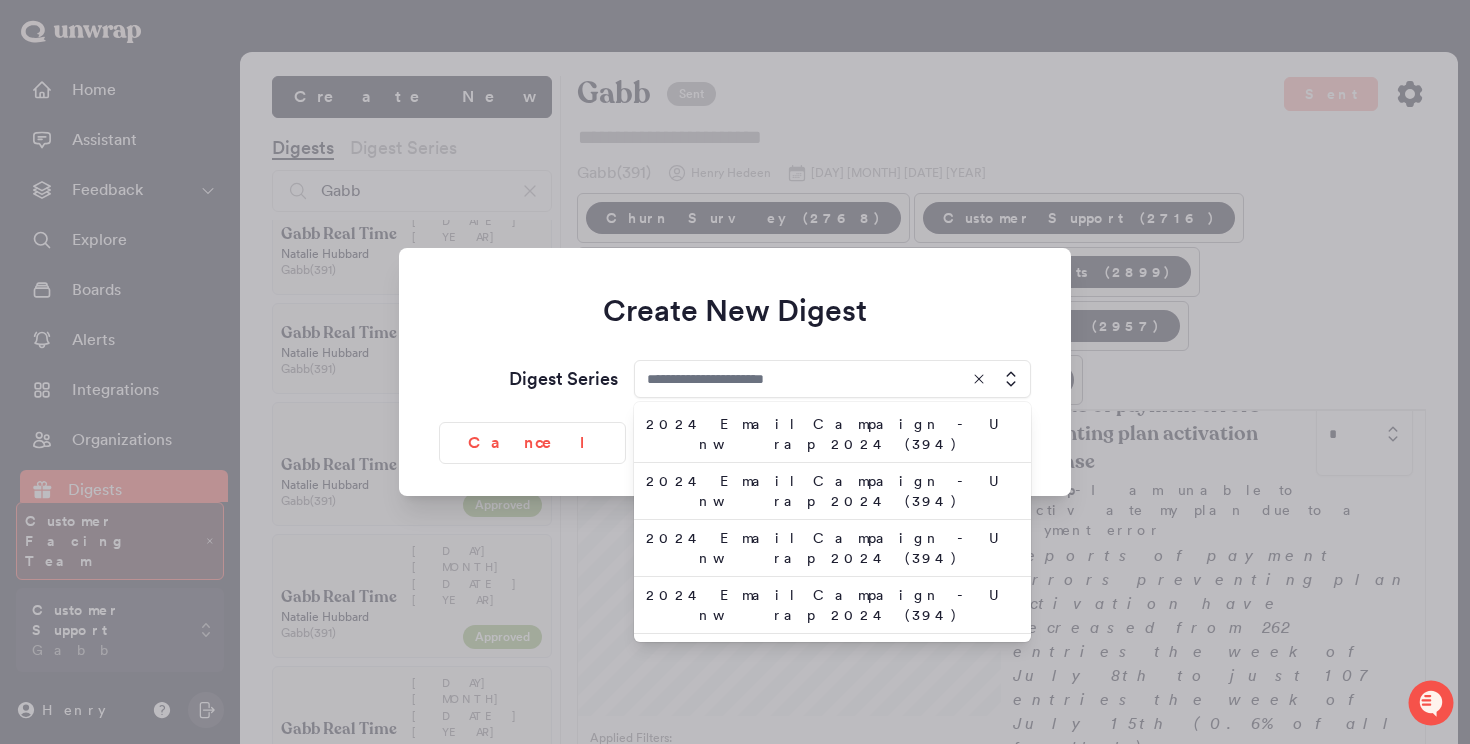 click at bounding box center [832, 379] 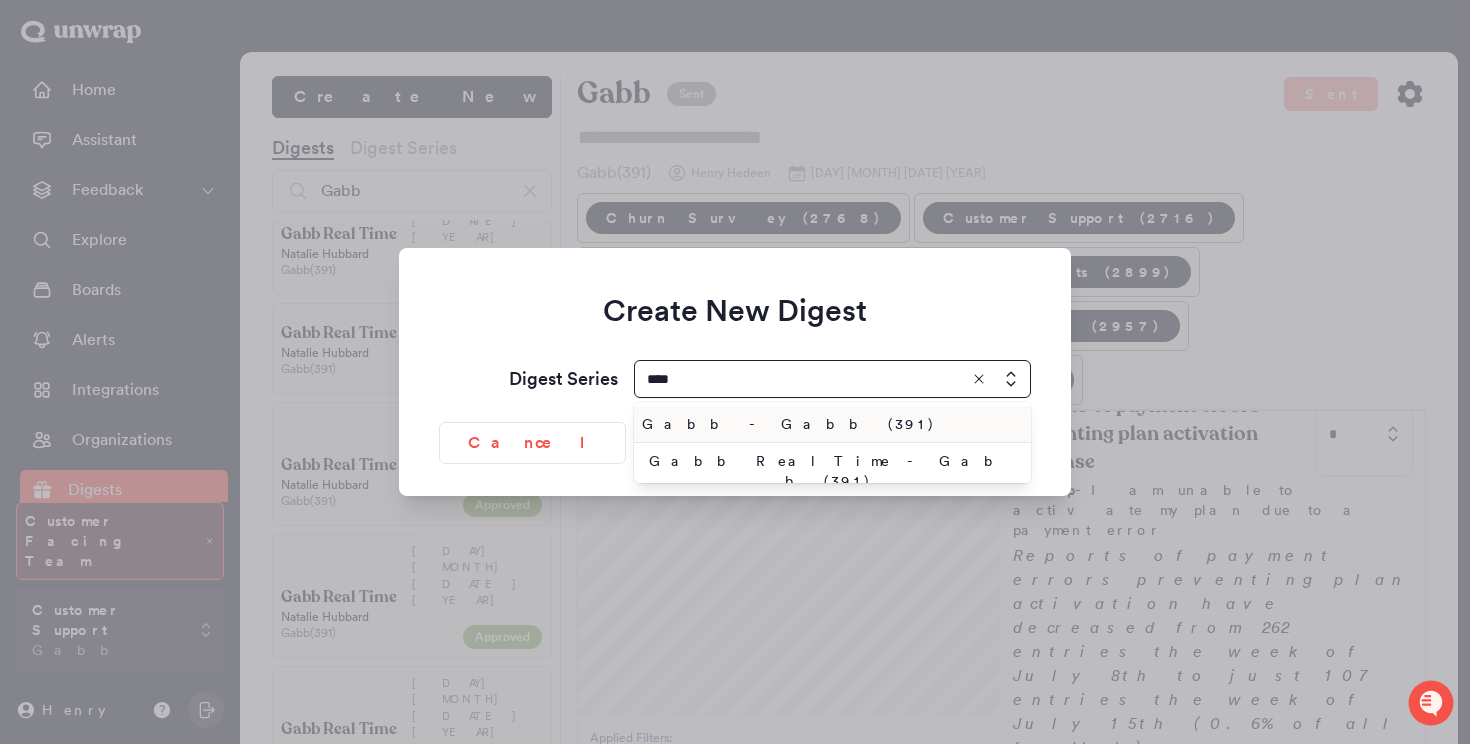type on "****" 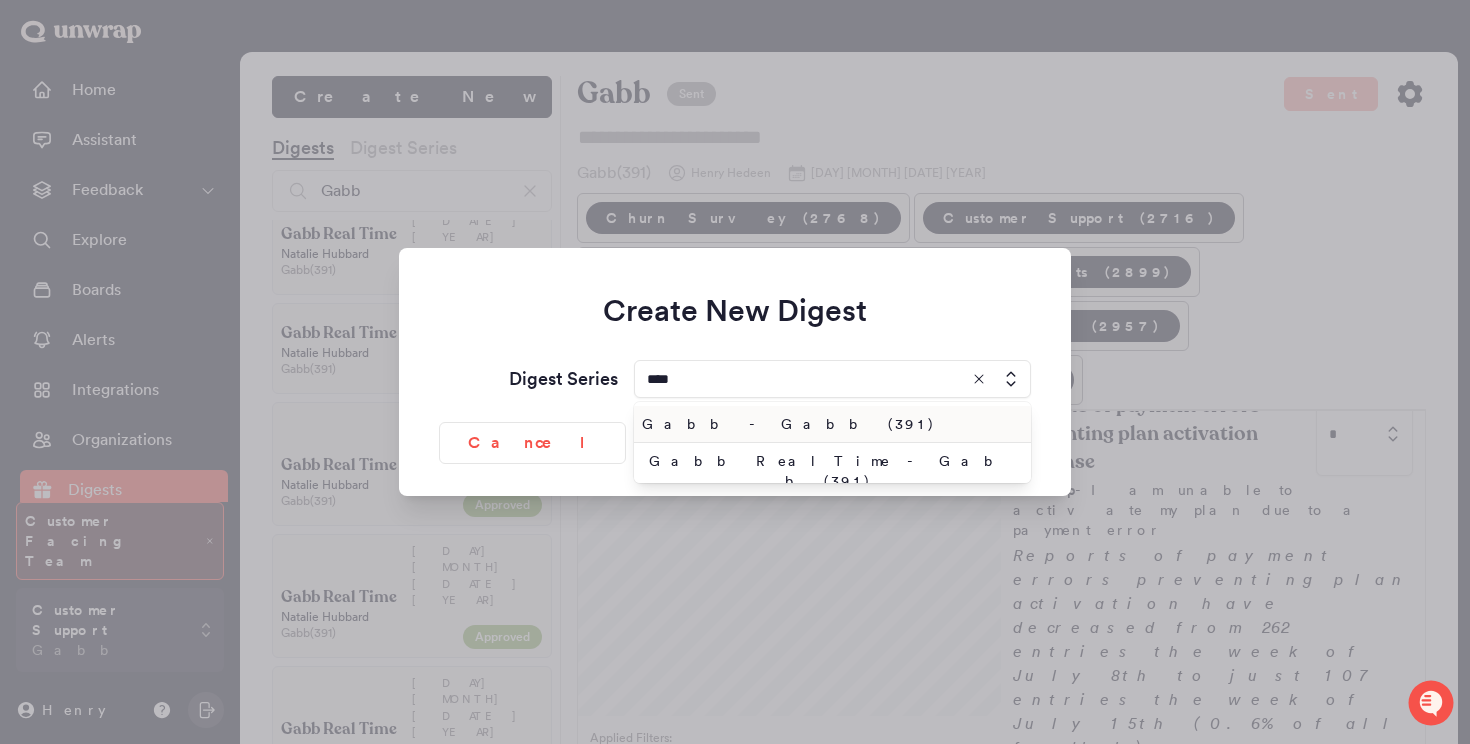 click on "Gabb - Gabb (391)" at bounding box center (828, 424) 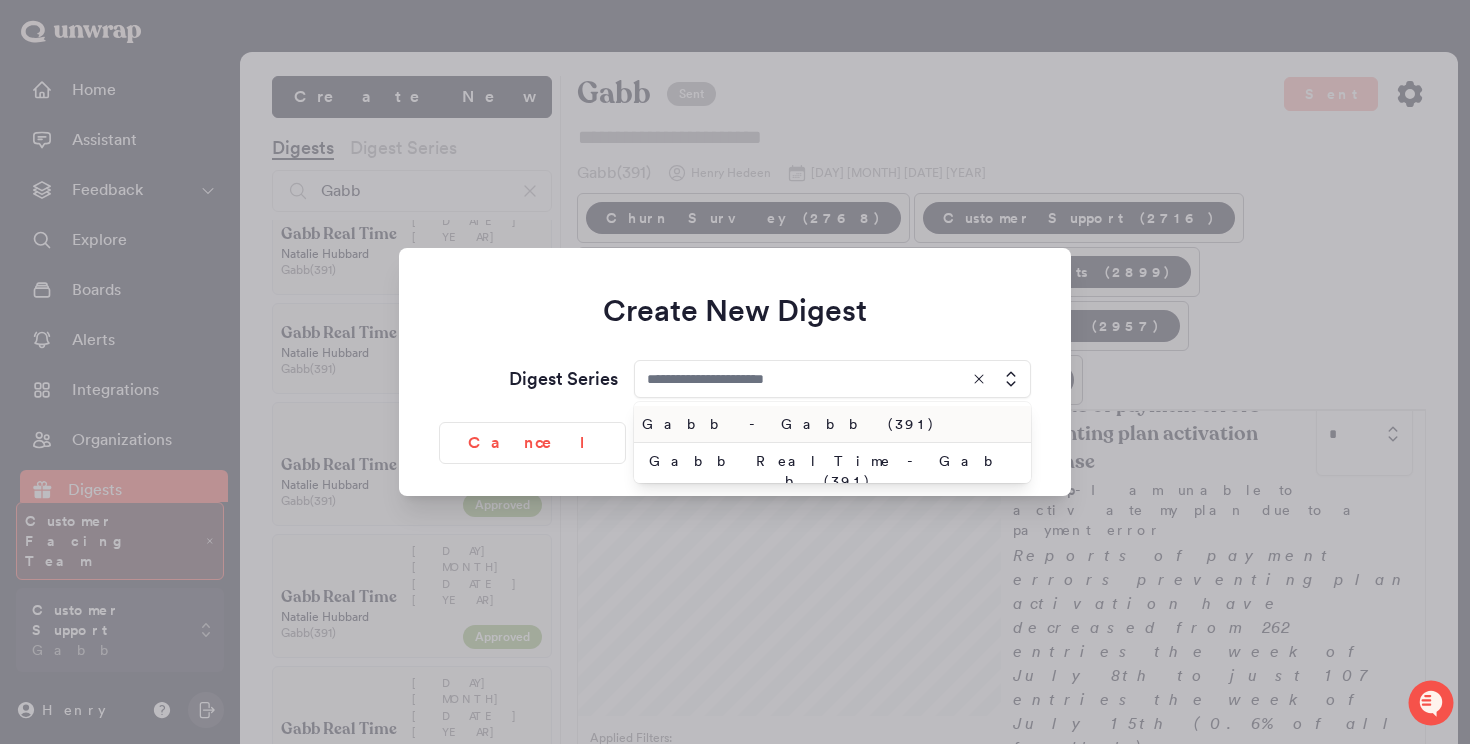type on "**********" 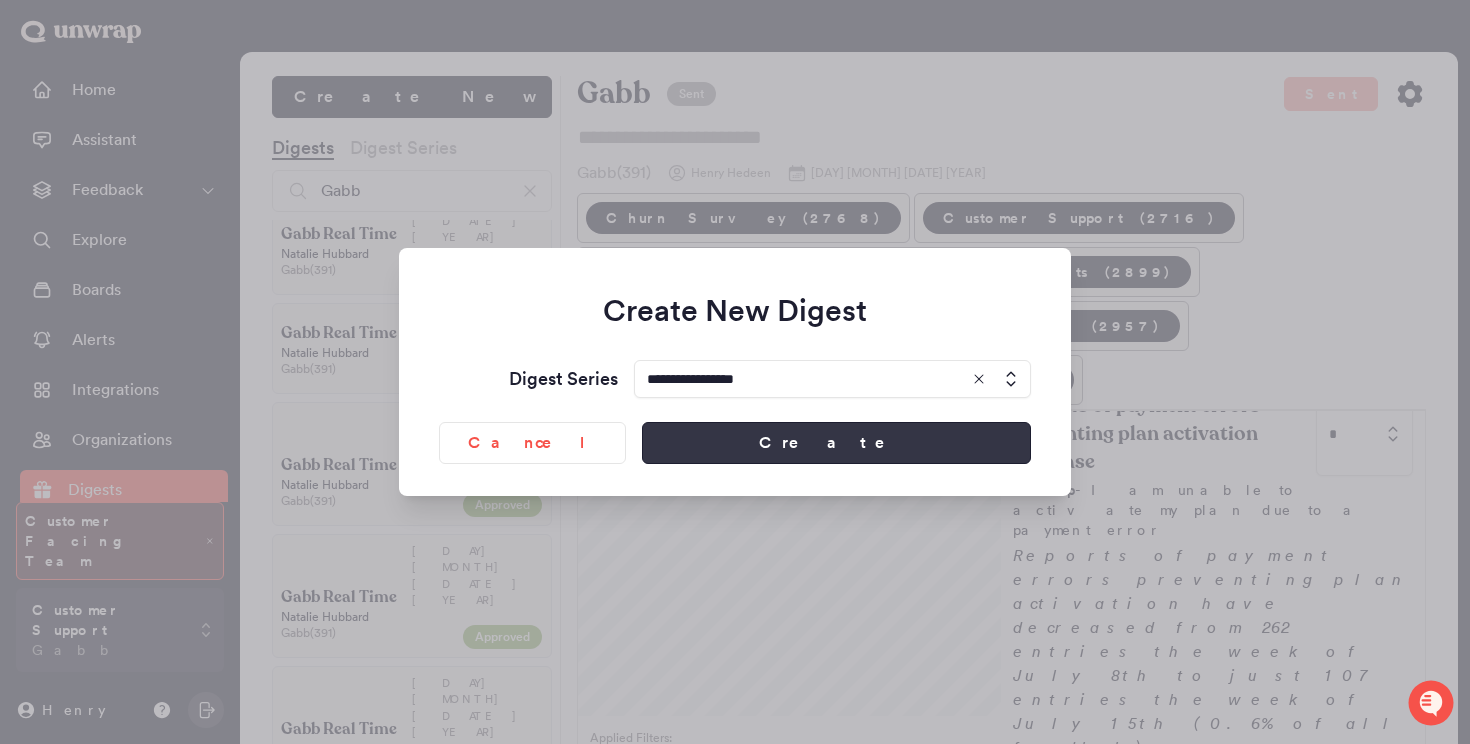 click on "Create" at bounding box center (836, 443) 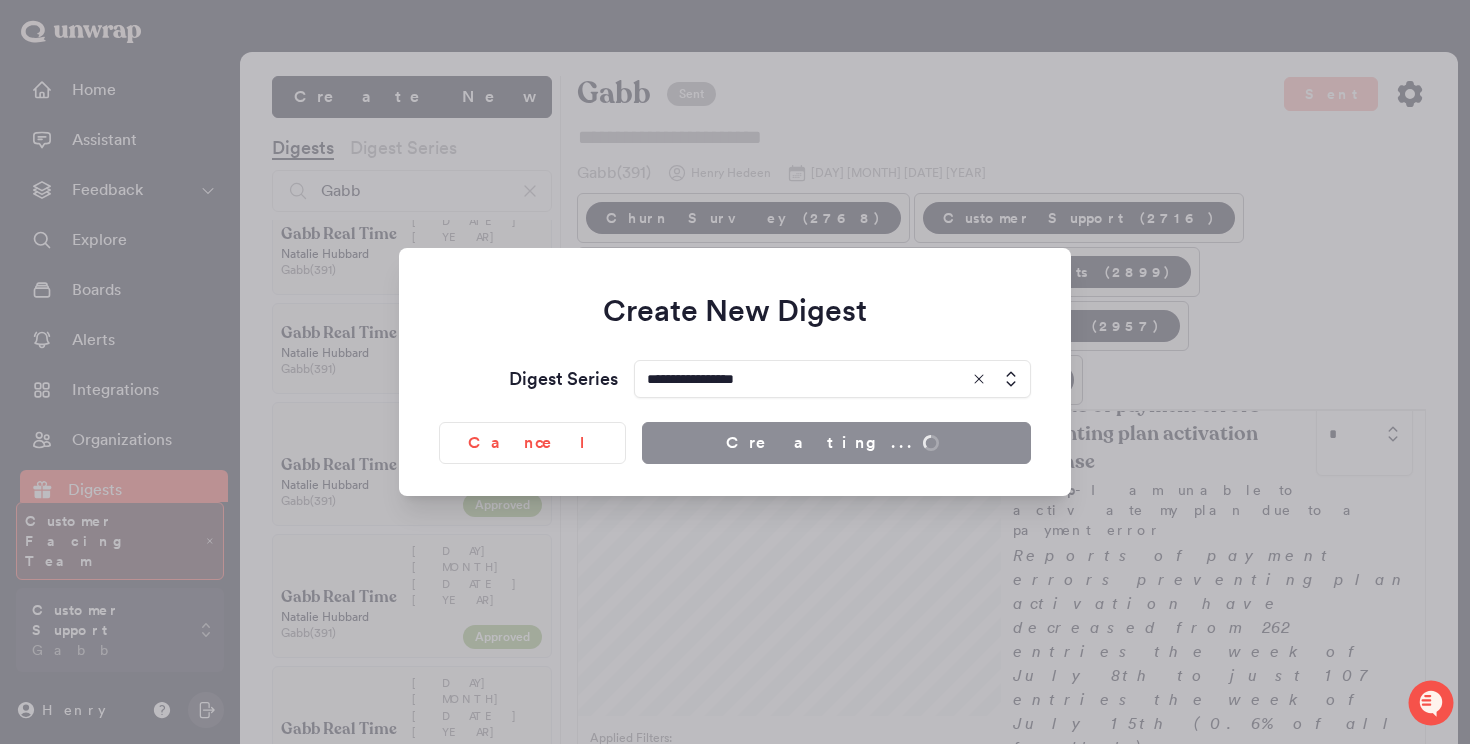 type 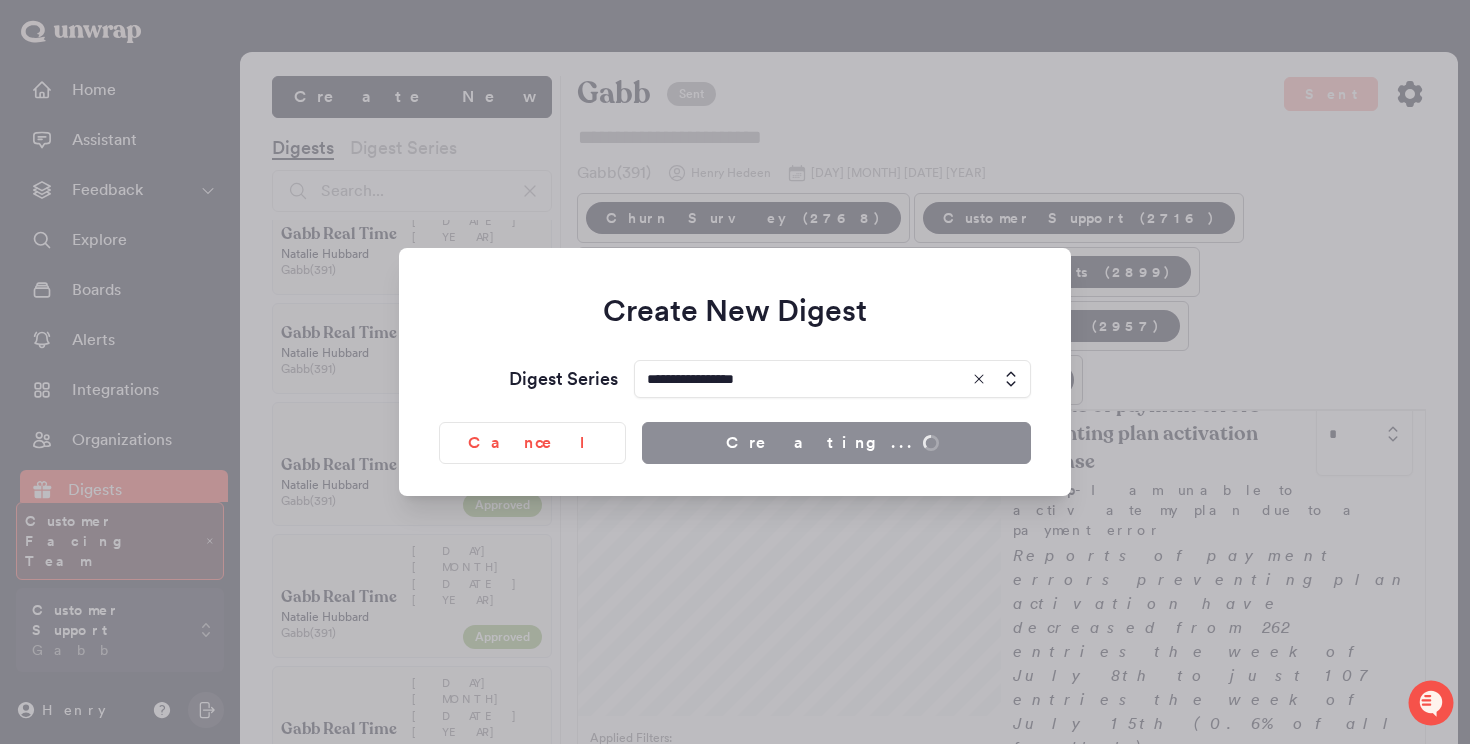scroll, scrollTop: 491, scrollLeft: 0, axis: vertical 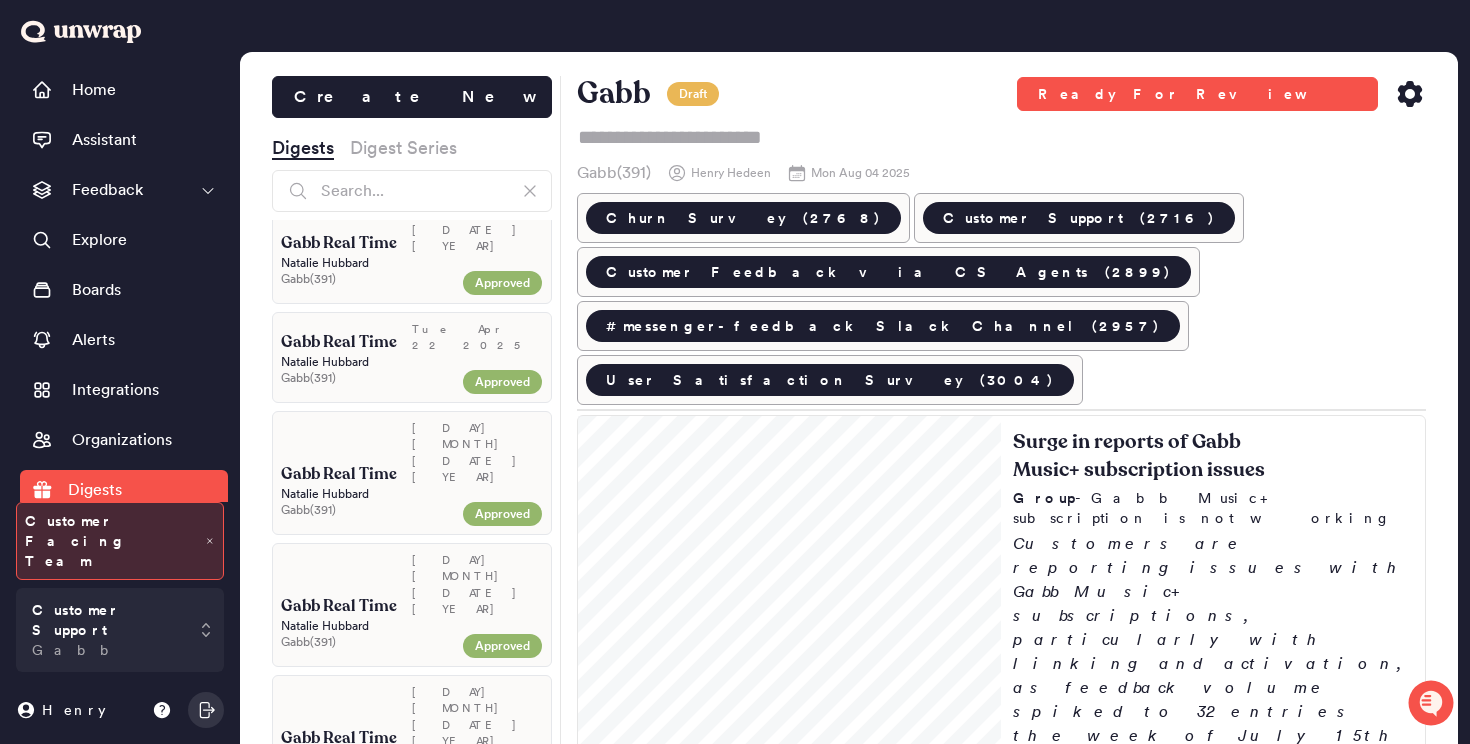 click 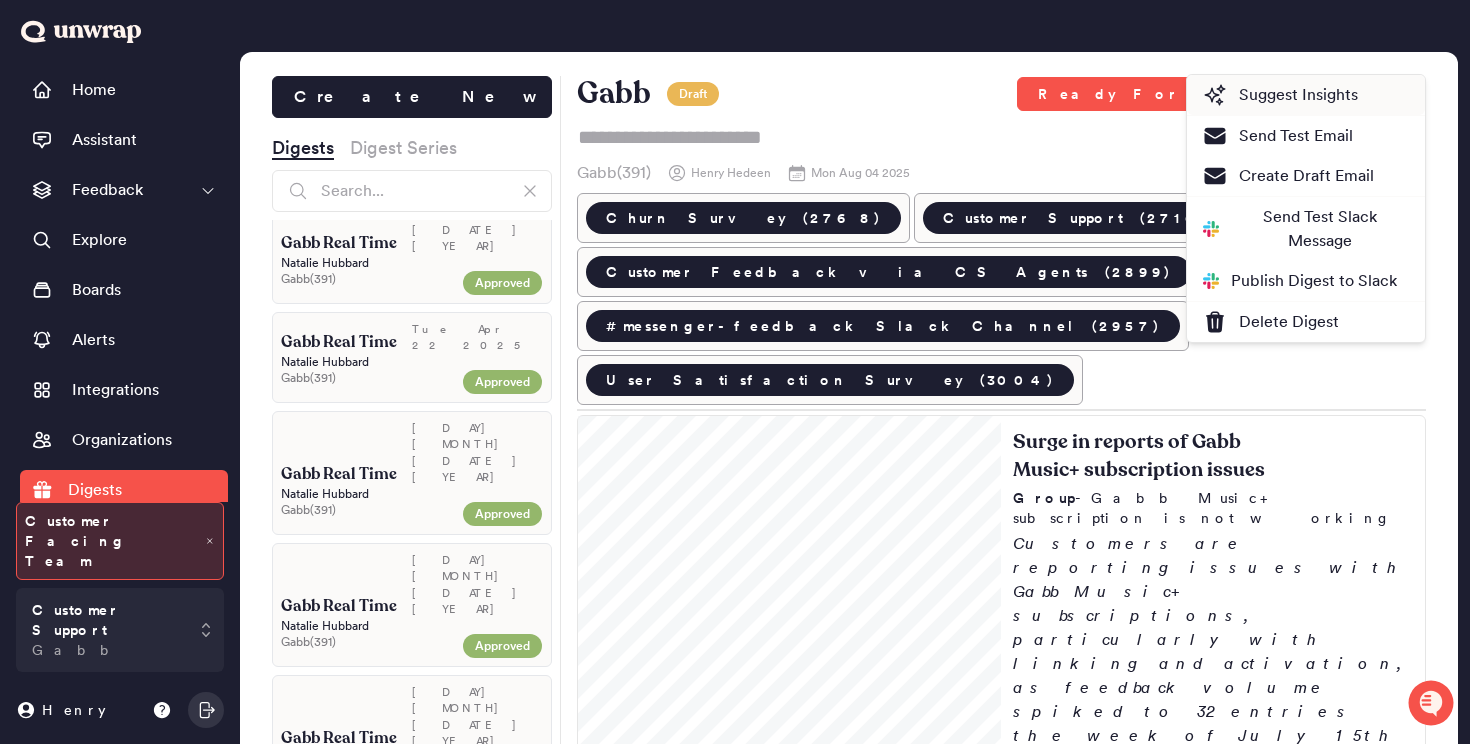 click on "Suggest Insights" at bounding box center [1280, 95] 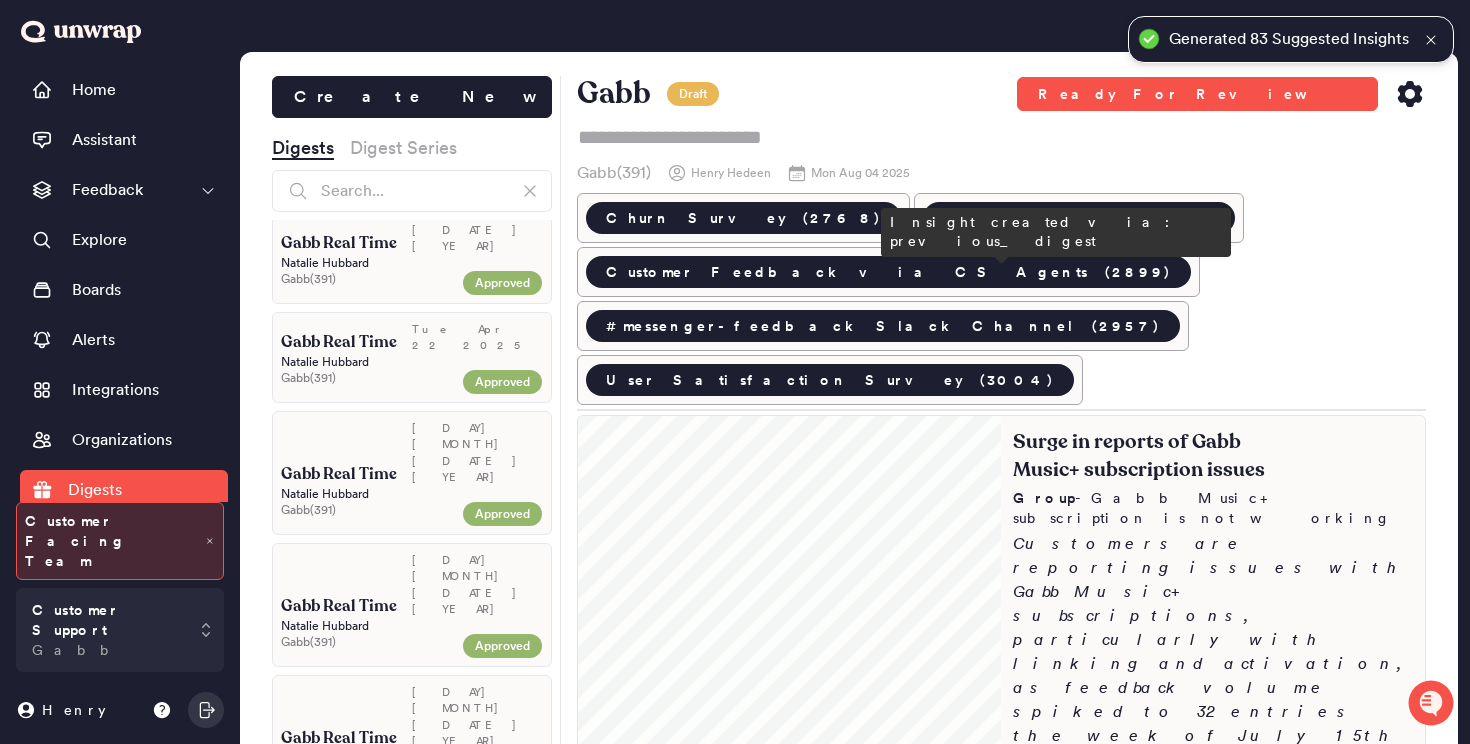 type 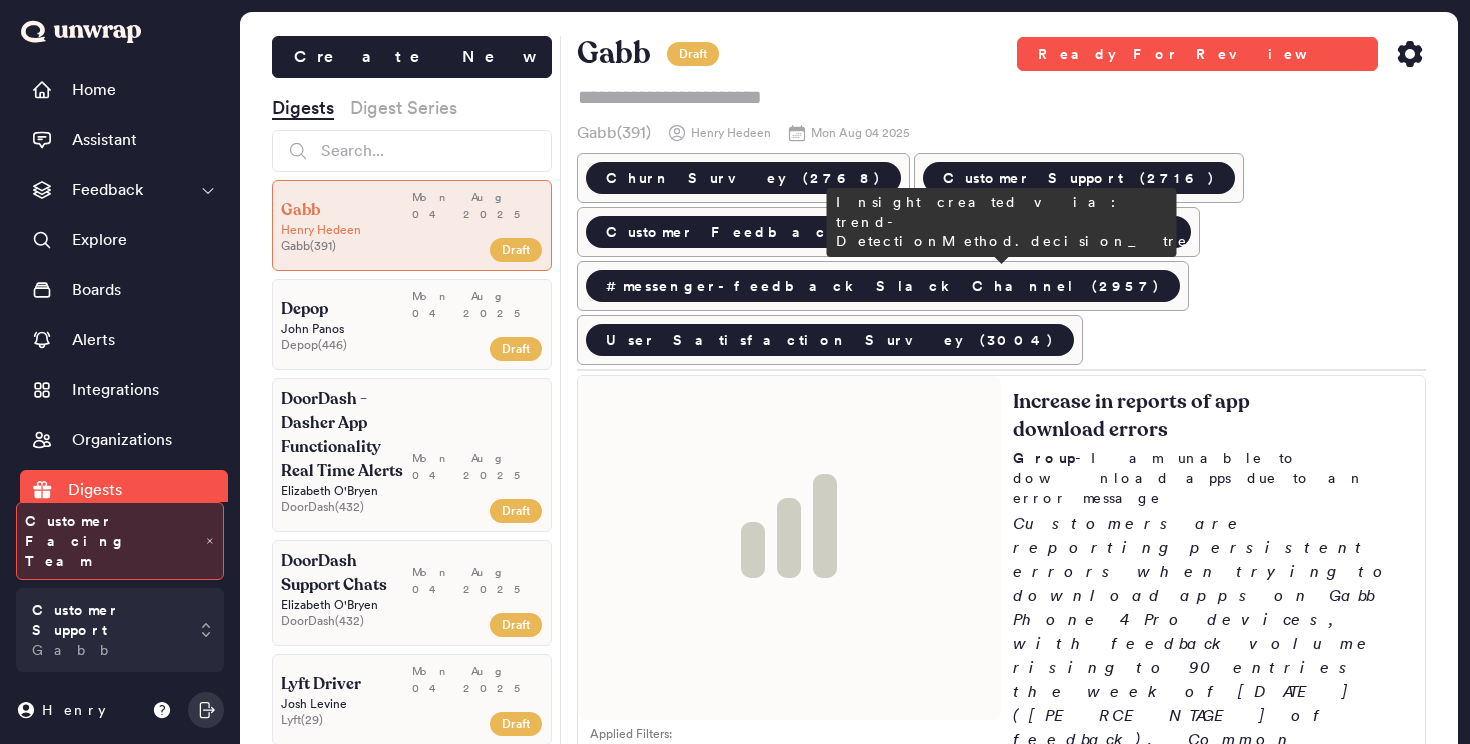 scroll, scrollTop: 0, scrollLeft: 0, axis: both 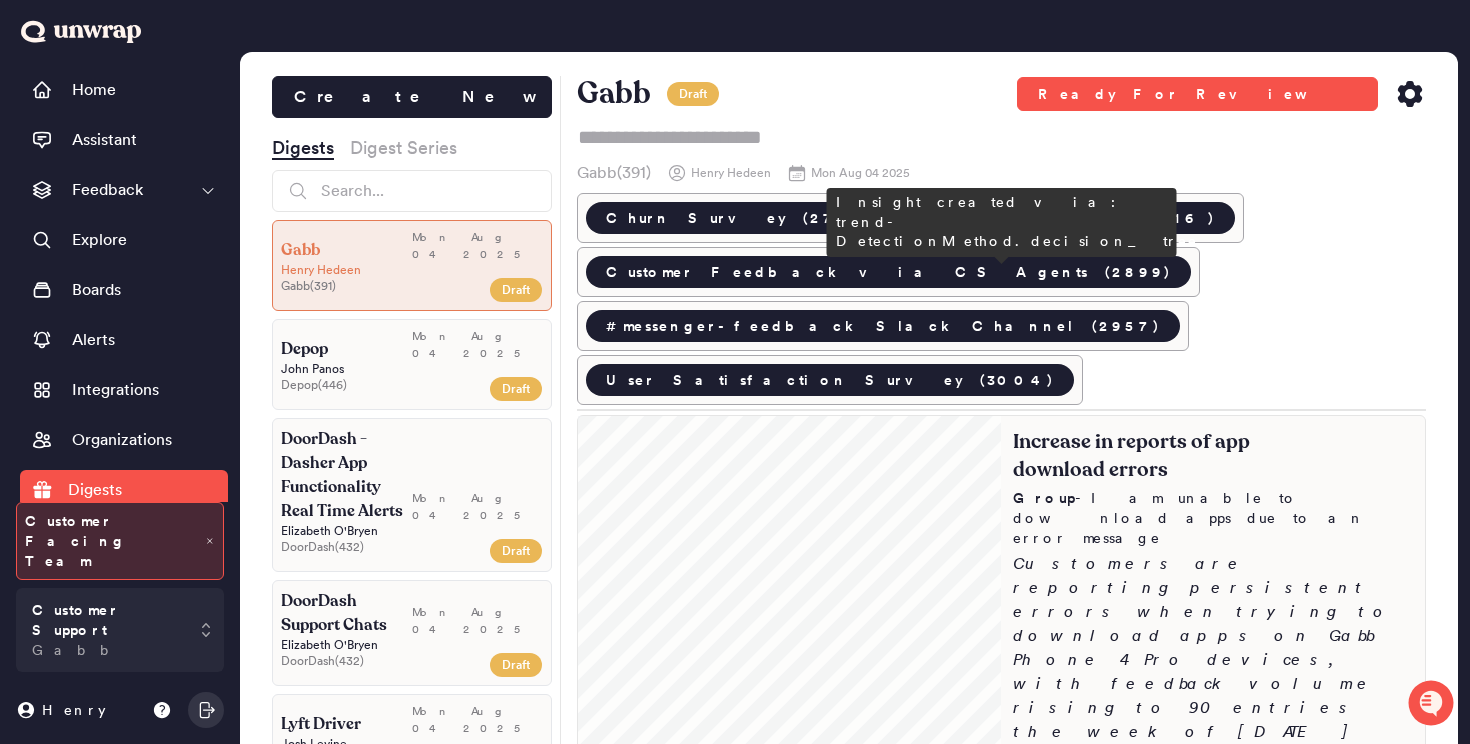 click on "Increase in reports of app download errors Group  -  I am unable to download apps due to an error message Customers are reporting persistent errors when trying to download apps on Gabb Phone 4 Pro devices, with feedback volume rising to 90 entries the week of [DATE] ([PERCENTAGE] of feedback). Common issues include login mismatches and unresolved technical problems despite having the Advanced plan. I cannot allow my child’s phone to download apps, even though we have the Advanced plan, because every time I try to add an app, it says an error occurred.  -  [DATE] I am still experiencing errors while adding apps on my Gabb Phone 4 Pro, despite being on the Advanced plan and following all necessary steps; the error message...  -  [DATE] When I try to download an app for my daughter's Gabb Phone 4 Pro, I keep getting an error message, even though I have the Advanced plan and meet all the require...  -  [DATE]" at bounding box center (1213, 886) 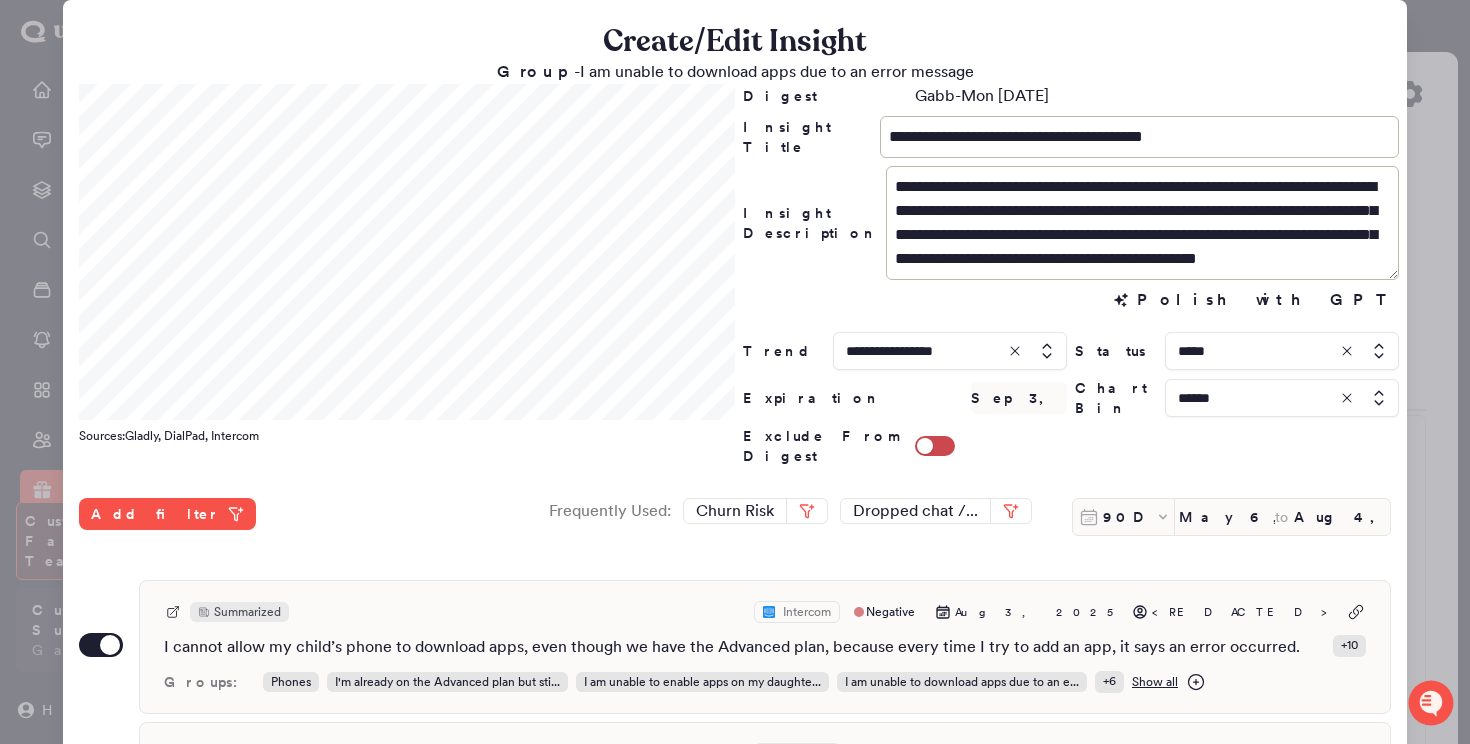 scroll, scrollTop: 24, scrollLeft: 0, axis: vertical 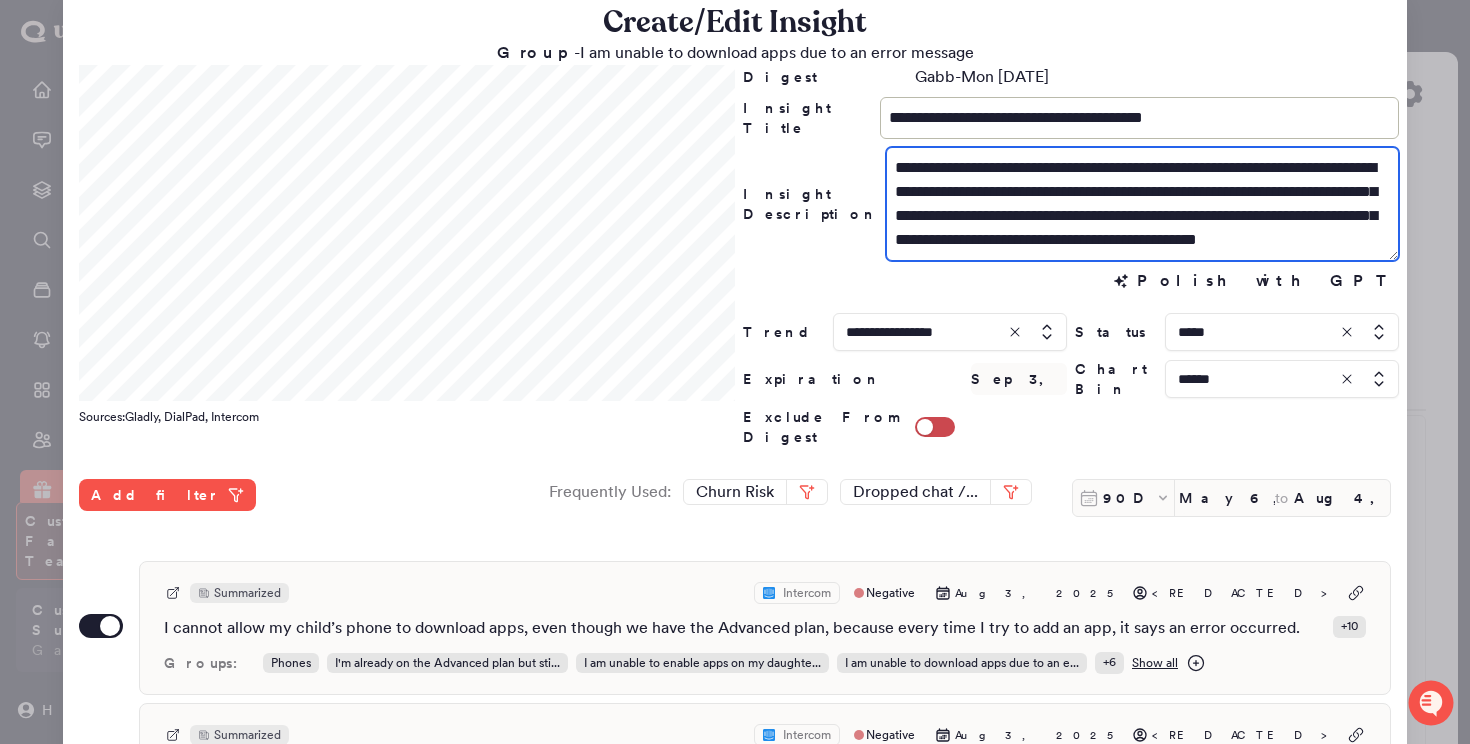 click on "**********" at bounding box center (1142, 204) 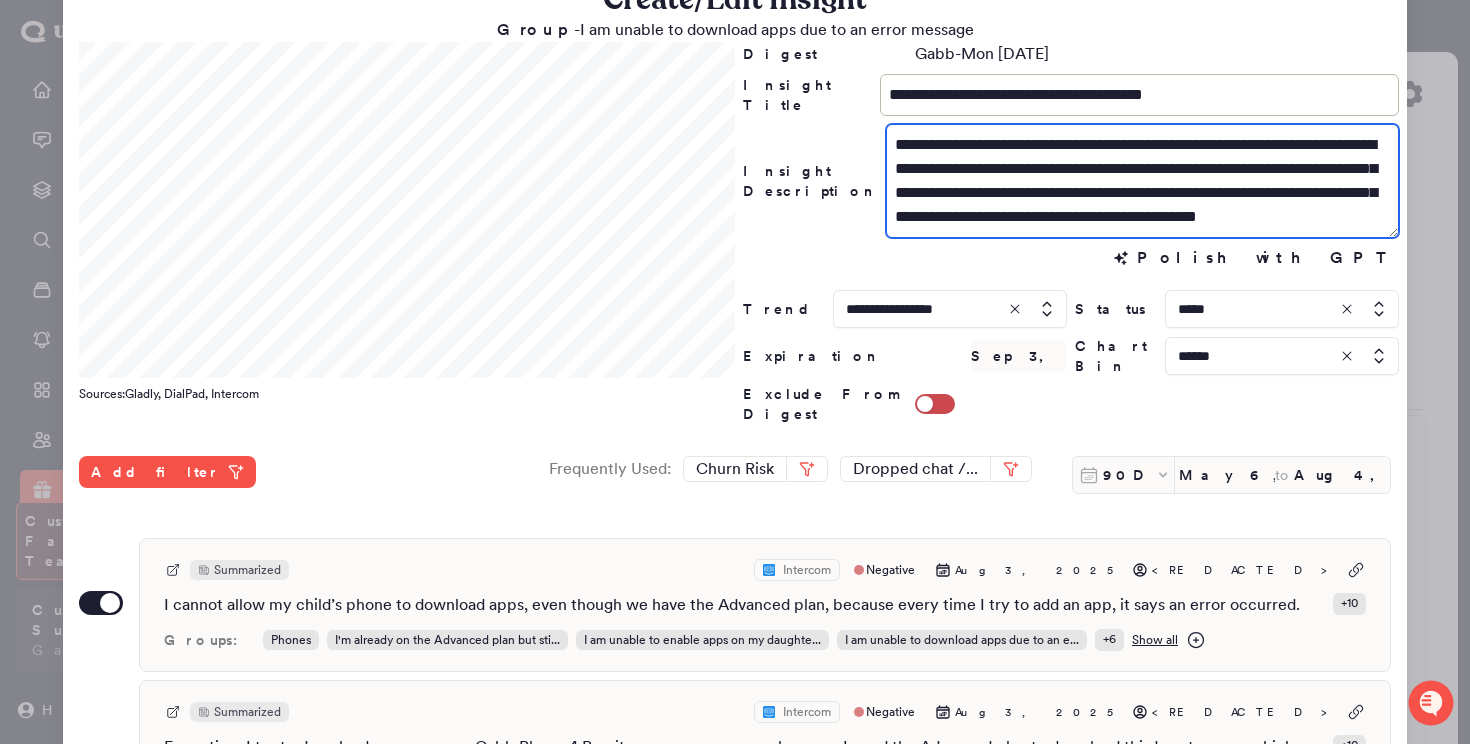 scroll, scrollTop: 40, scrollLeft: 0, axis: vertical 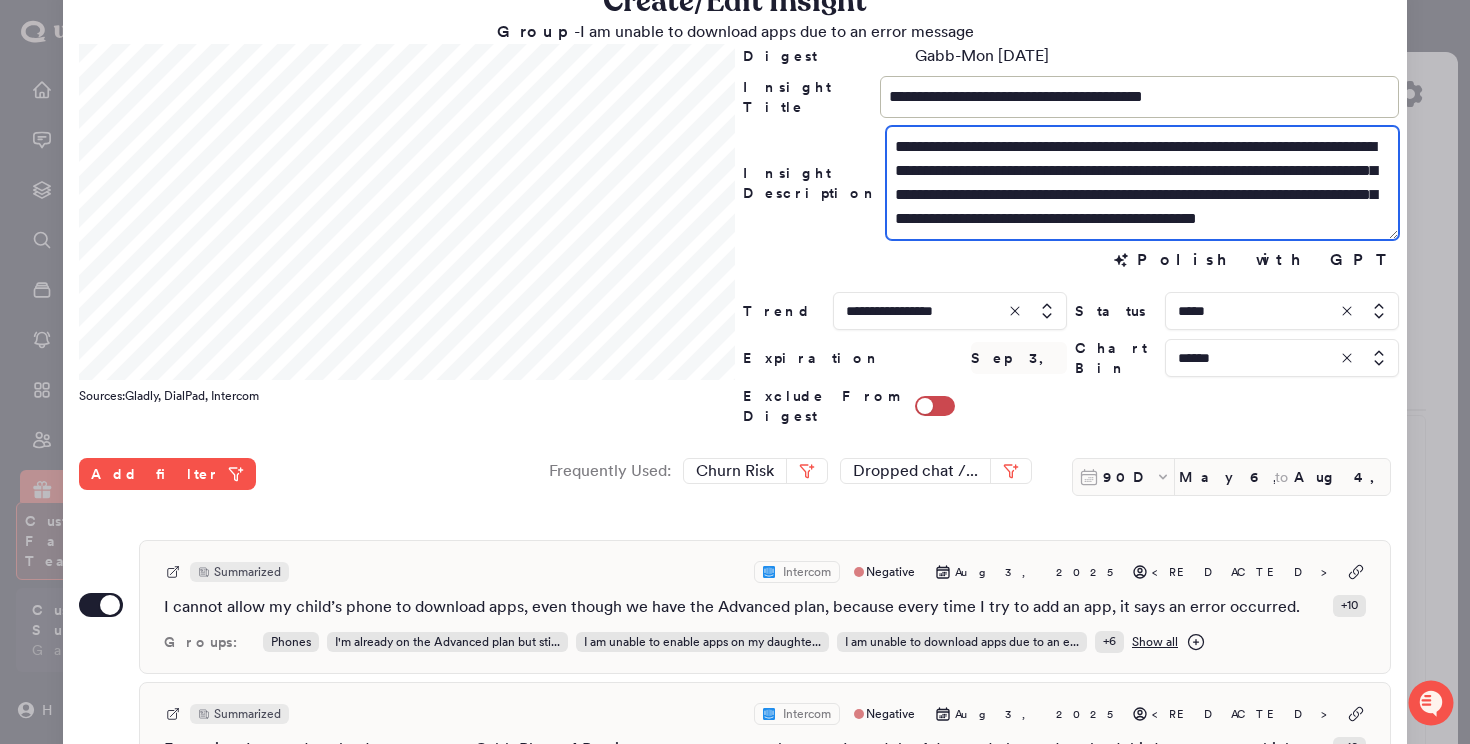 drag, startPoint x: 1266, startPoint y: 170, endPoint x: 1284, endPoint y: 219, distance: 52.201534 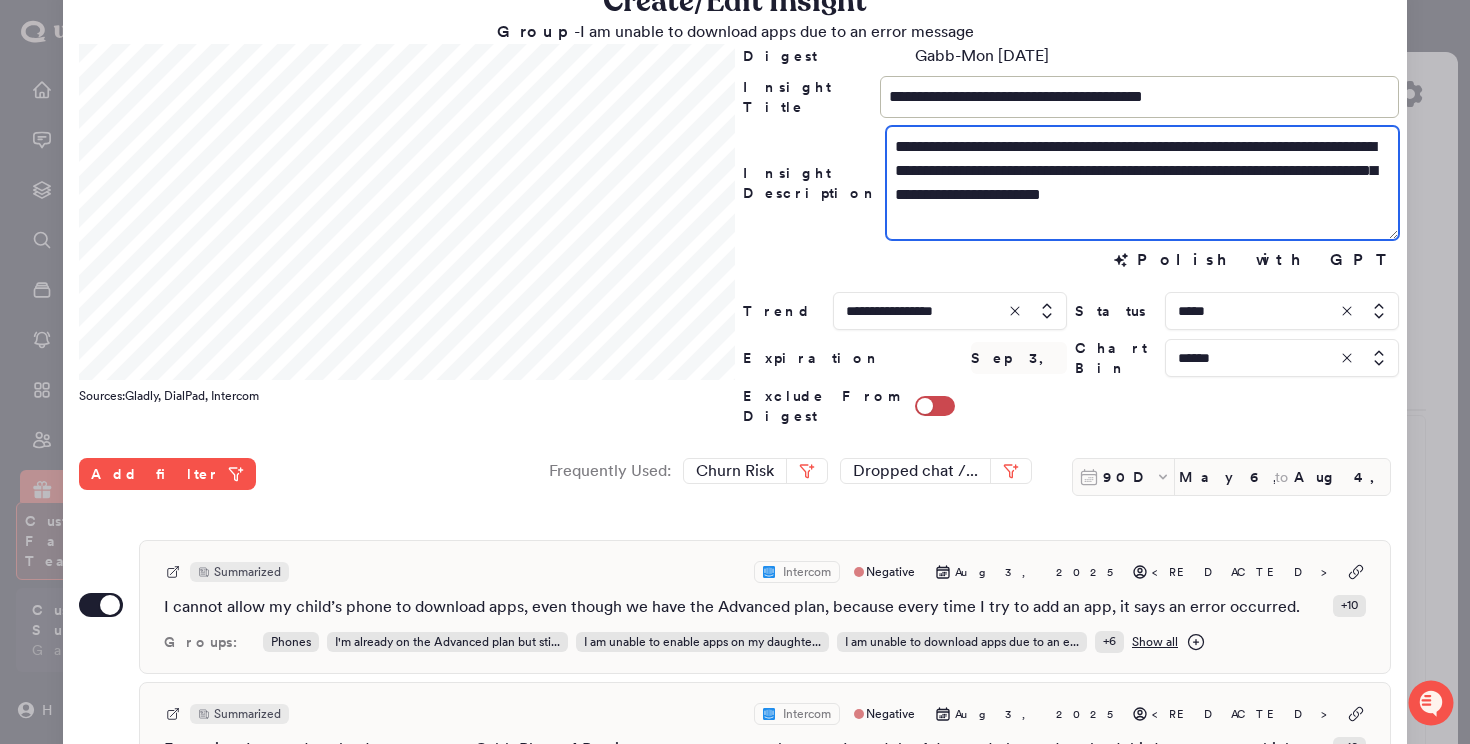 scroll, scrollTop: 0, scrollLeft: 0, axis: both 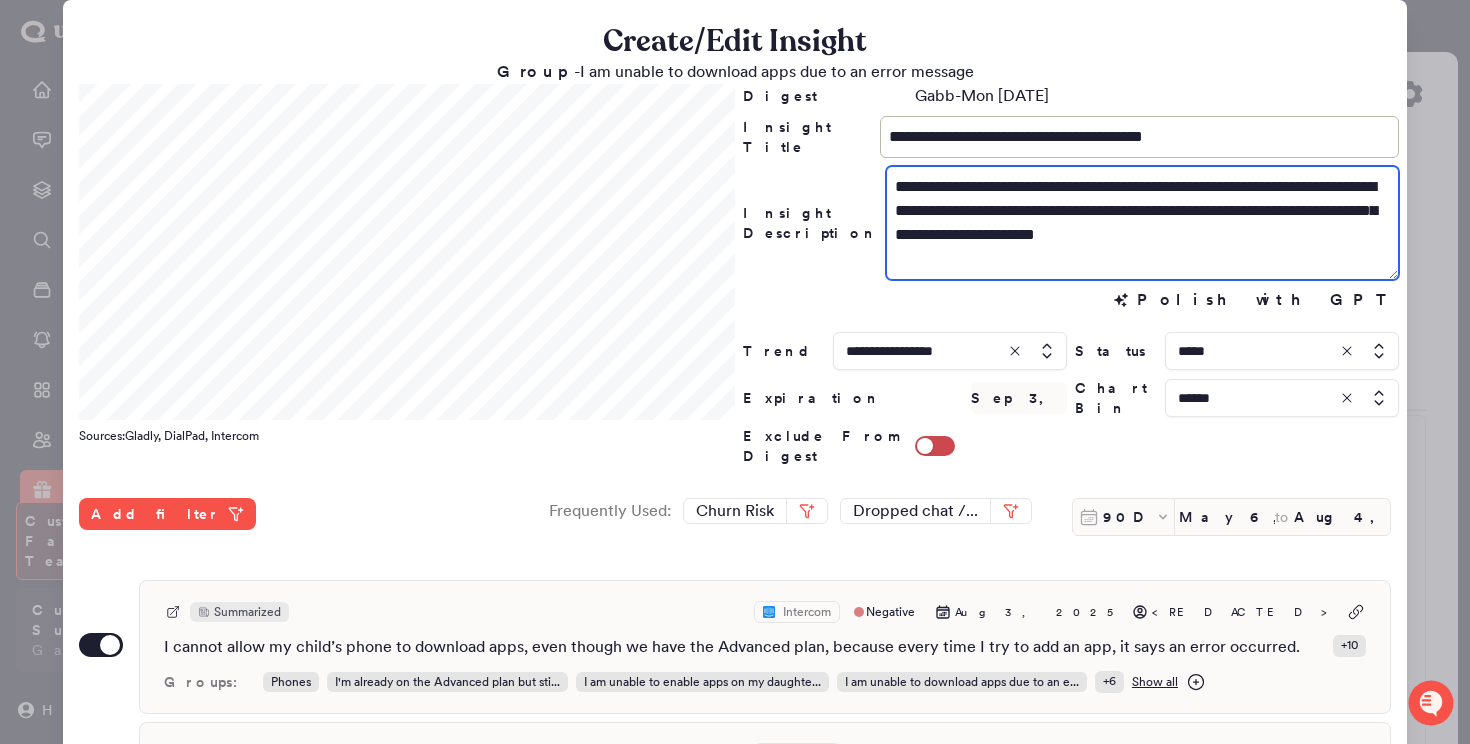 type on "**********" 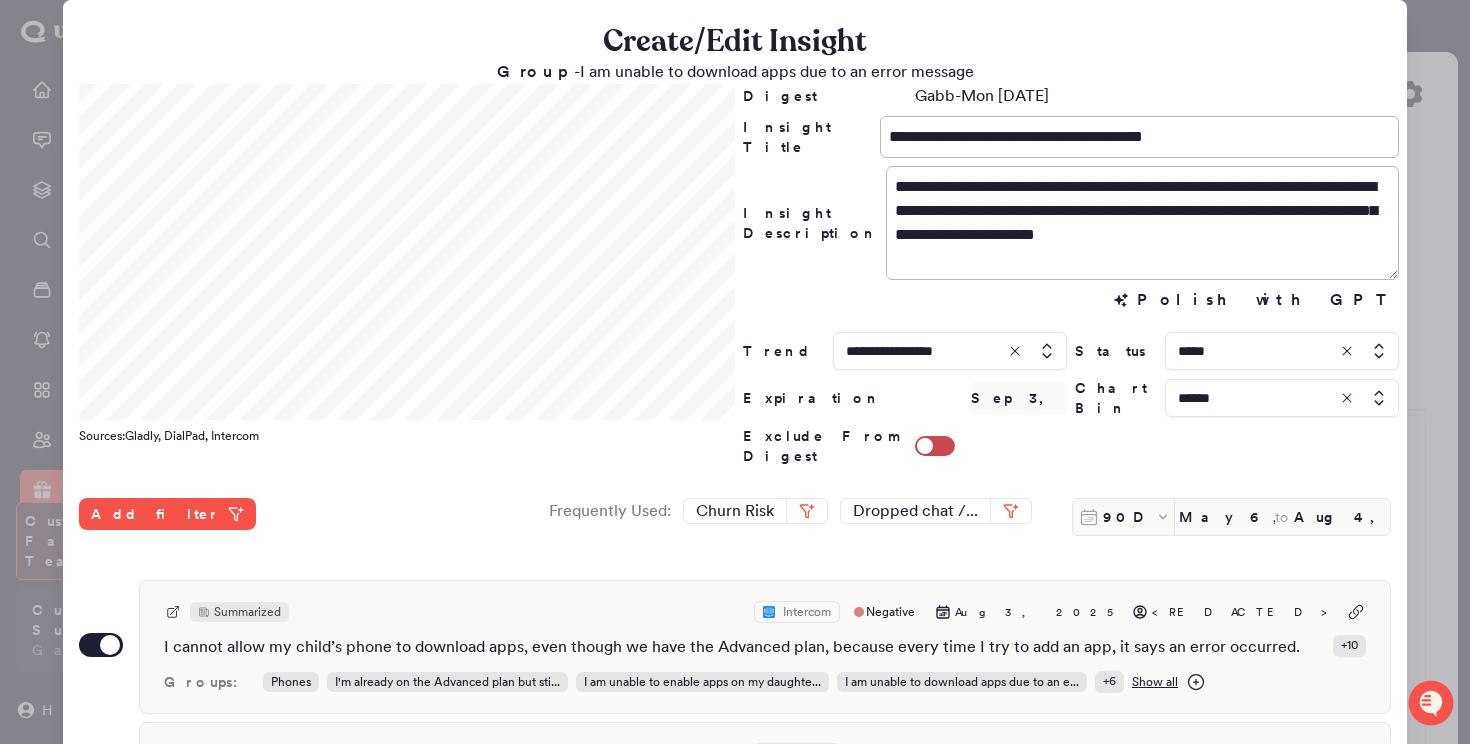 click at bounding box center (950, 351) 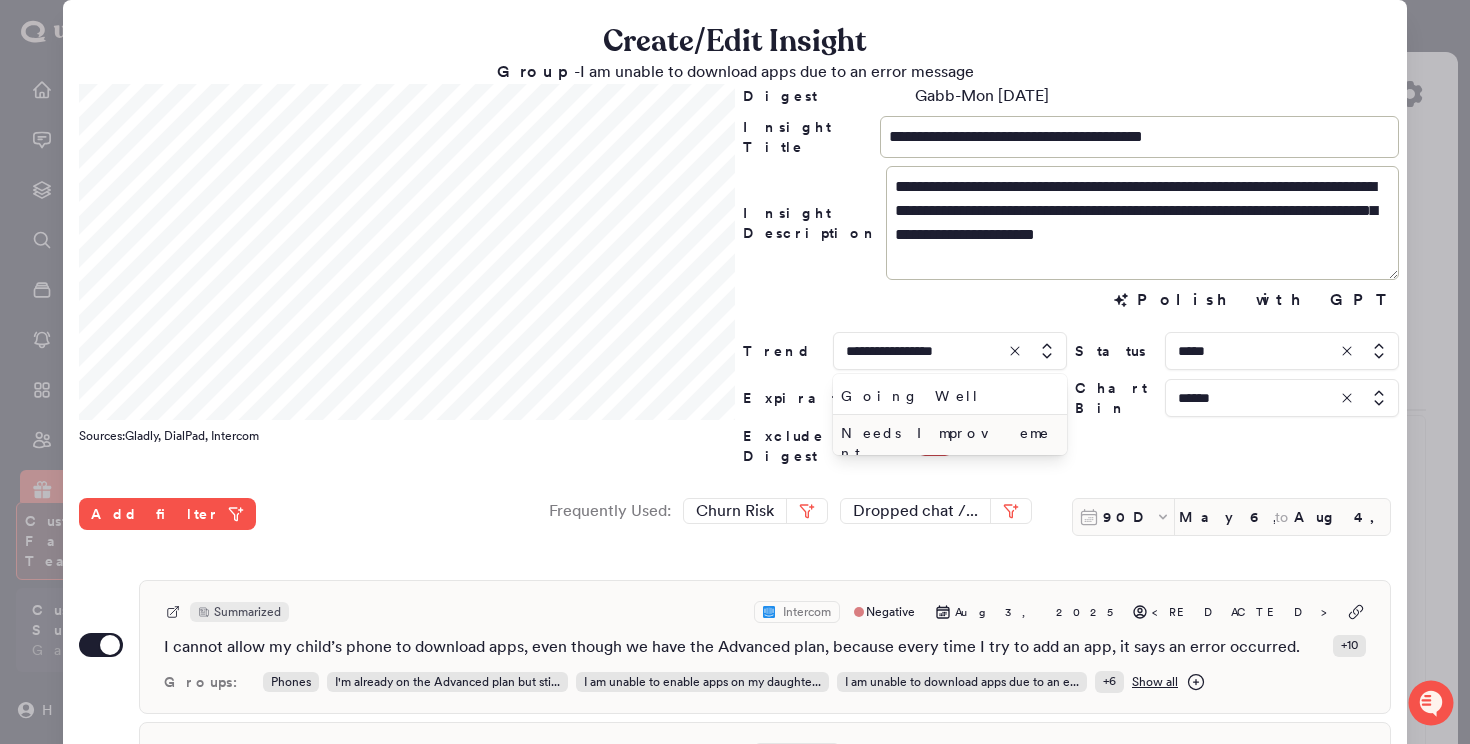click on "Needs Improvement" at bounding box center [946, 443] 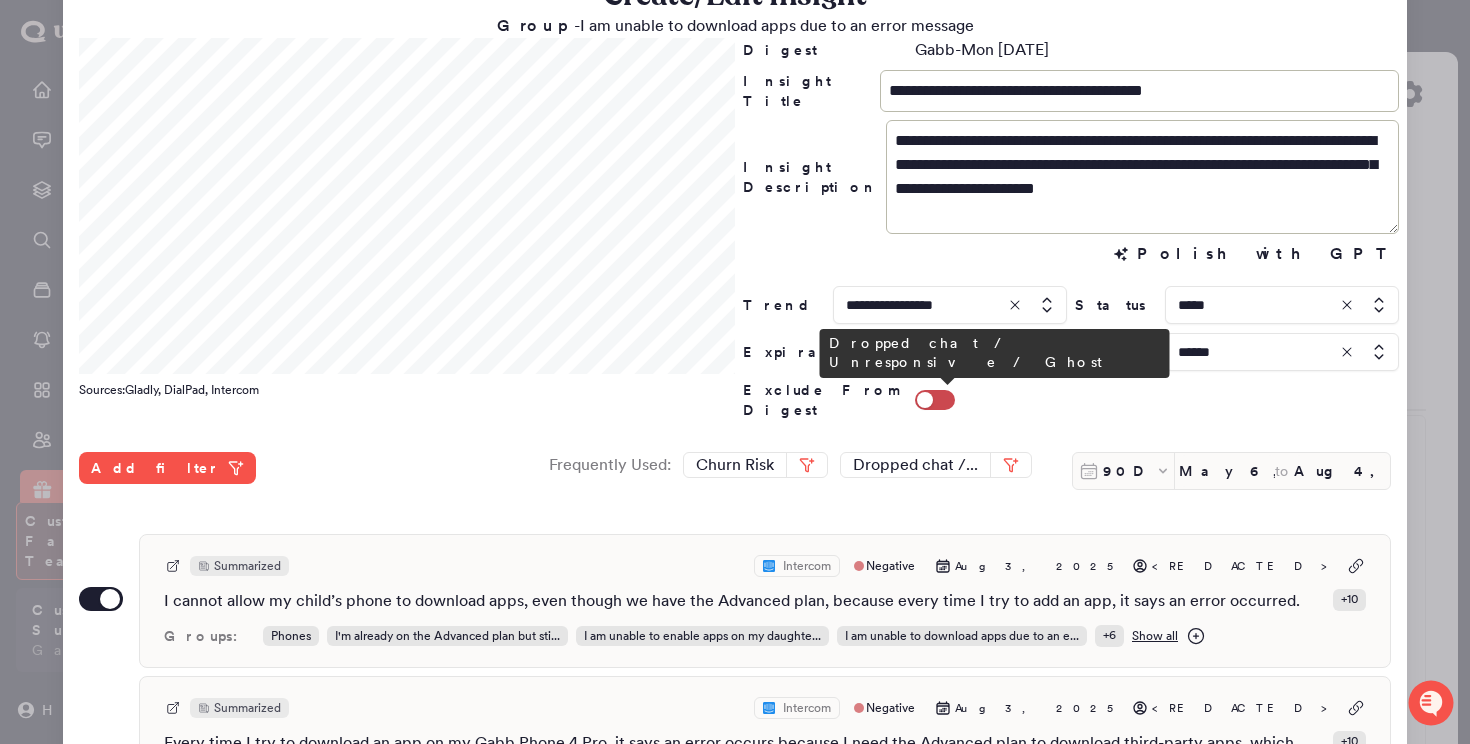 scroll, scrollTop: 164, scrollLeft: 0, axis: vertical 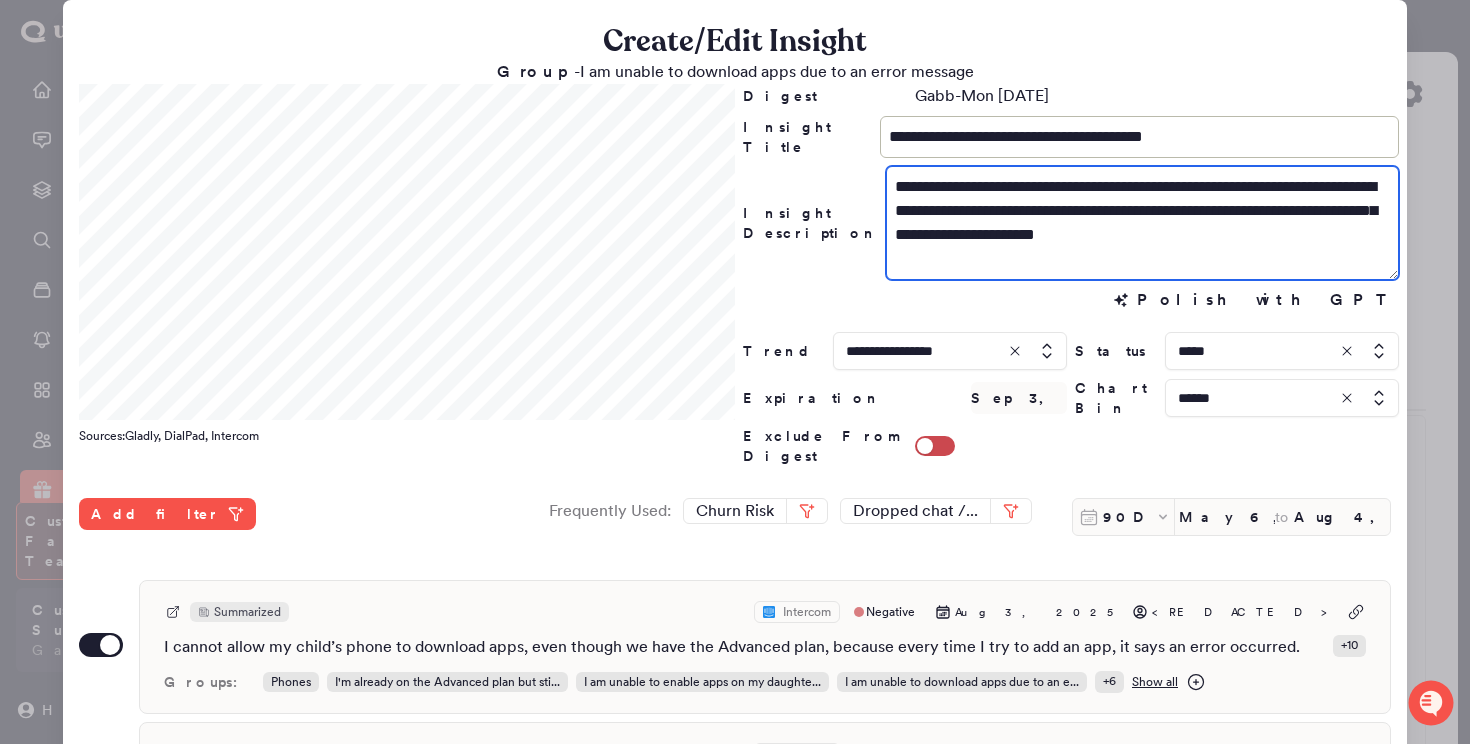 click on "**********" at bounding box center (1142, 223) 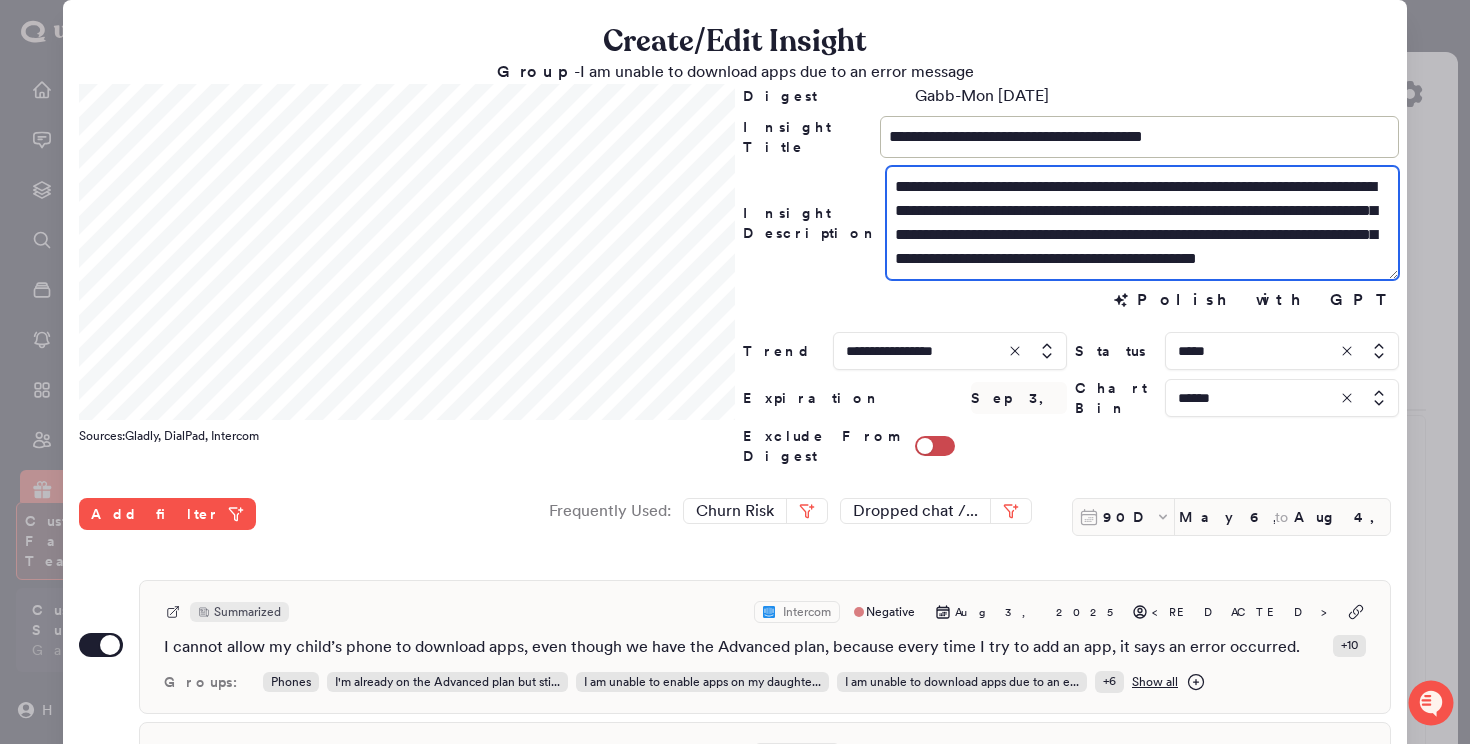 scroll, scrollTop: 24, scrollLeft: 0, axis: vertical 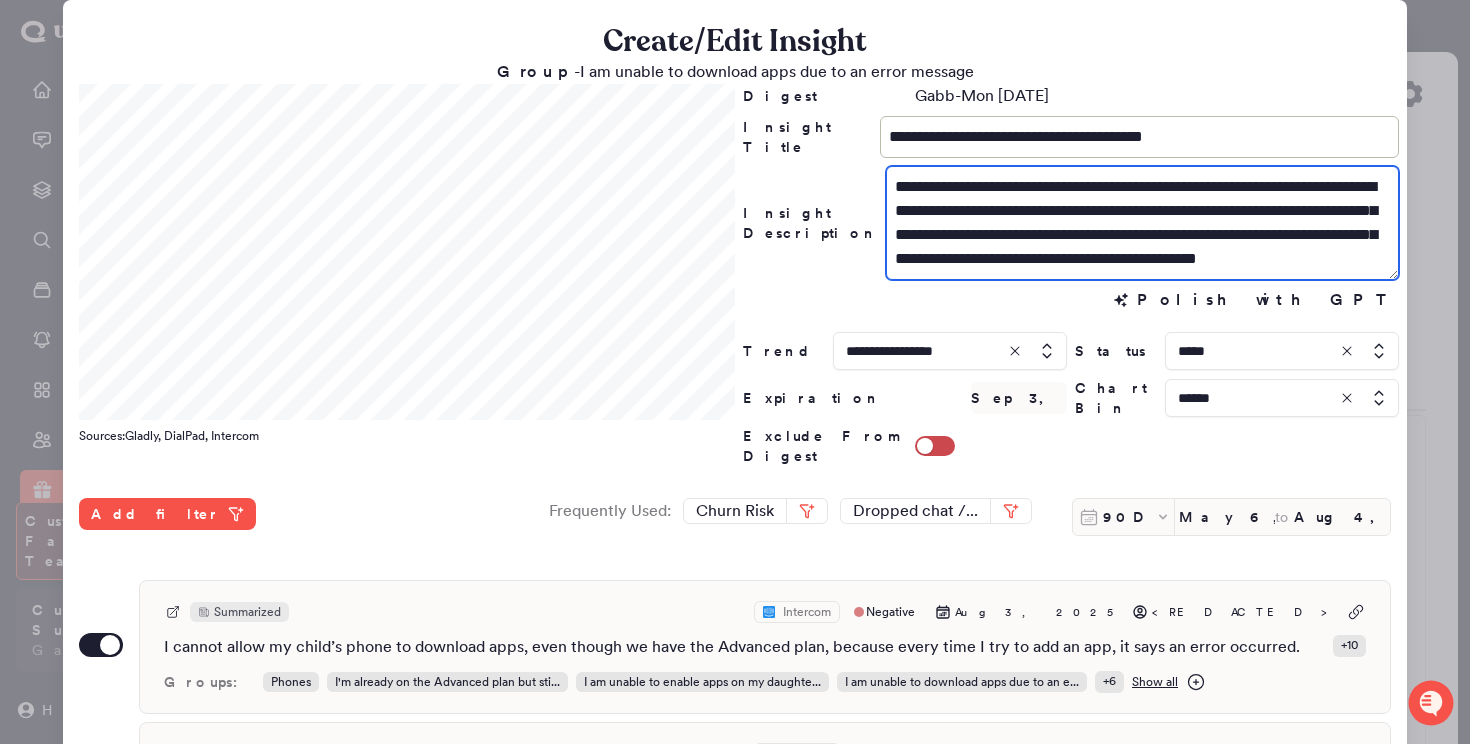 click on "**********" at bounding box center (1142, 223) 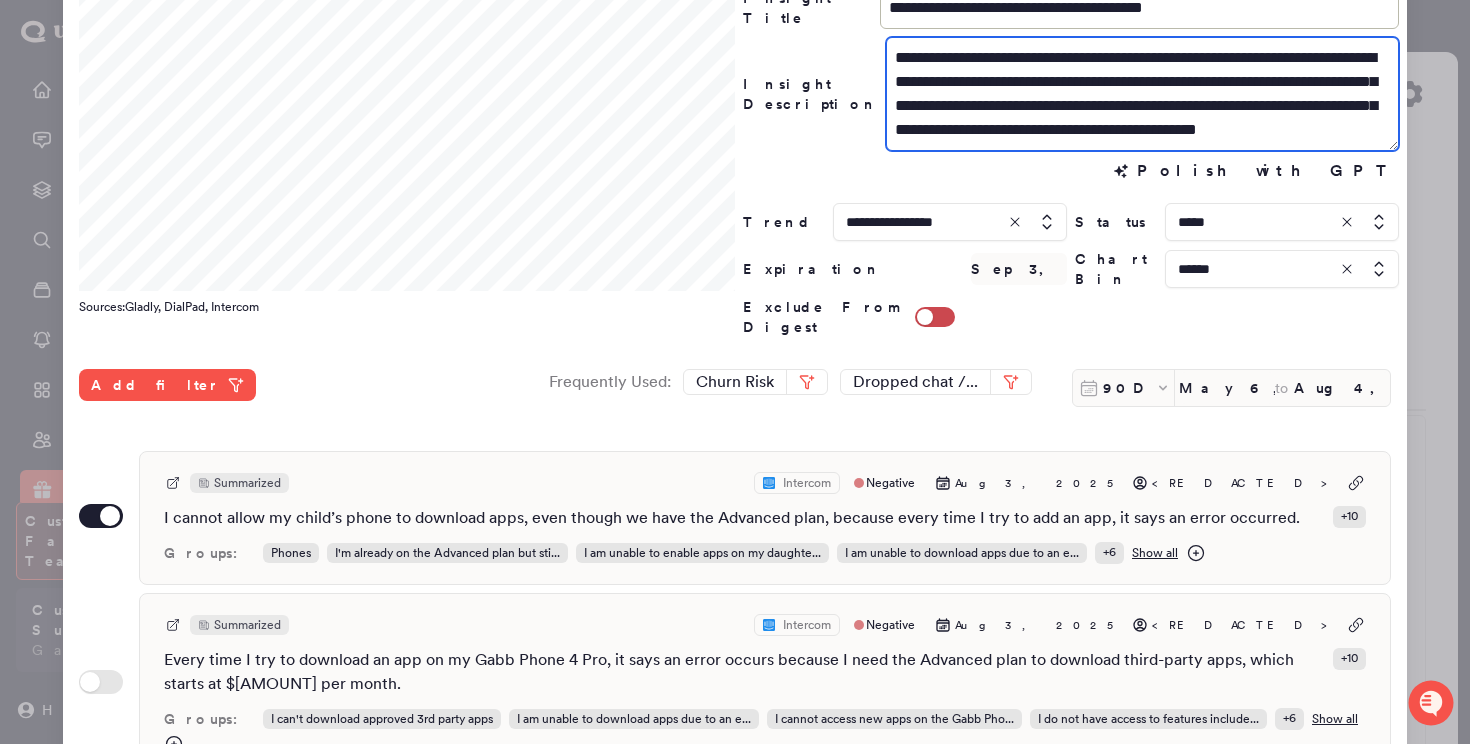 scroll, scrollTop: 138, scrollLeft: 0, axis: vertical 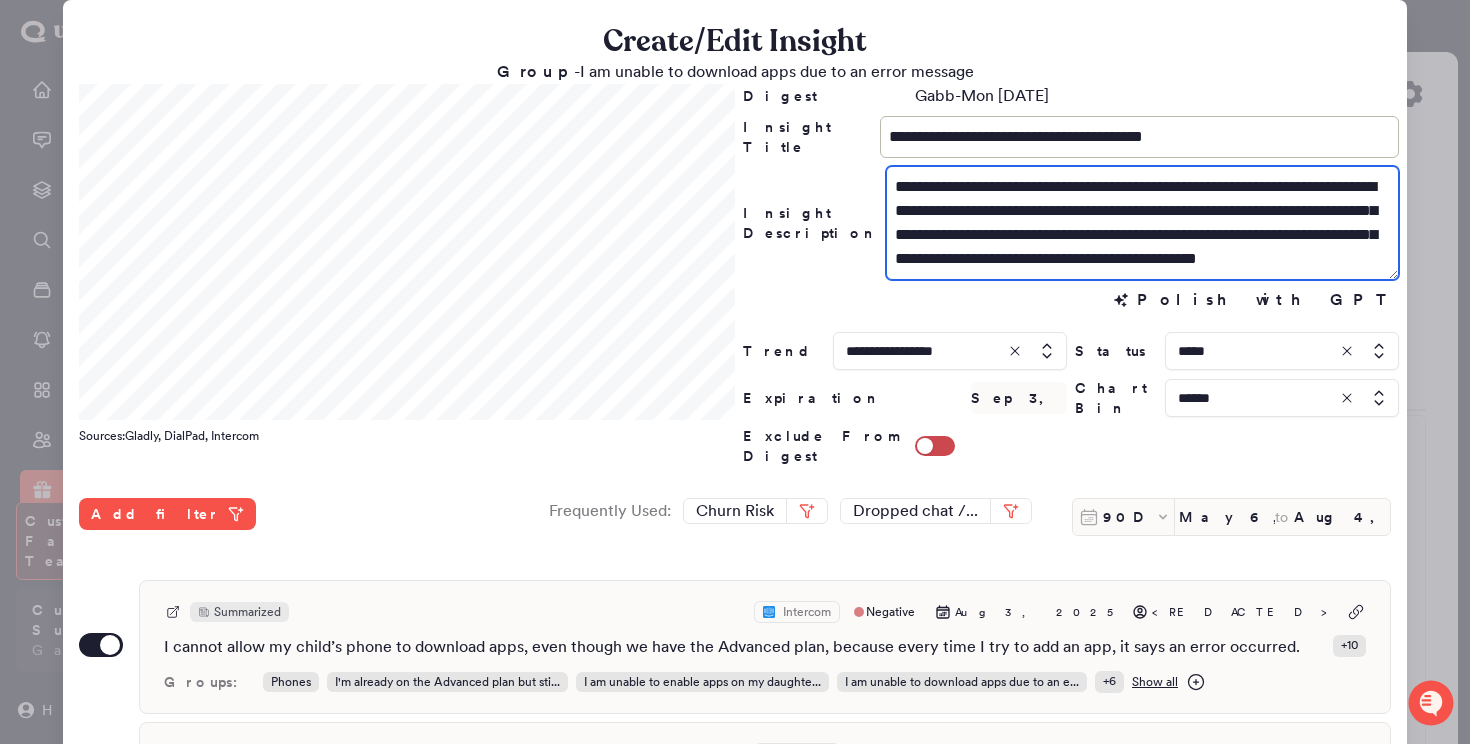 drag, startPoint x: 1264, startPoint y: 211, endPoint x: 1329, endPoint y: 242, distance: 72.013885 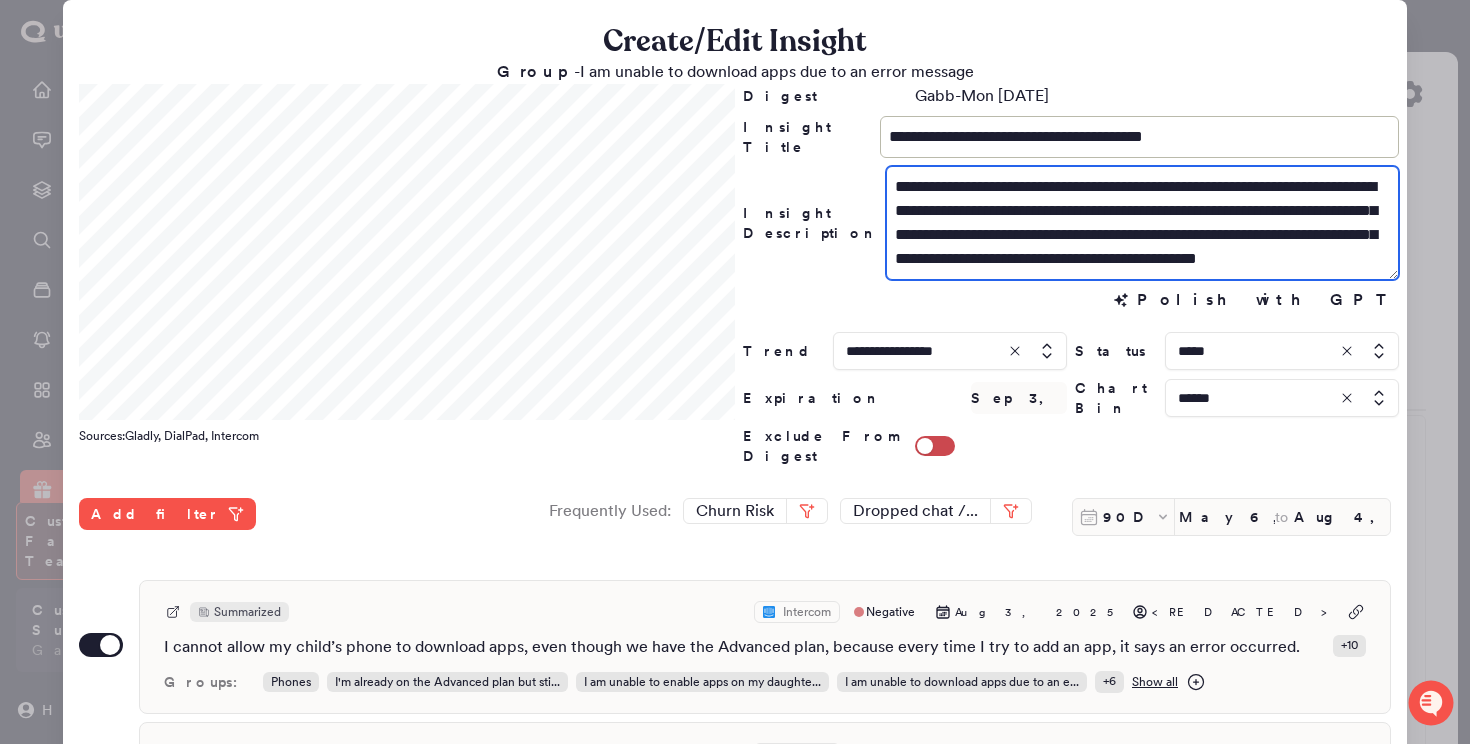 click on "**********" at bounding box center (1142, 223) 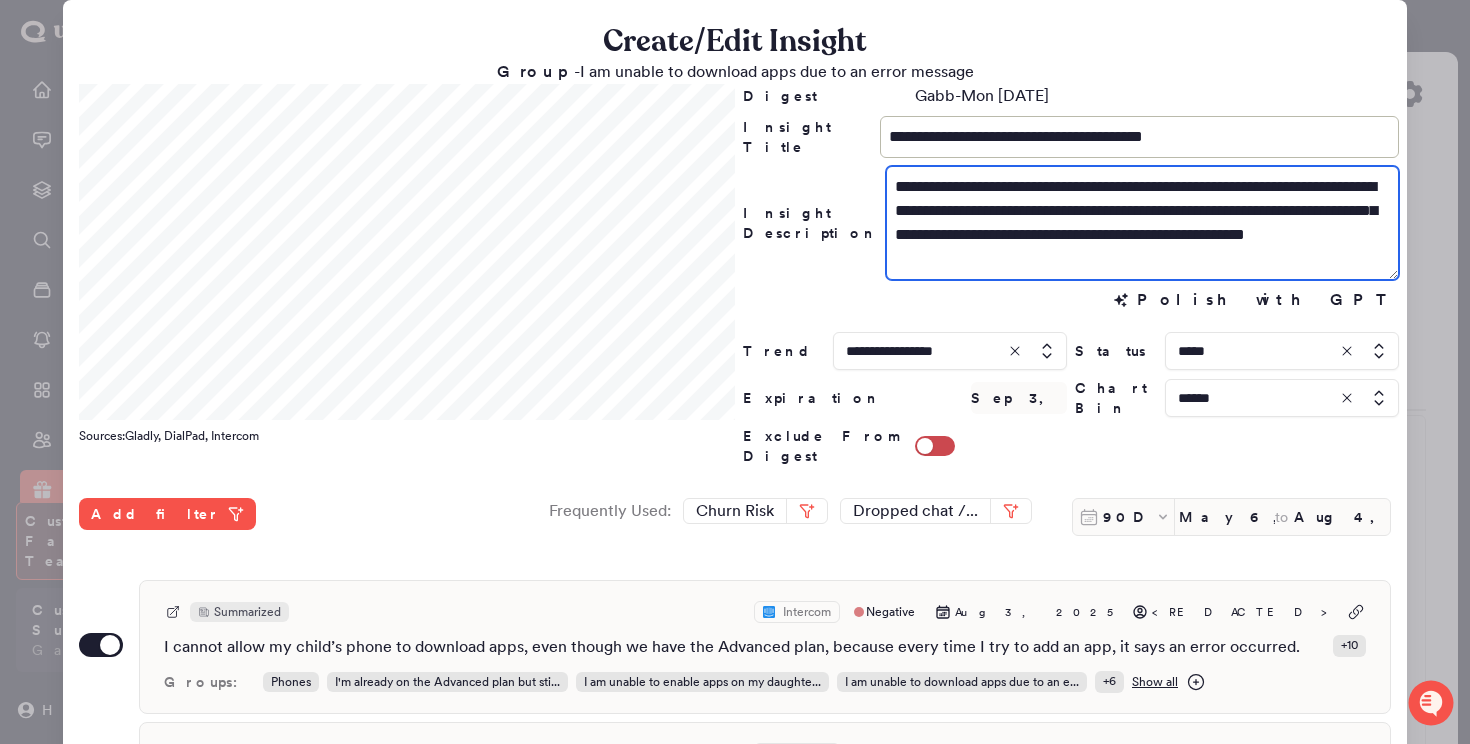 scroll, scrollTop: 0, scrollLeft: 0, axis: both 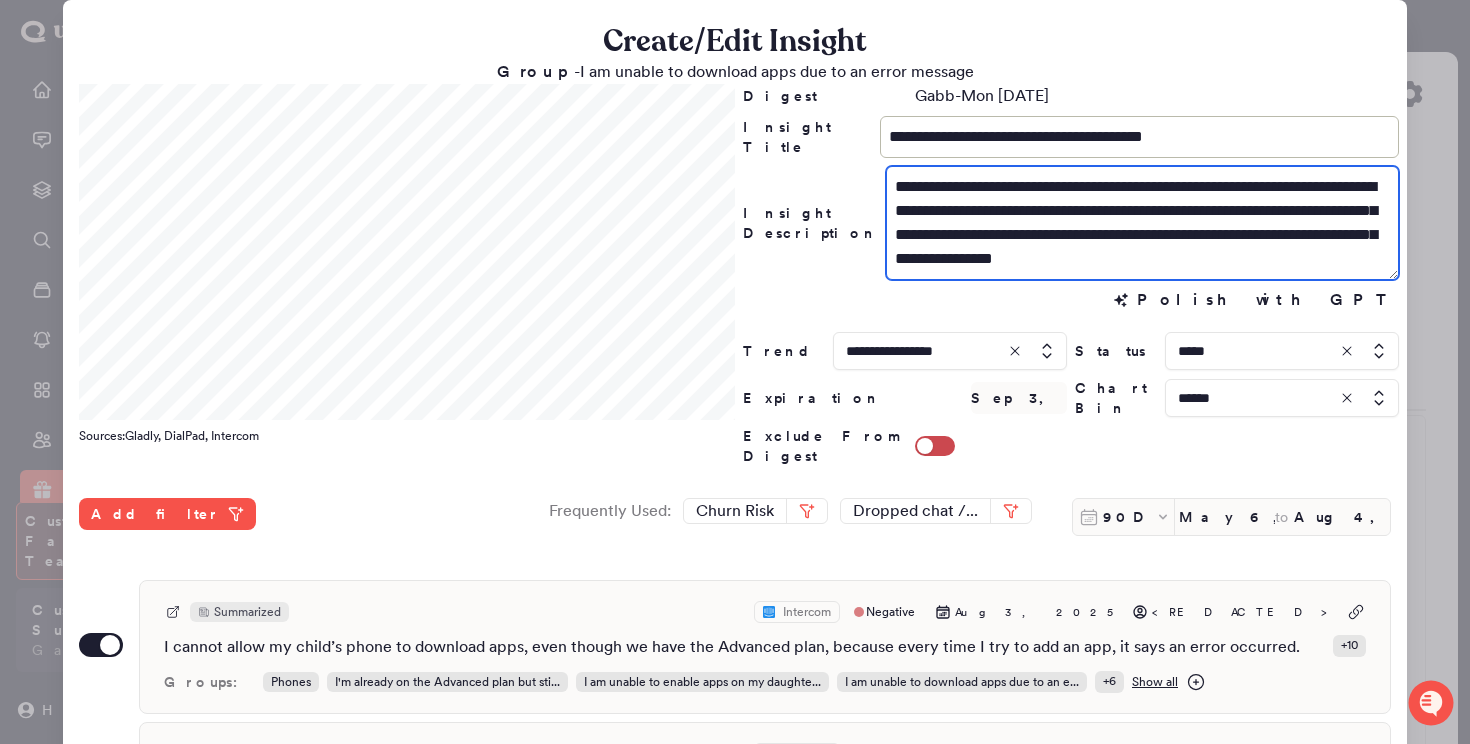 click on "**********" at bounding box center [1142, 223] 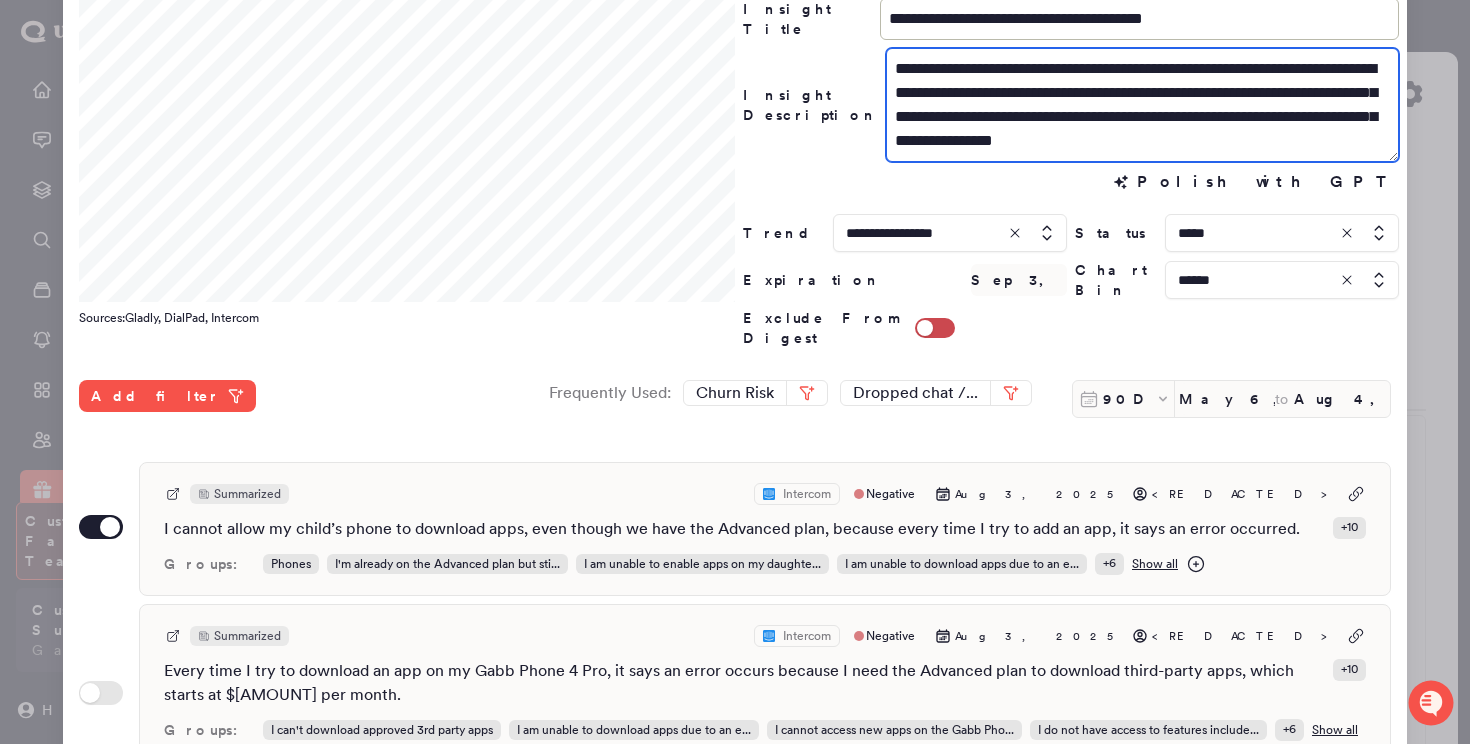 scroll, scrollTop: 140, scrollLeft: 0, axis: vertical 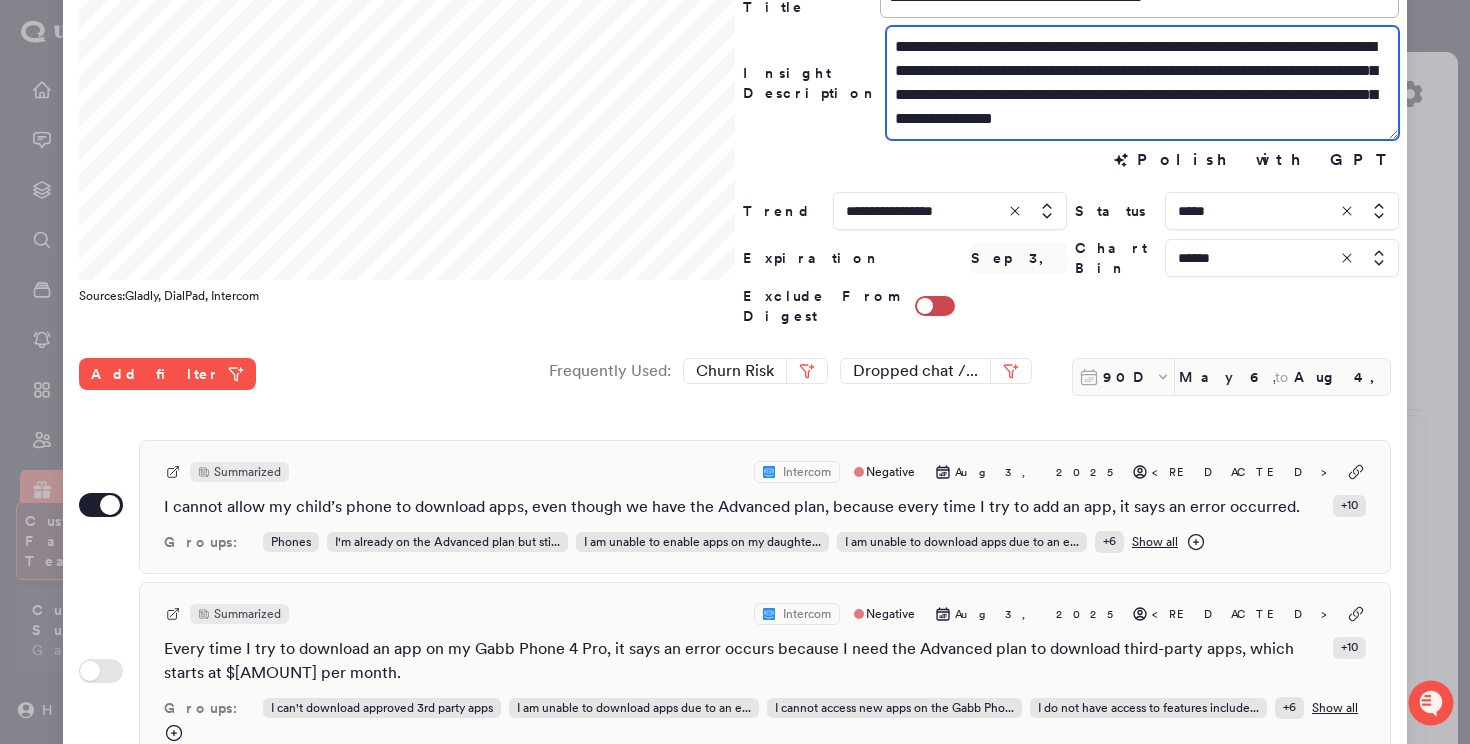type on "**********" 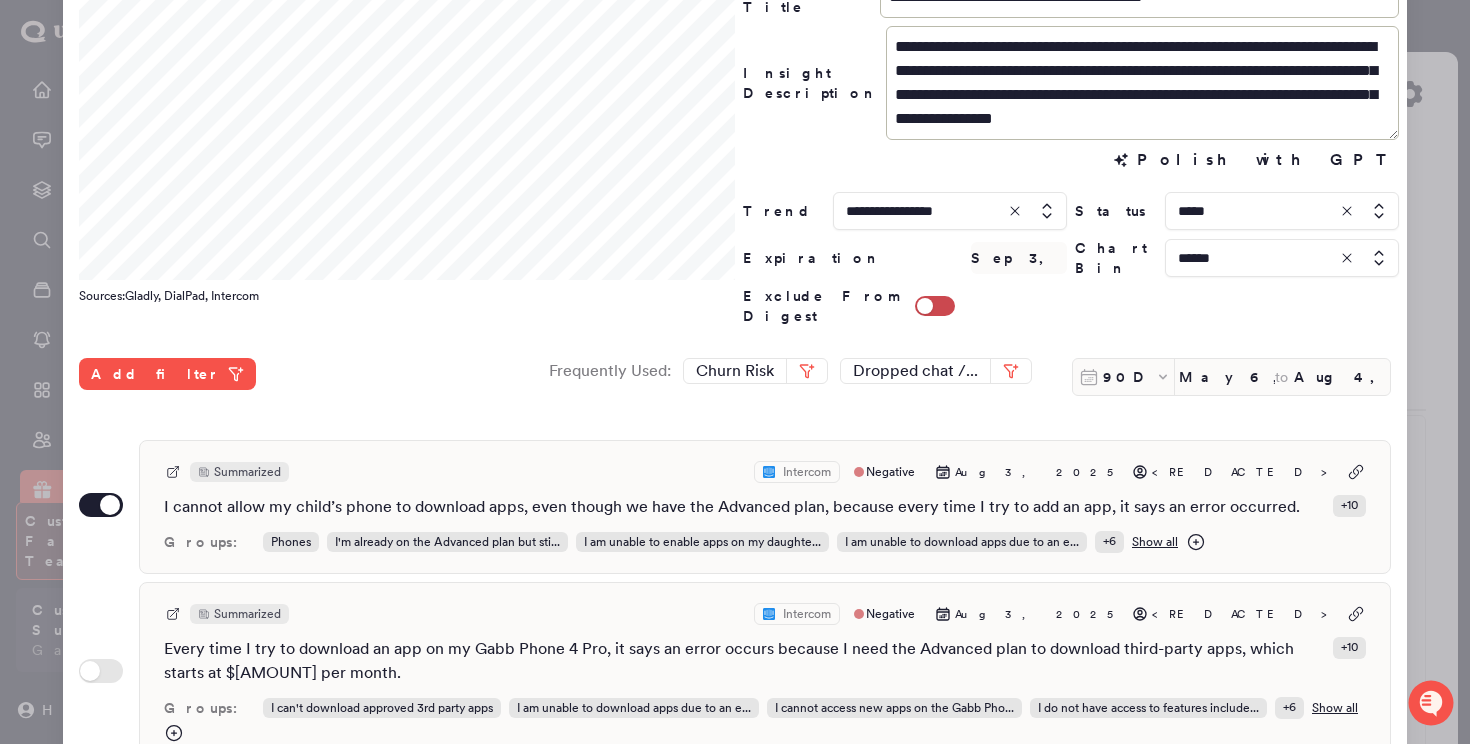 click on "Polish with GPT Polish with GPT" at bounding box center [1071, 160] 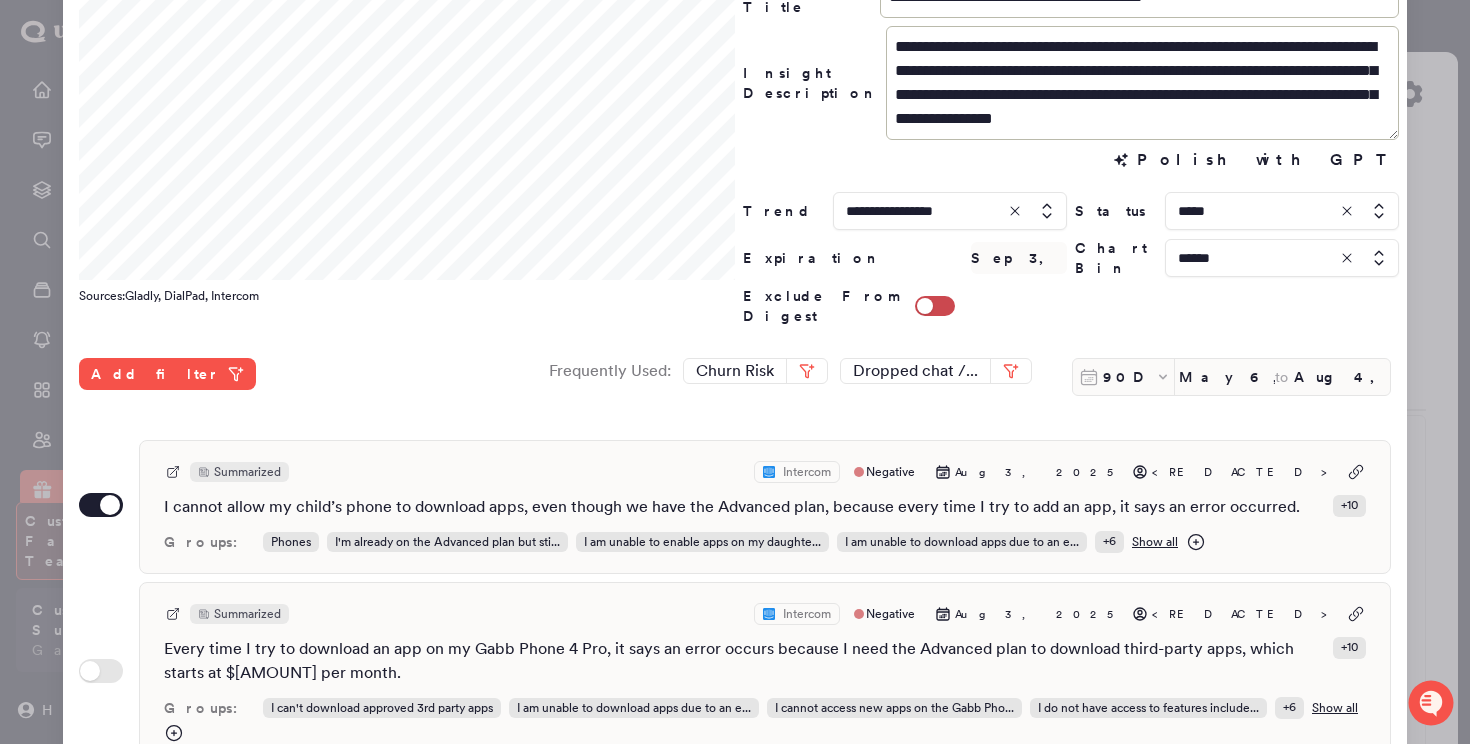 scroll, scrollTop: 241, scrollLeft: 0, axis: vertical 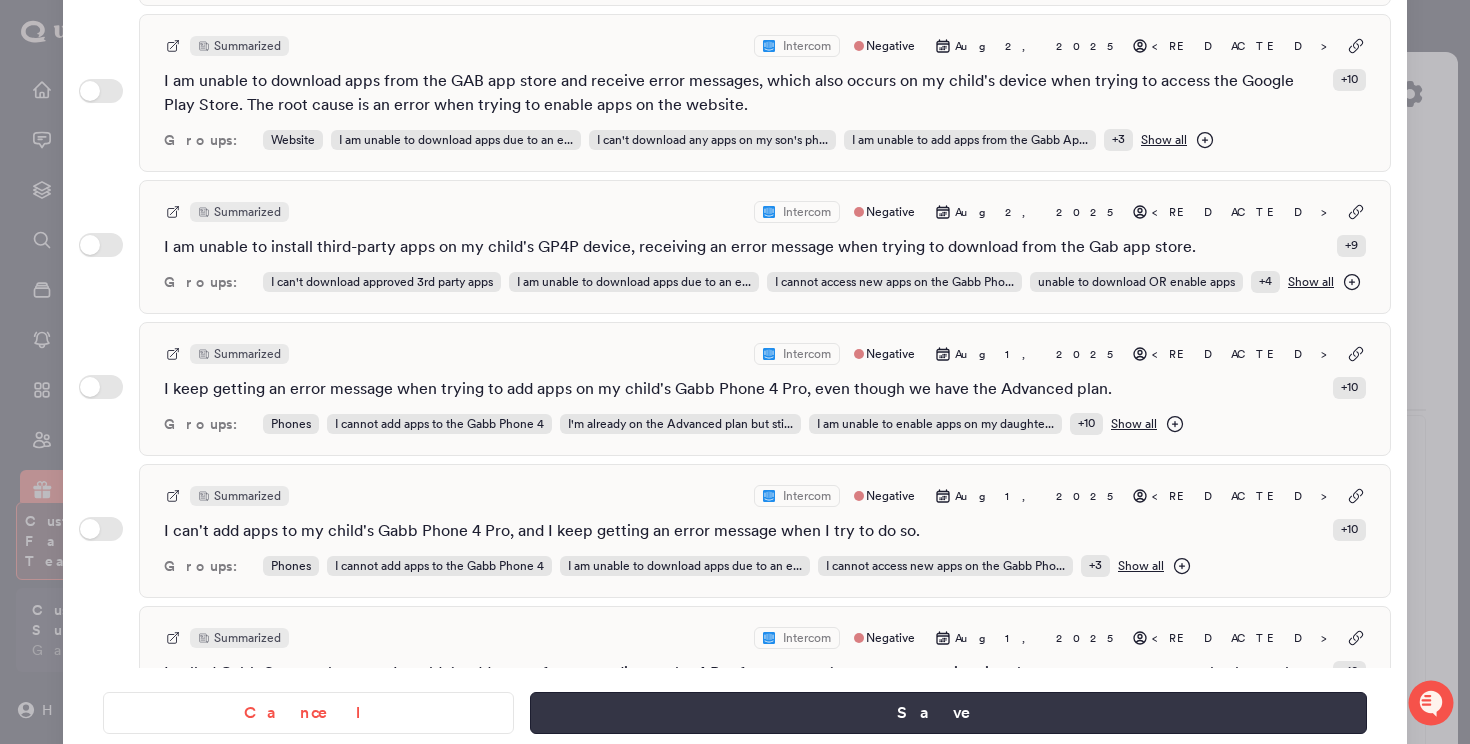 click on "Save" at bounding box center [948, 713] 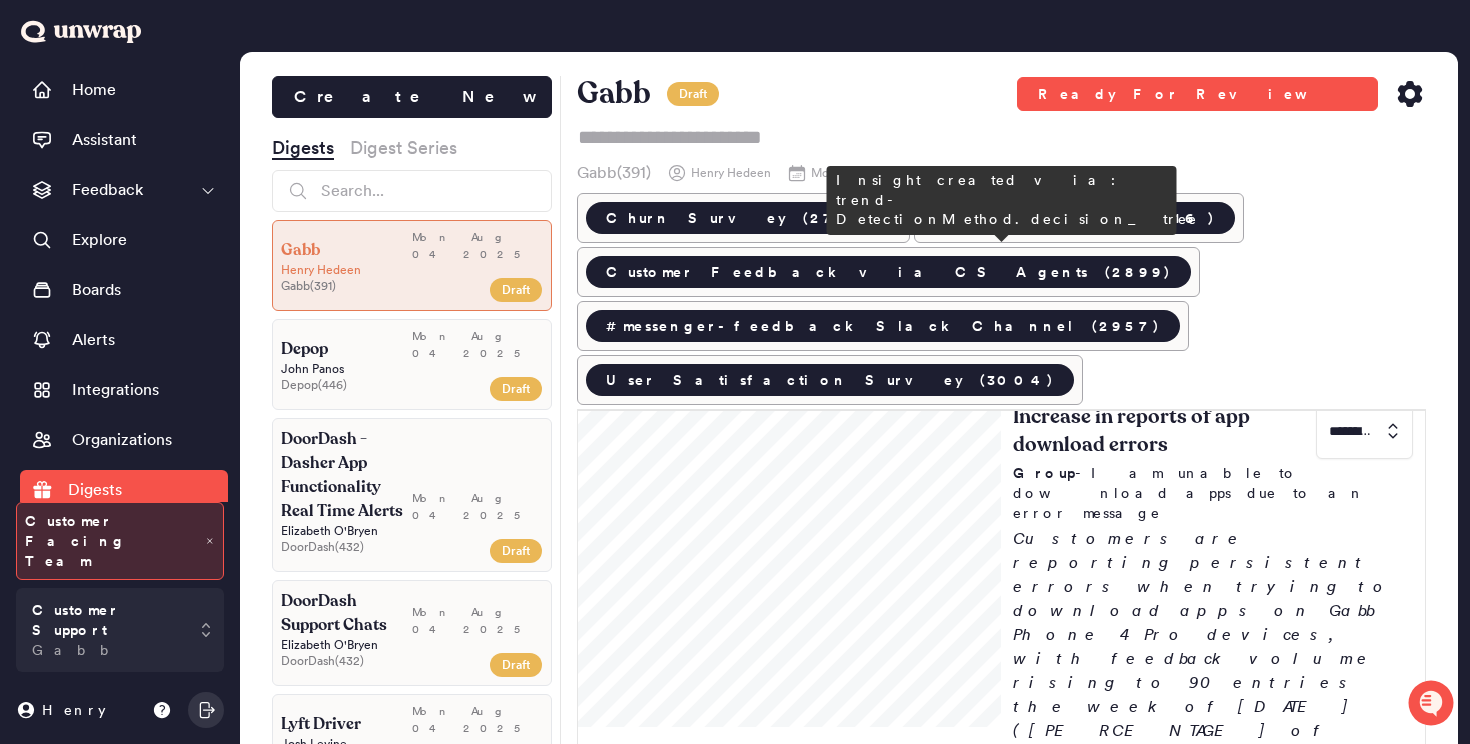 scroll, scrollTop: 0, scrollLeft: 0, axis: both 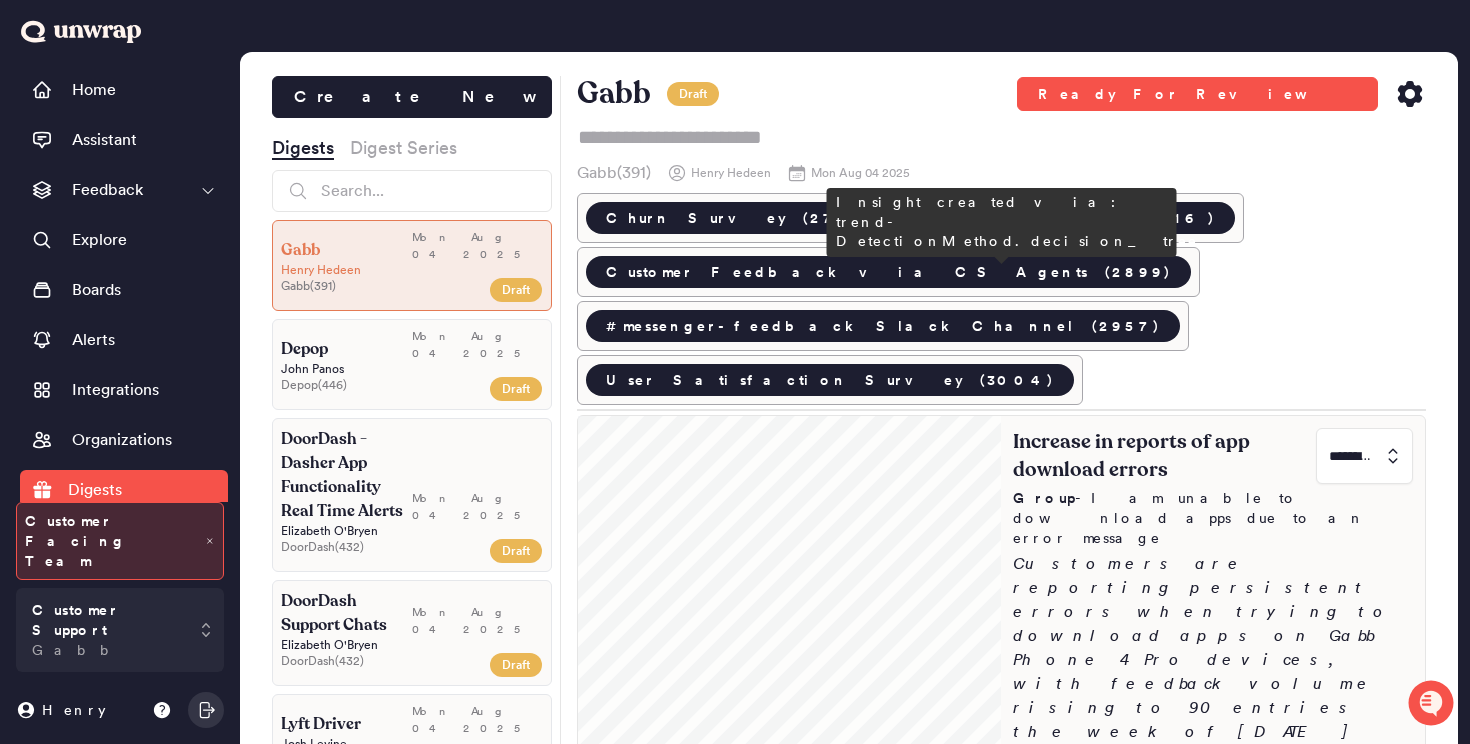 click at bounding box center (1364, 456) 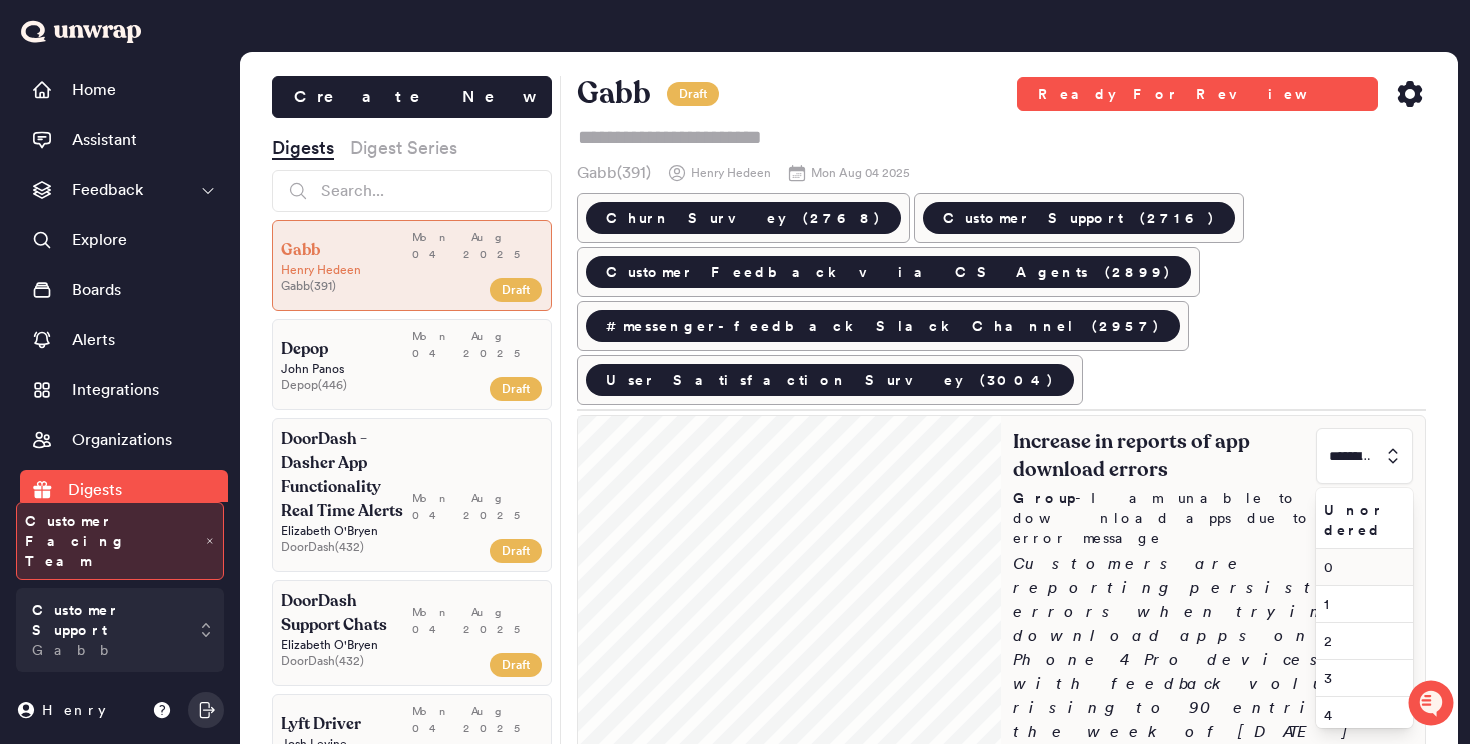 click on "0" at bounding box center [1360, 567] 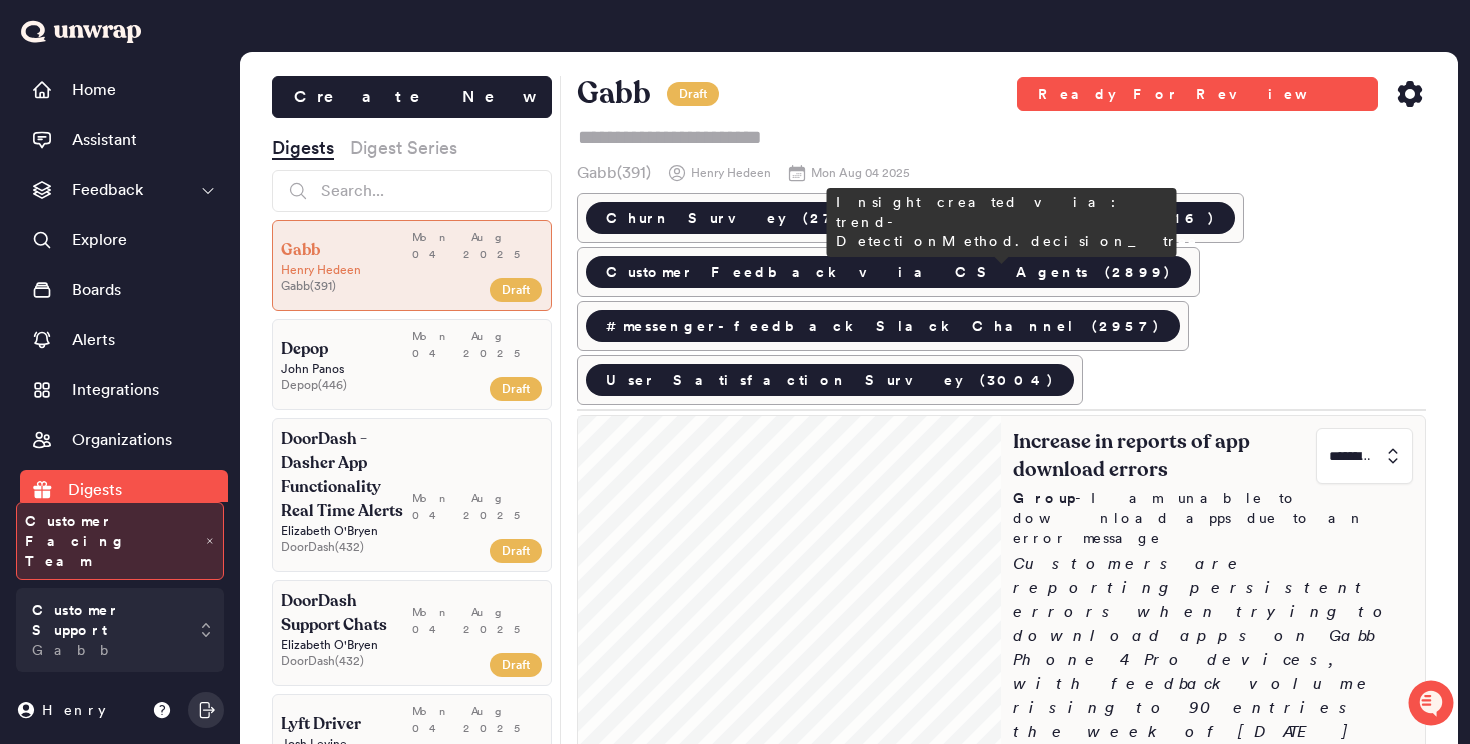 type on "*" 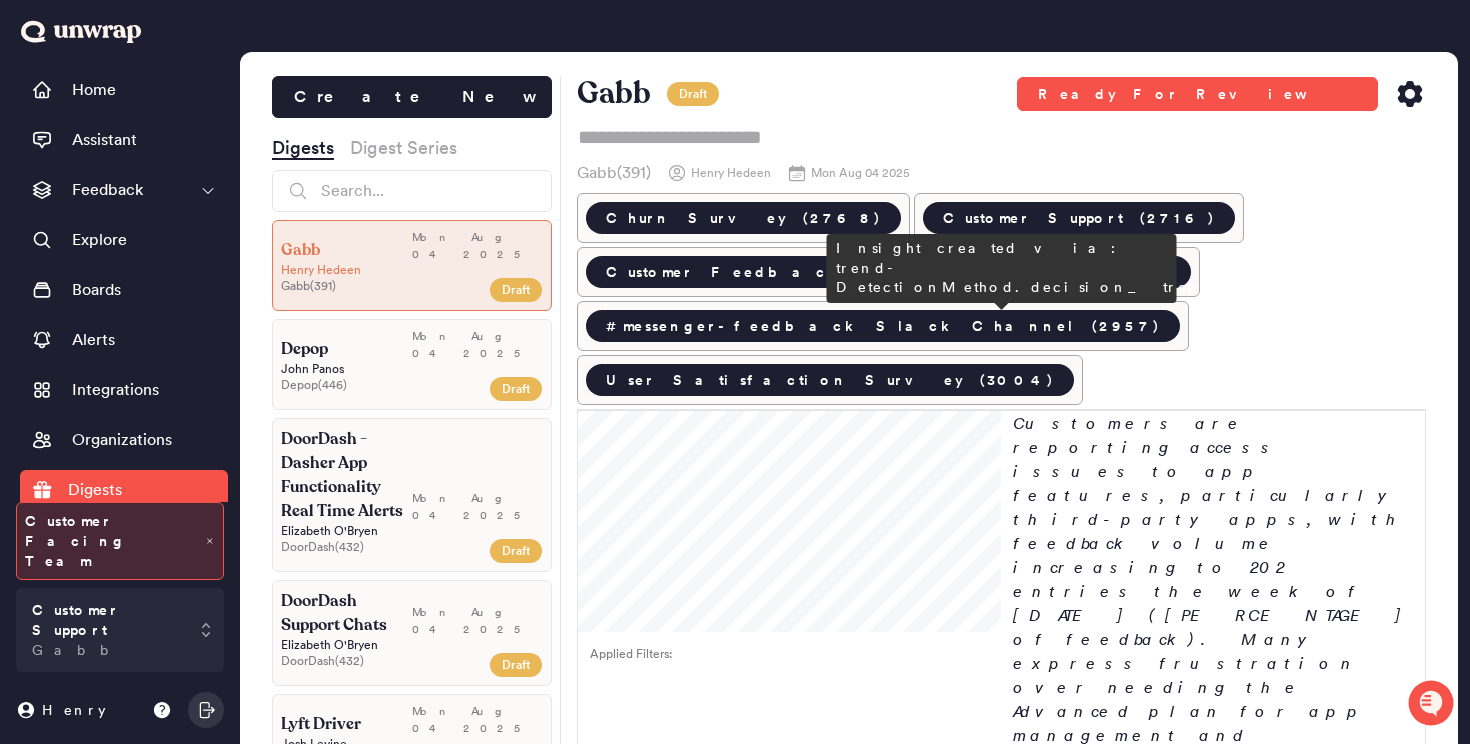 scroll, scrollTop: 1051, scrollLeft: 0, axis: vertical 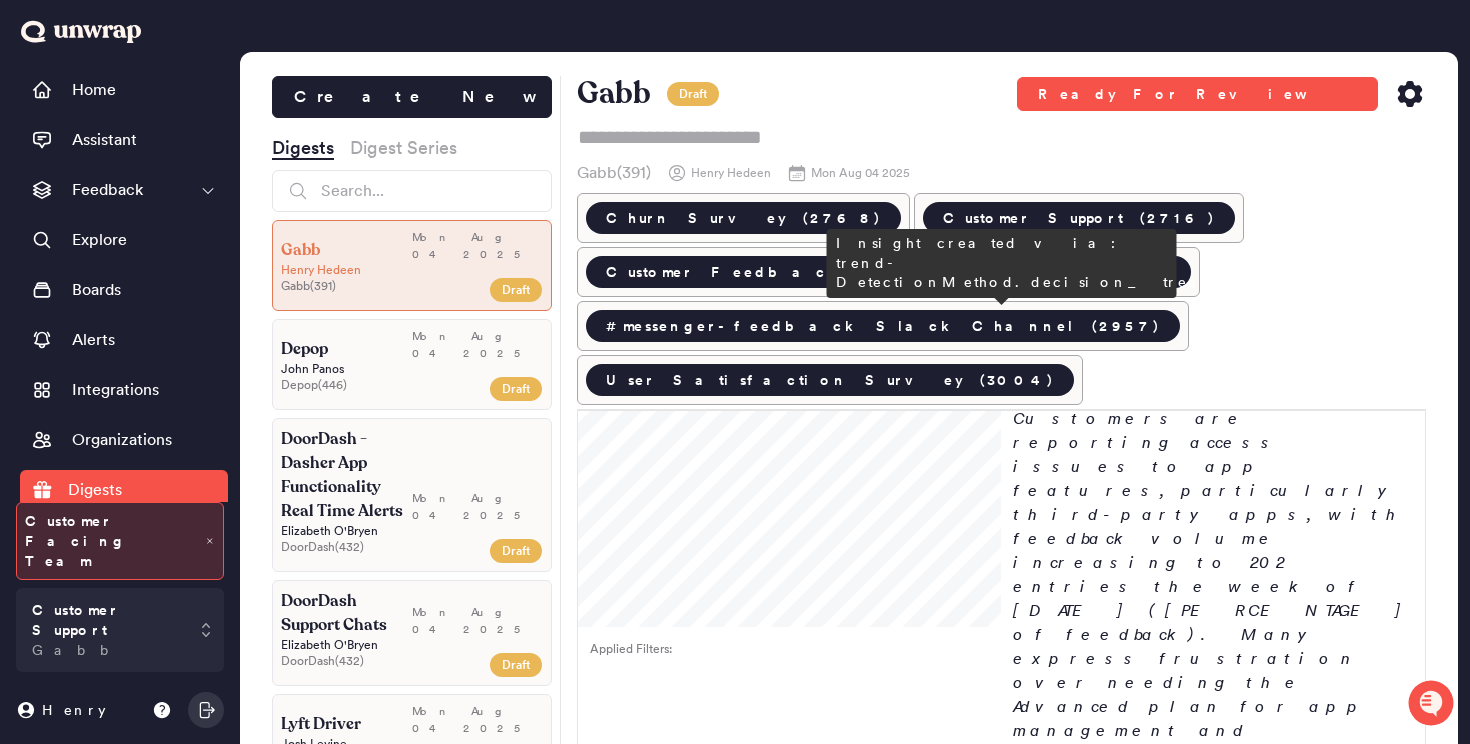 click on "Customers are reporting issues with Gabb Phones not turning on, with feedback volume rising to 53 entries the week of [DATE] ([PERCENTAGE] of feedback). Common problems include hardware failures, battery issues, and physical damage from drops or water exposure." at bounding box center (1213, 1473) 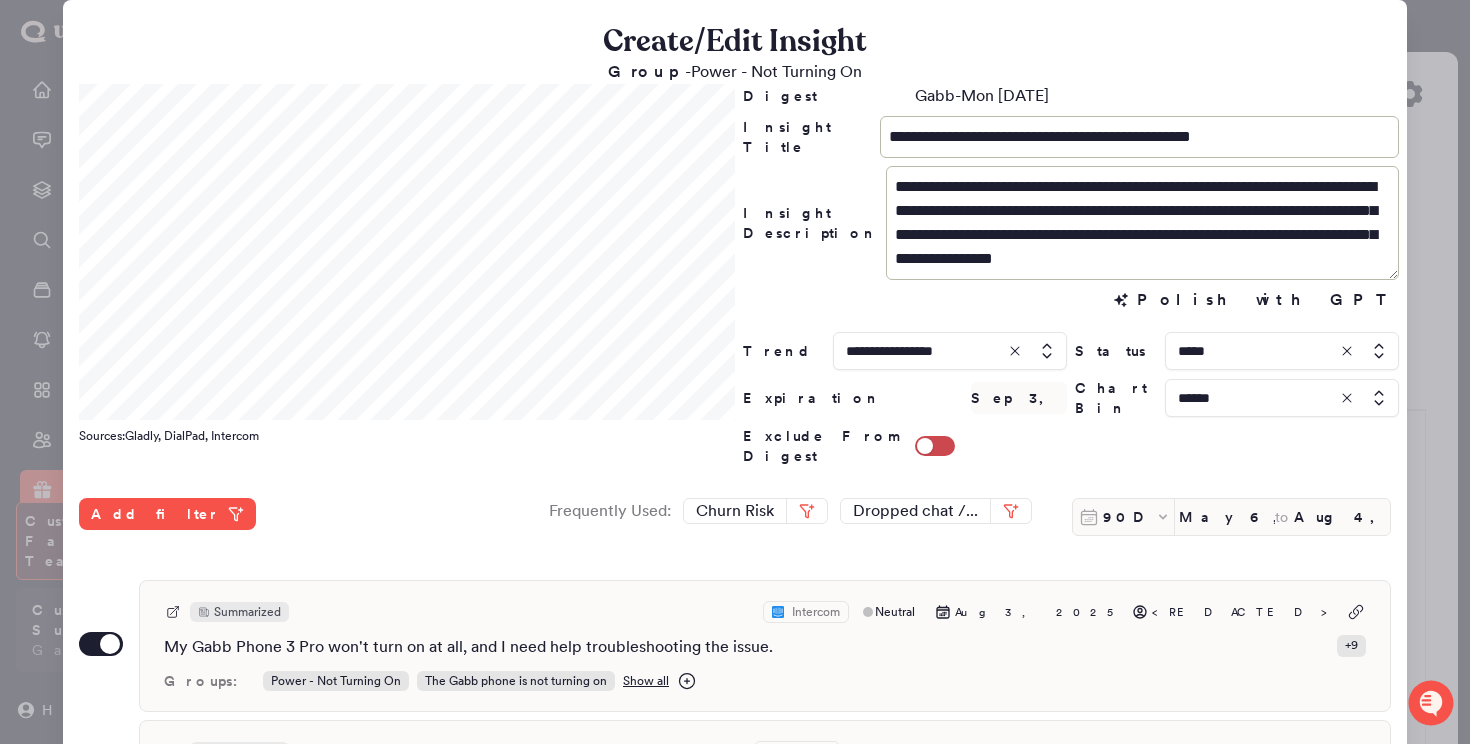 scroll, scrollTop: 10, scrollLeft: 0, axis: vertical 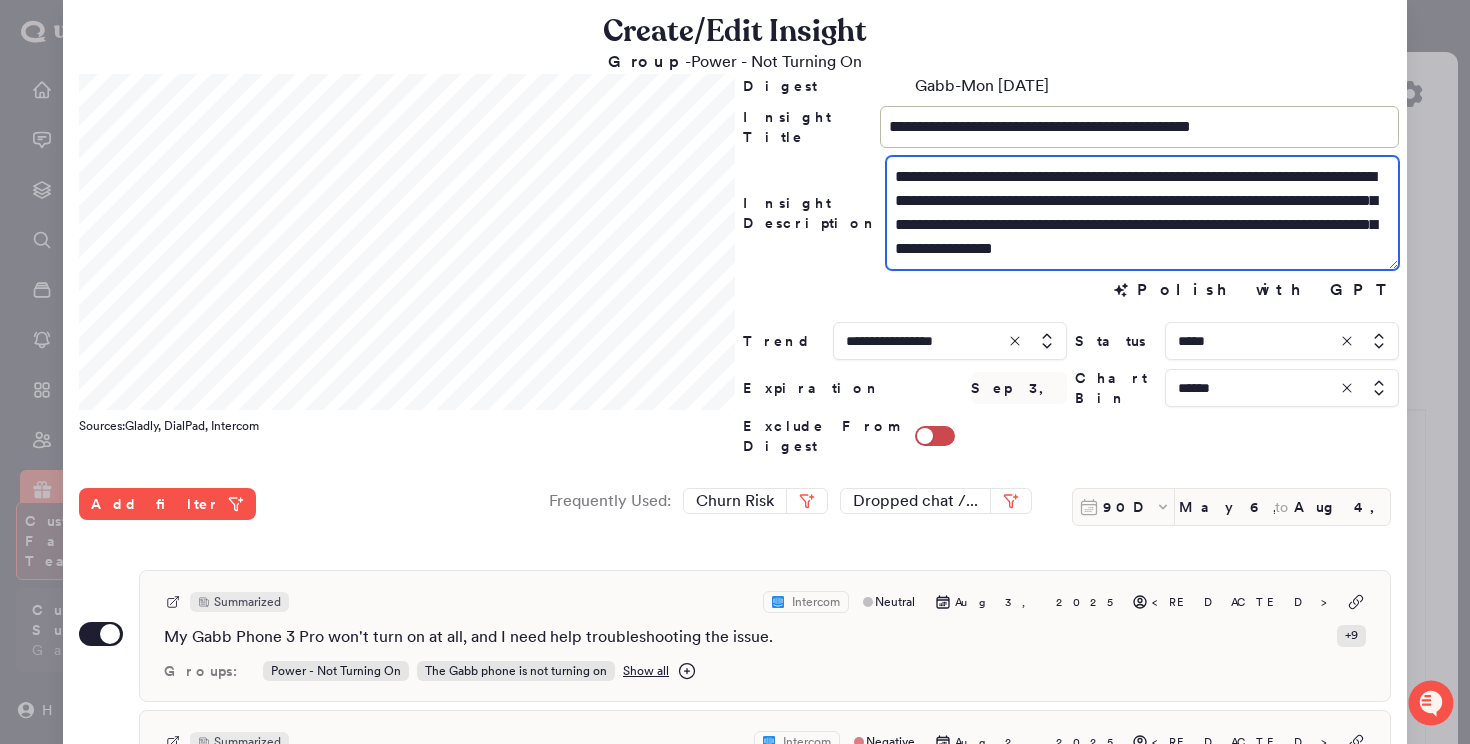 click on "**********" at bounding box center [1142, 213] 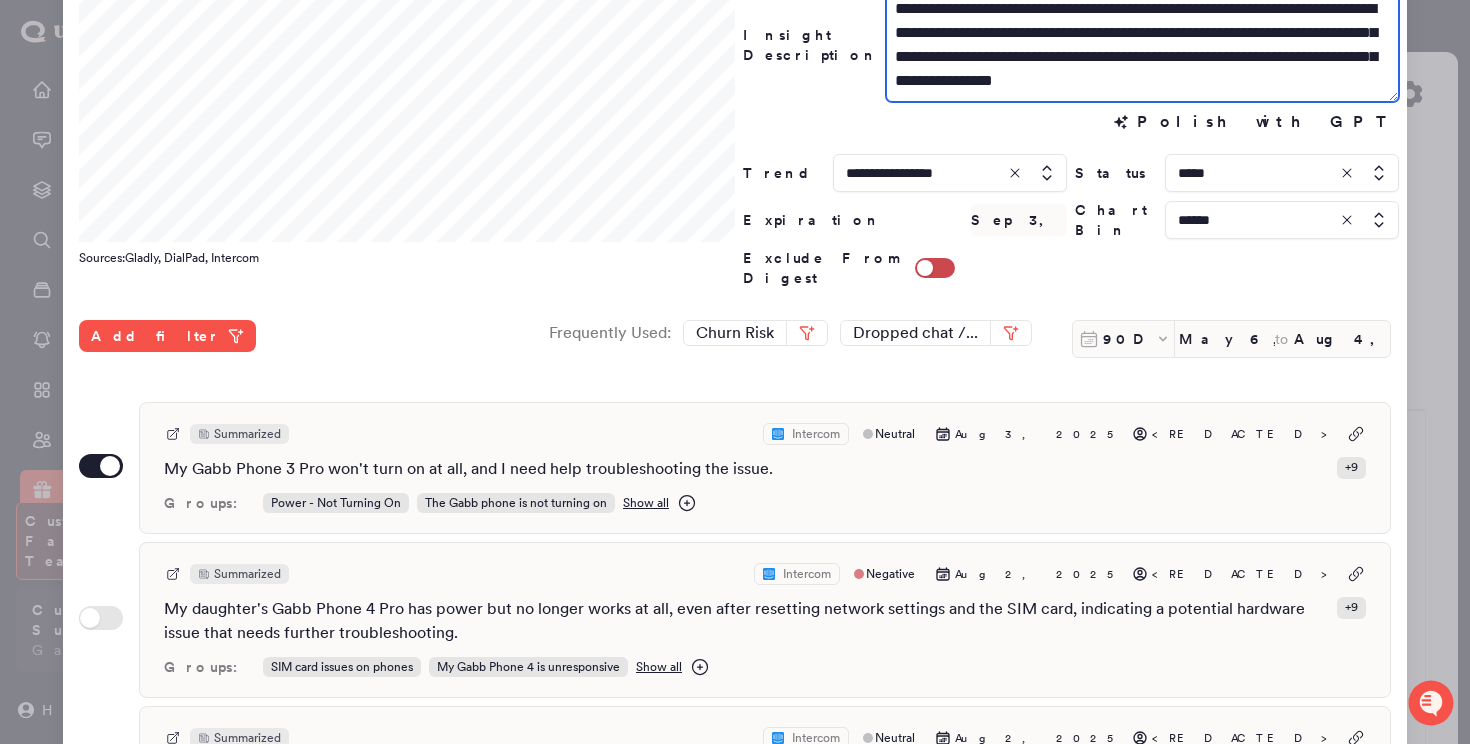 scroll, scrollTop: 180, scrollLeft: 0, axis: vertical 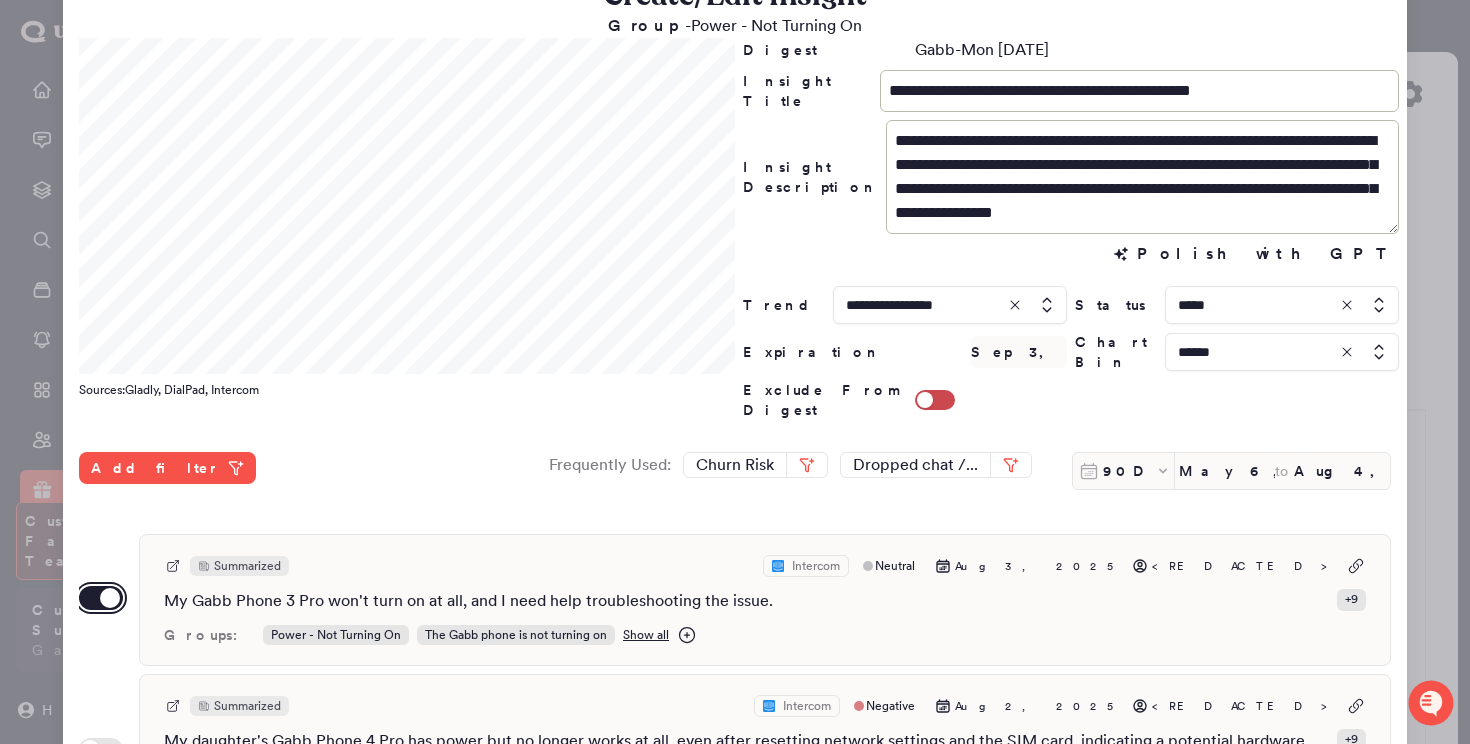 click on "Use setting" at bounding box center (101, 598) 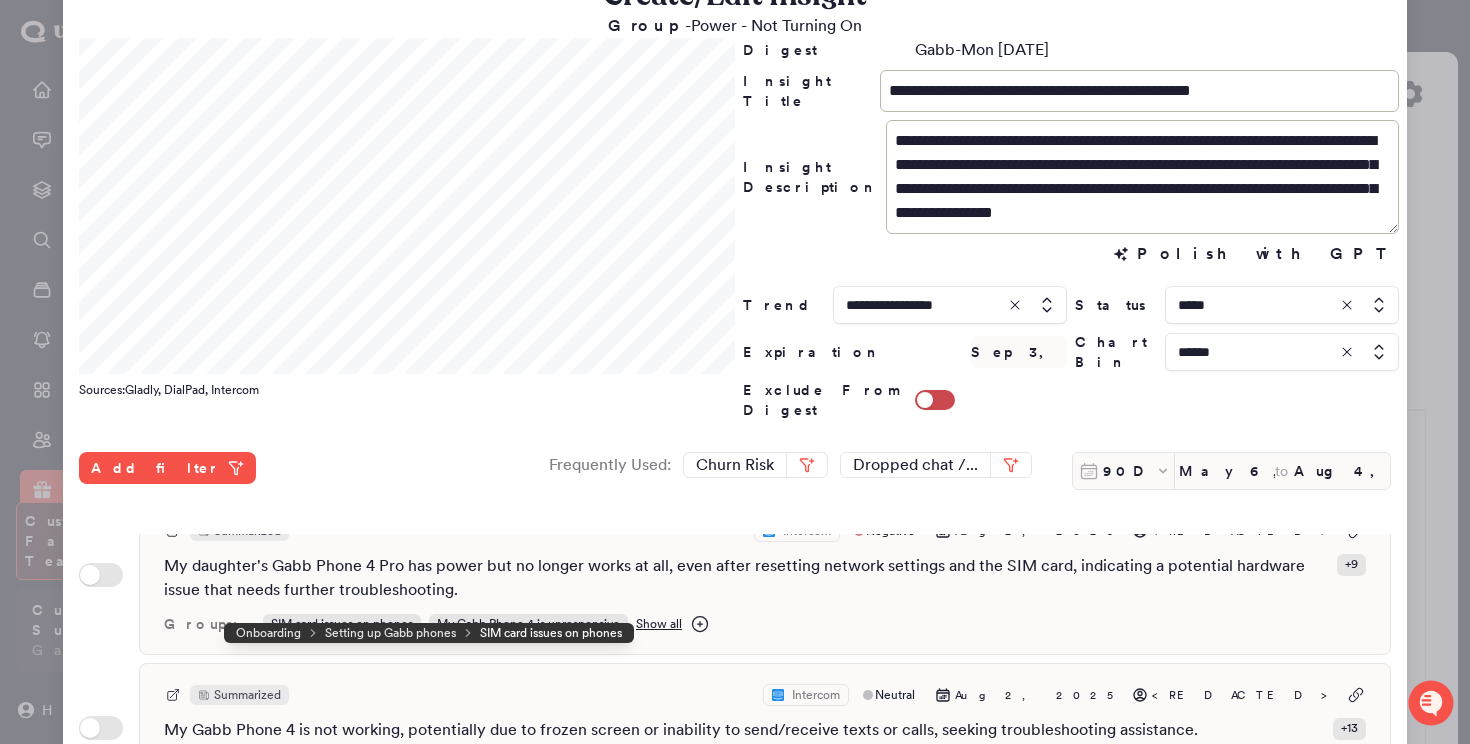 scroll, scrollTop: 162, scrollLeft: 0, axis: vertical 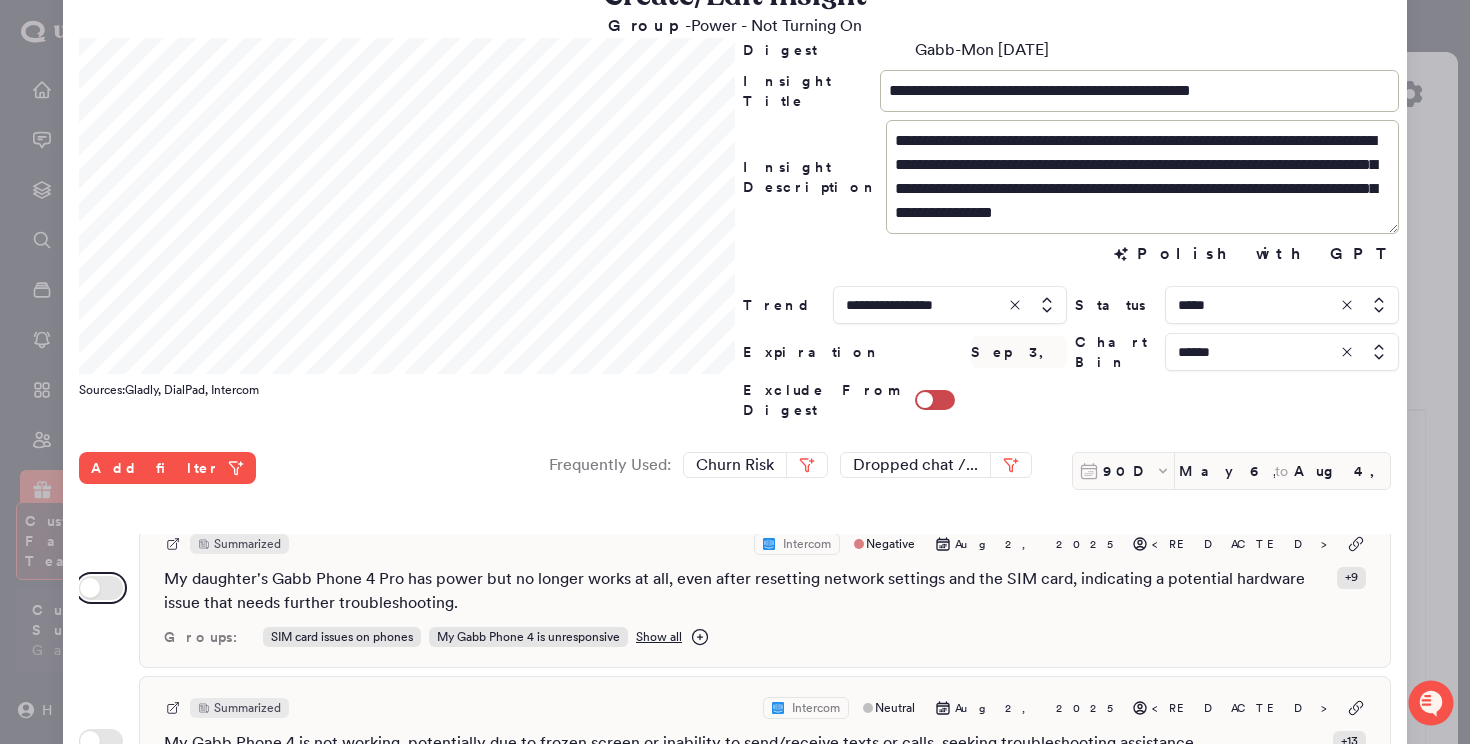 click on "Use setting" at bounding box center (101, 588) 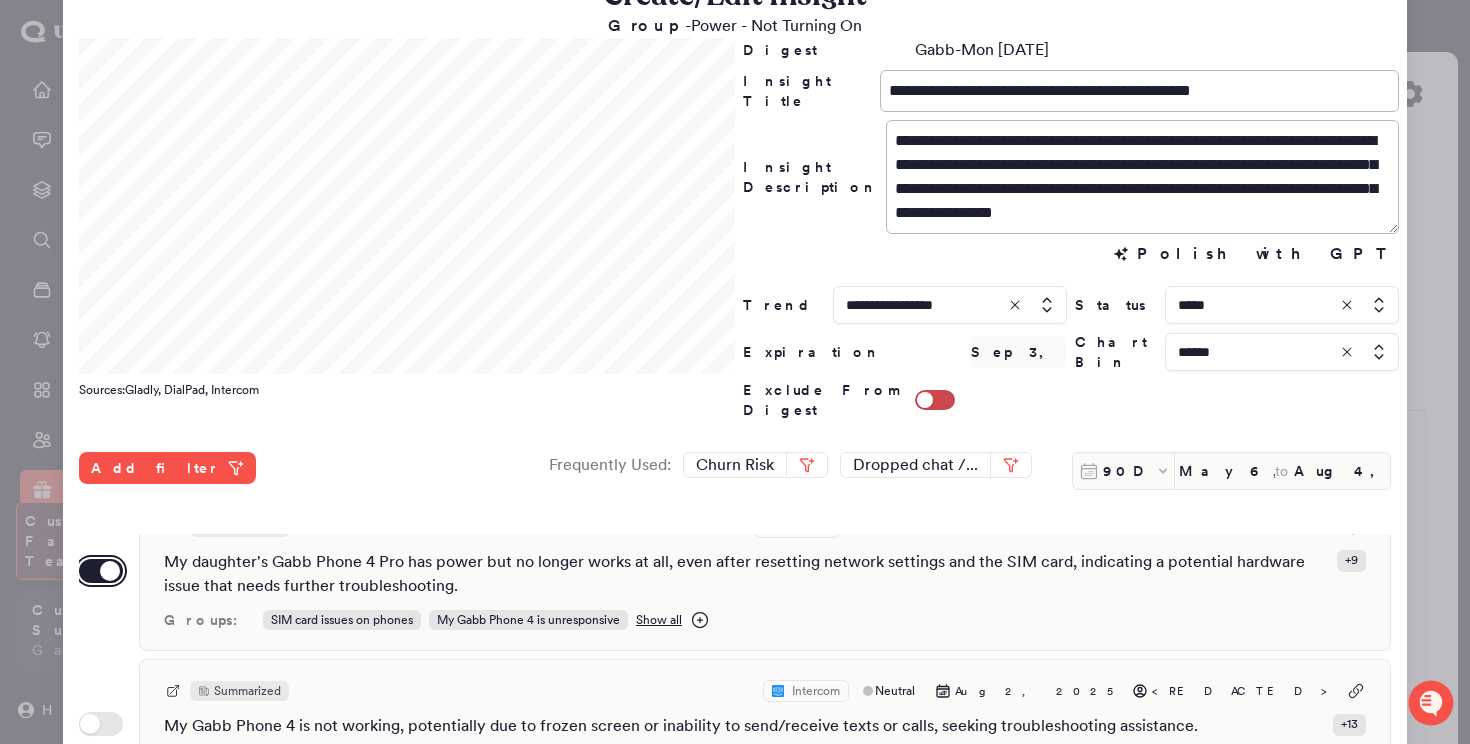 scroll, scrollTop: 181, scrollLeft: 0, axis: vertical 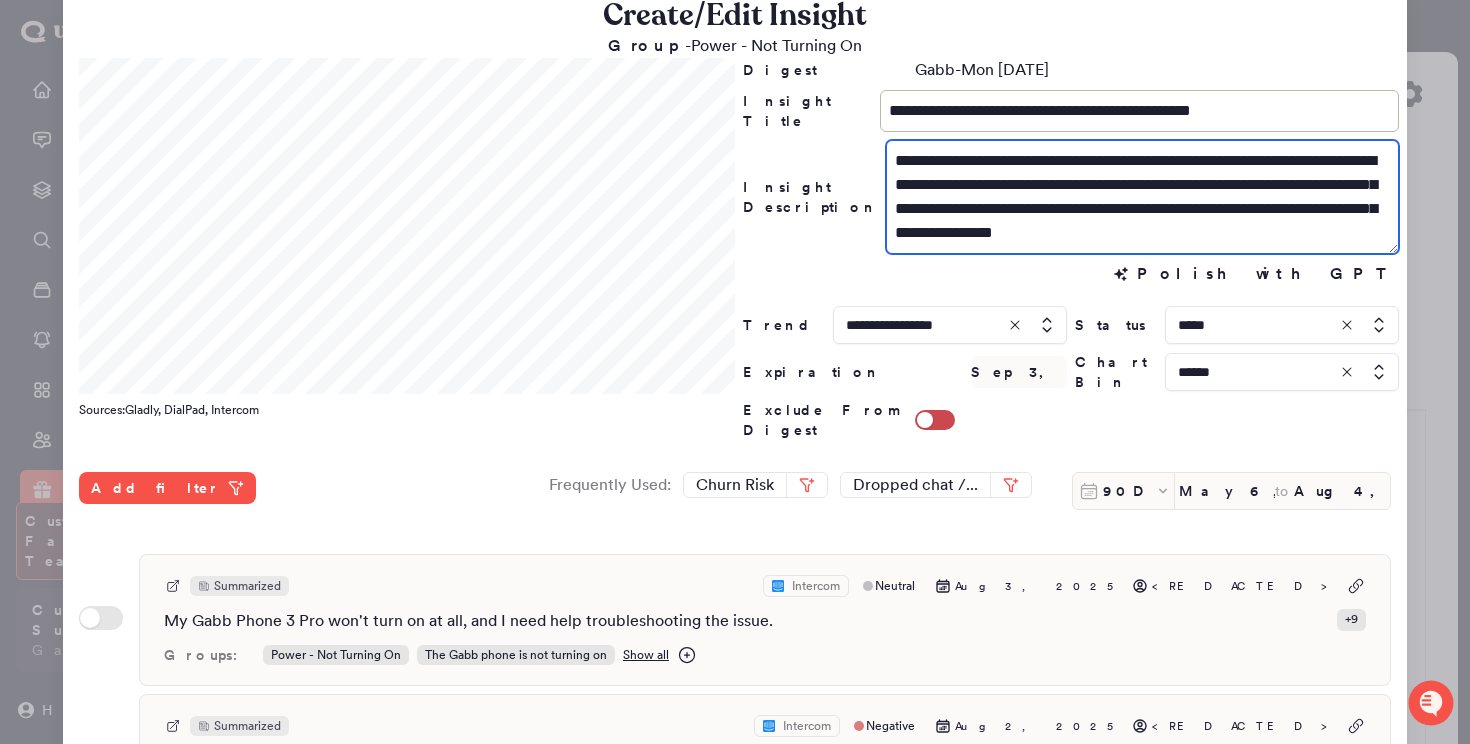 drag, startPoint x: 1324, startPoint y: 234, endPoint x: 988, endPoint y: 212, distance: 336.71948 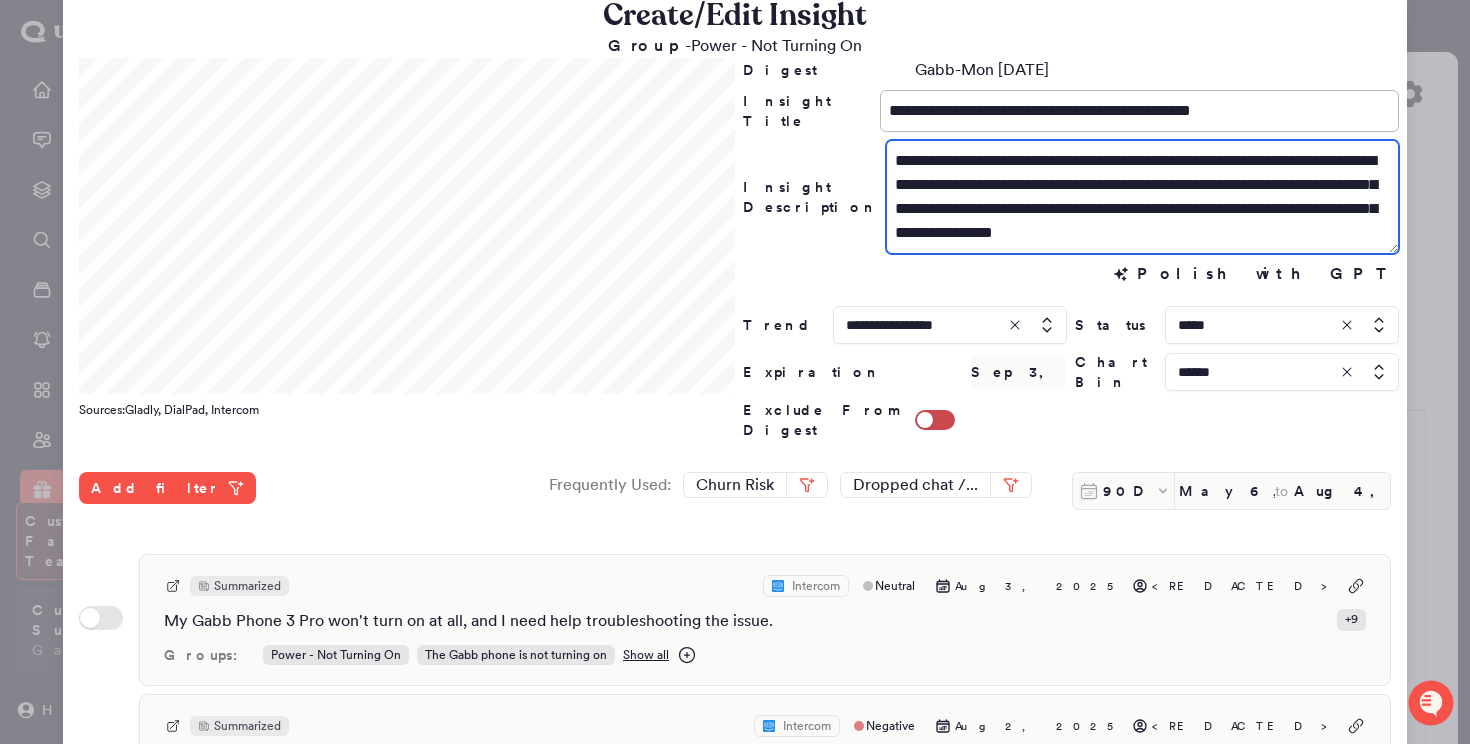 click on "**********" at bounding box center (1142, 197) 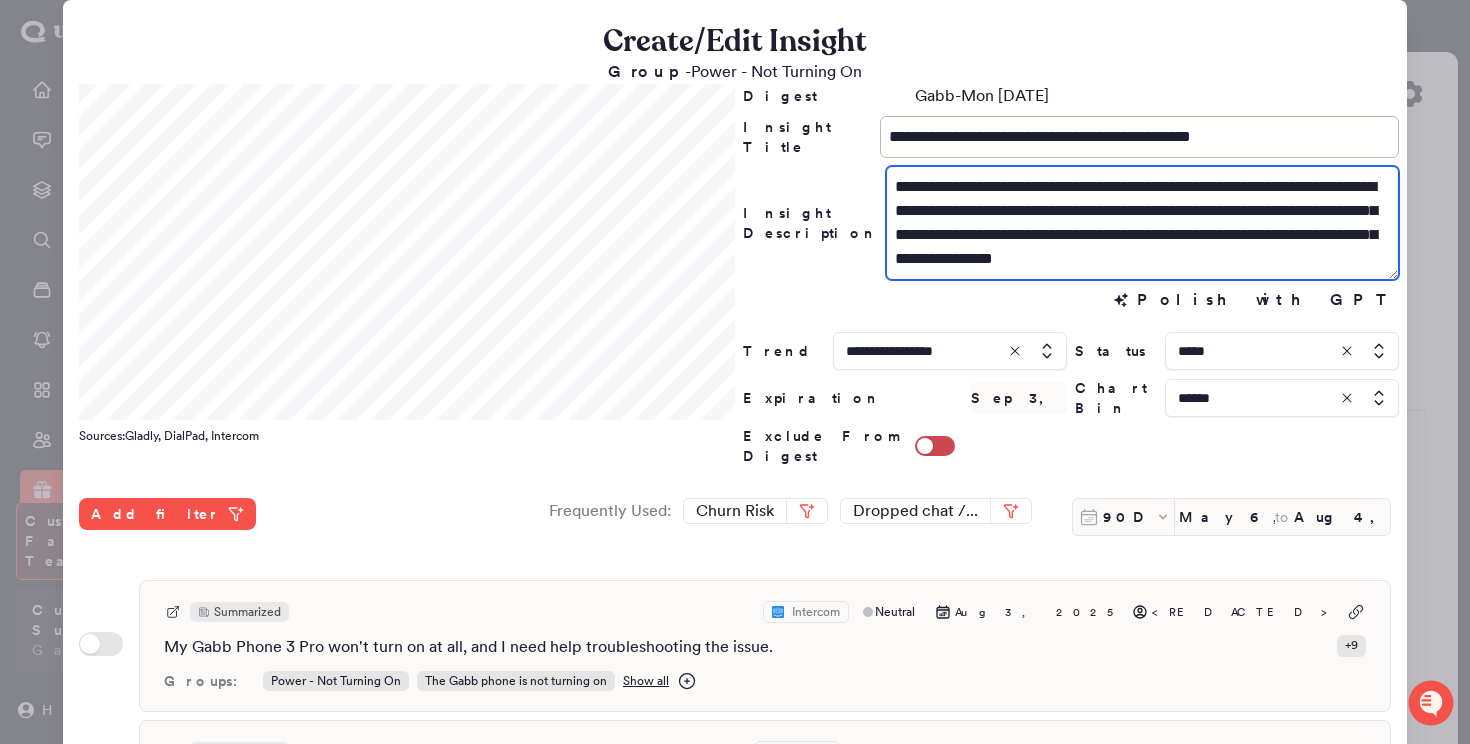 click on "**********" at bounding box center [1142, 223] 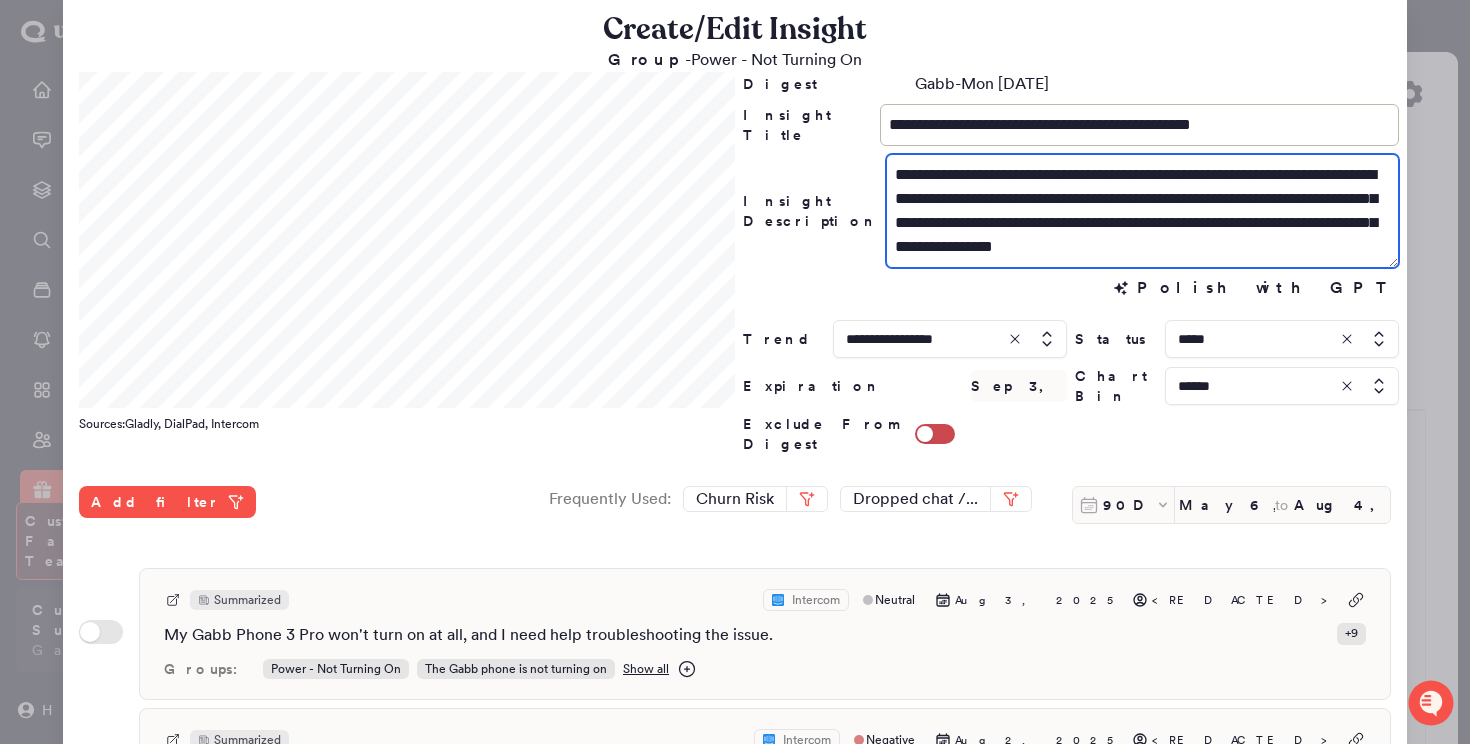 drag, startPoint x: 988, startPoint y: 228, endPoint x: 1315, endPoint y: 246, distance: 327.49503 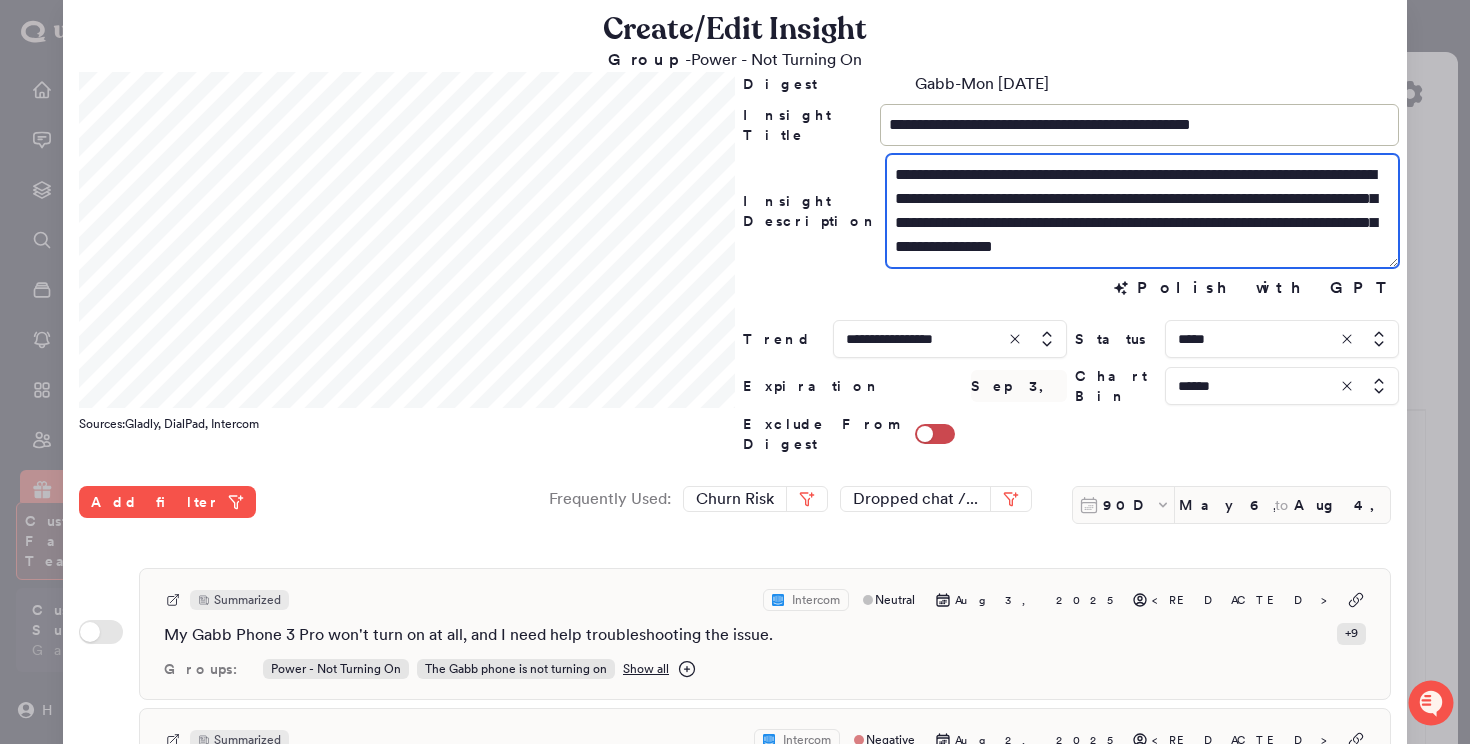 click on "**********" at bounding box center [1142, 211] 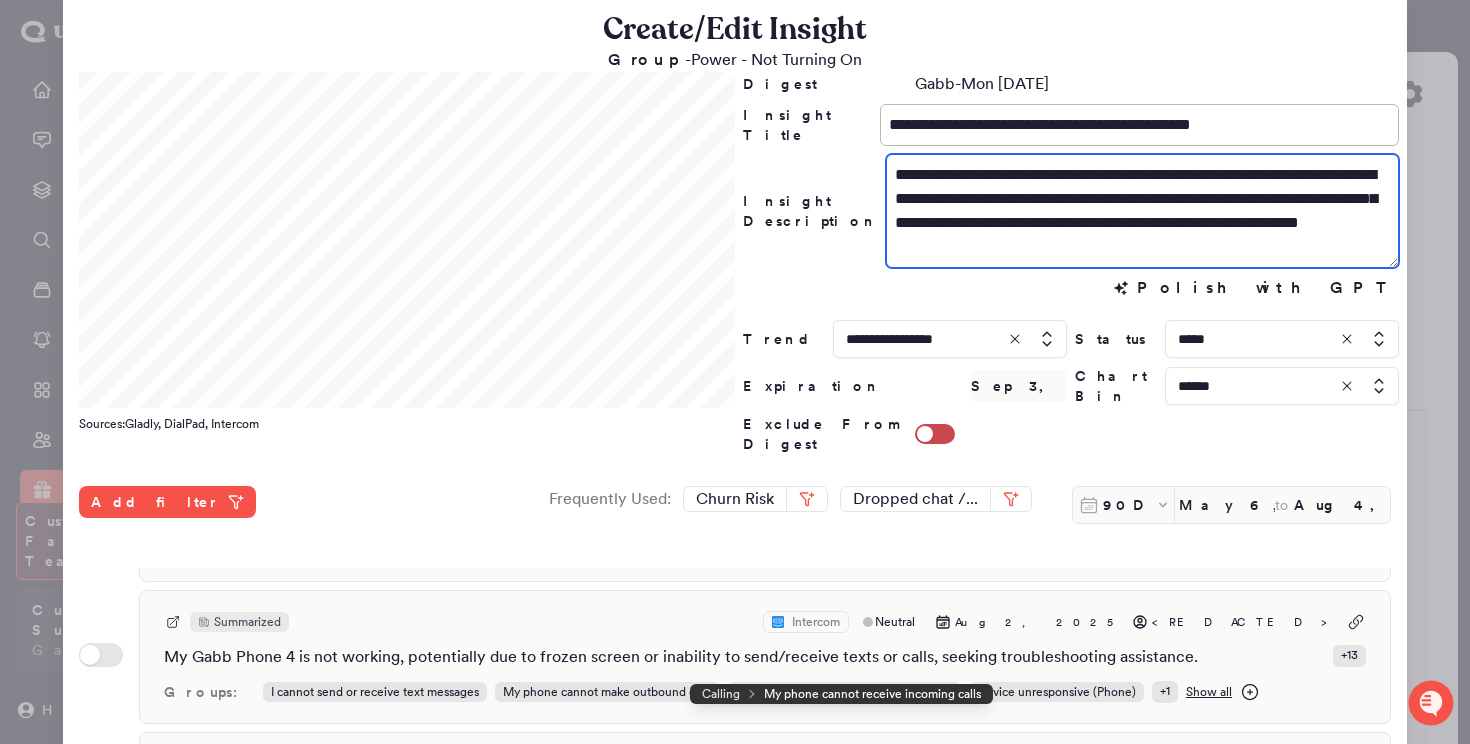 scroll, scrollTop: 300, scrollLeft: 0, axis: vertical 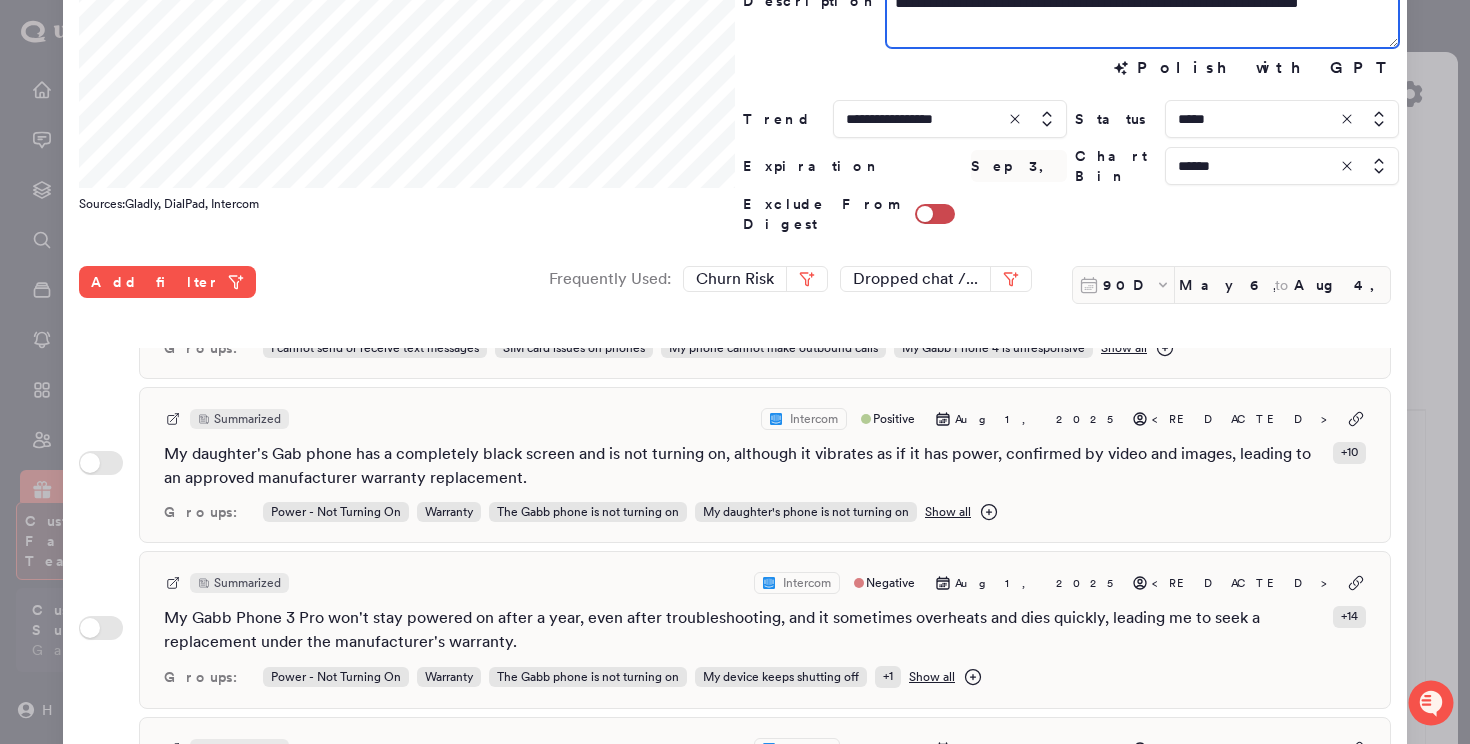 type on "**********" 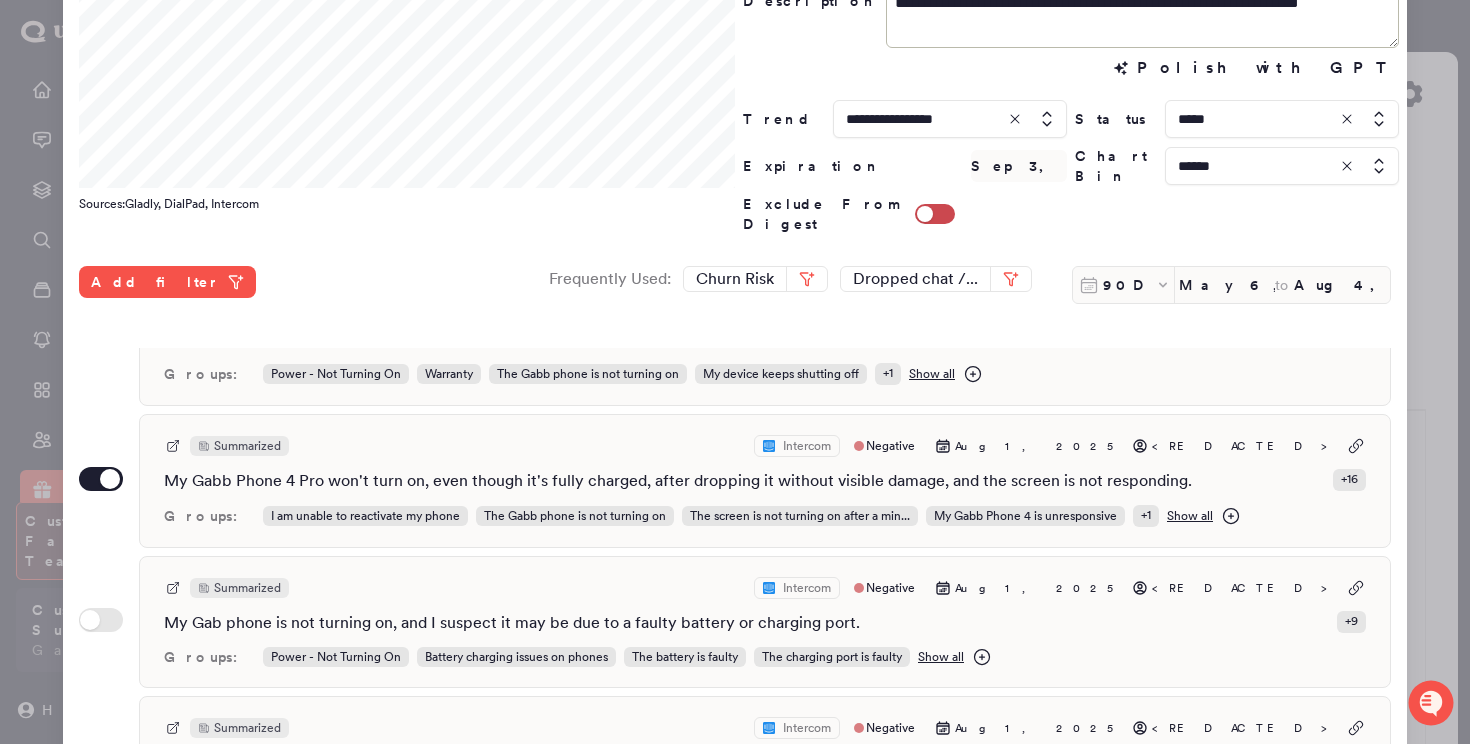 scroll, scrollTop: 991, scrollLeft: 0, axis: vertical 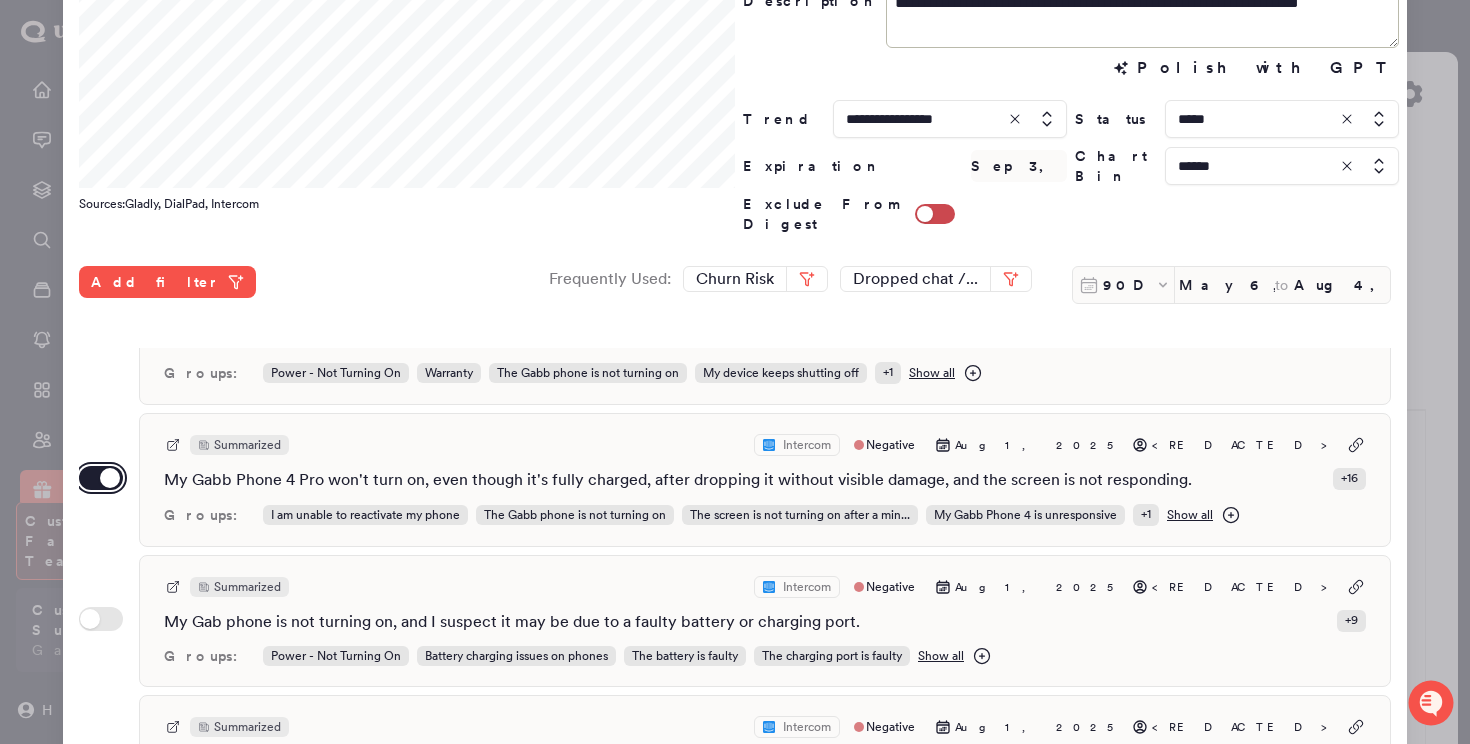 click on "Use setting" at bounding box center [101, 478] 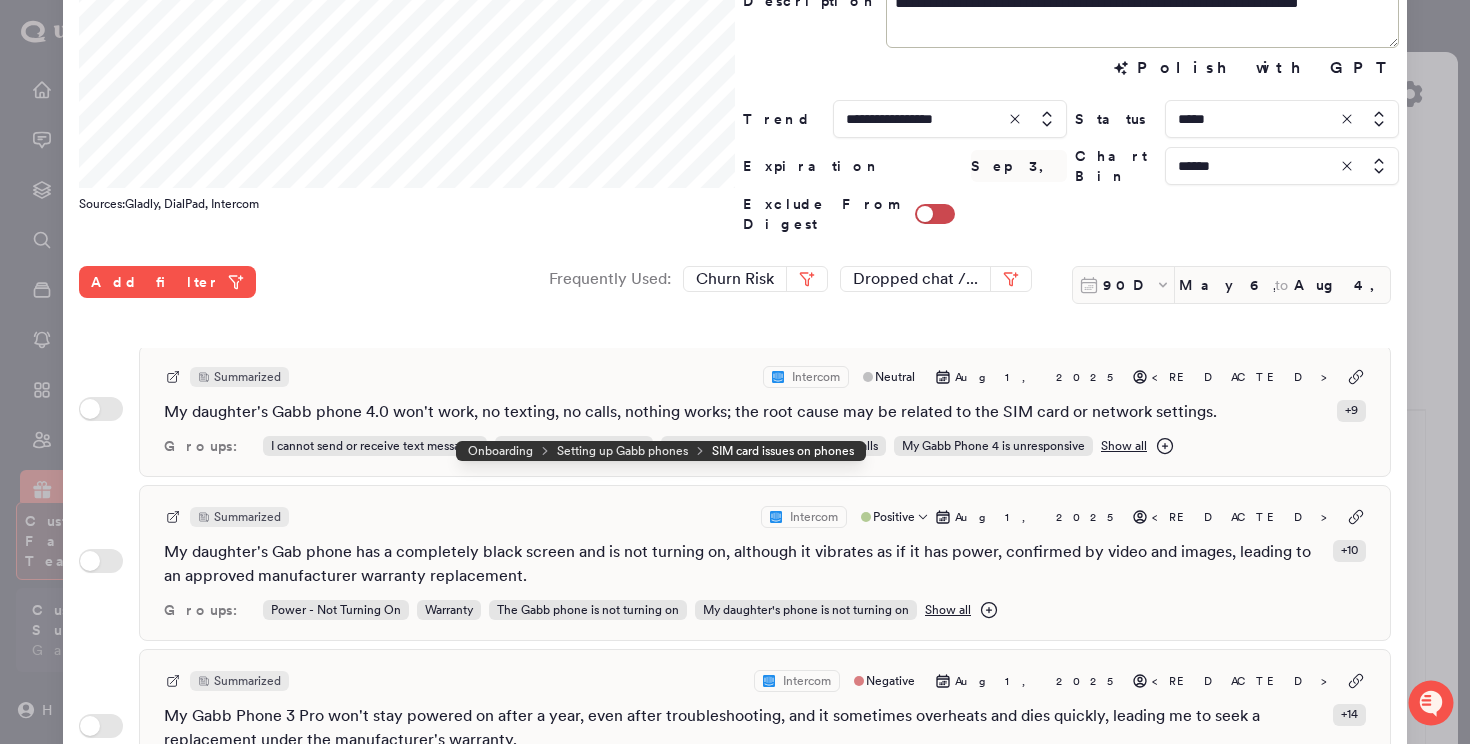 scroll, scrollTop: 586, scrollLeft: 0, axis: vertical 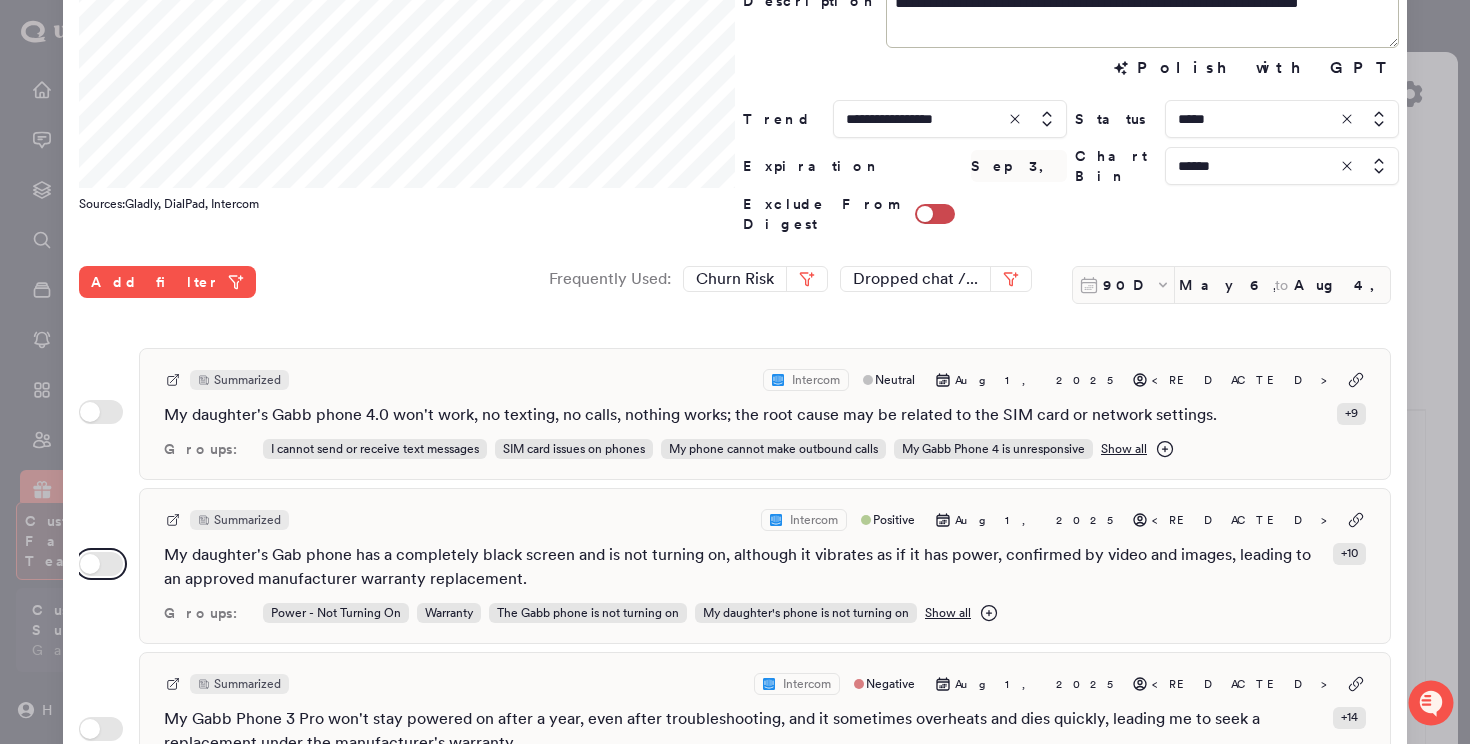 click on "Use setting" at bounding box center (101, 564) 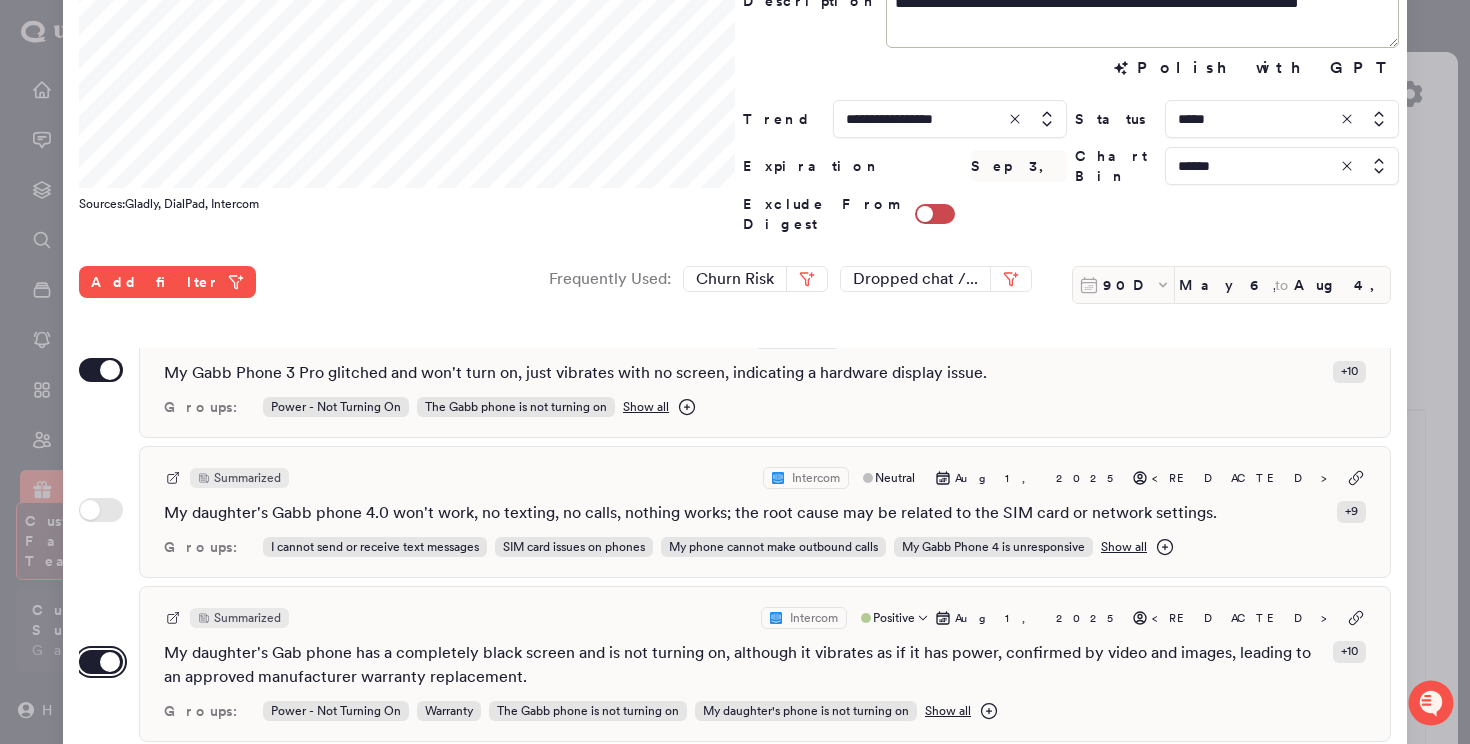 scroll, scrollTop: 490, scrollLeft: 0, axis: vertical 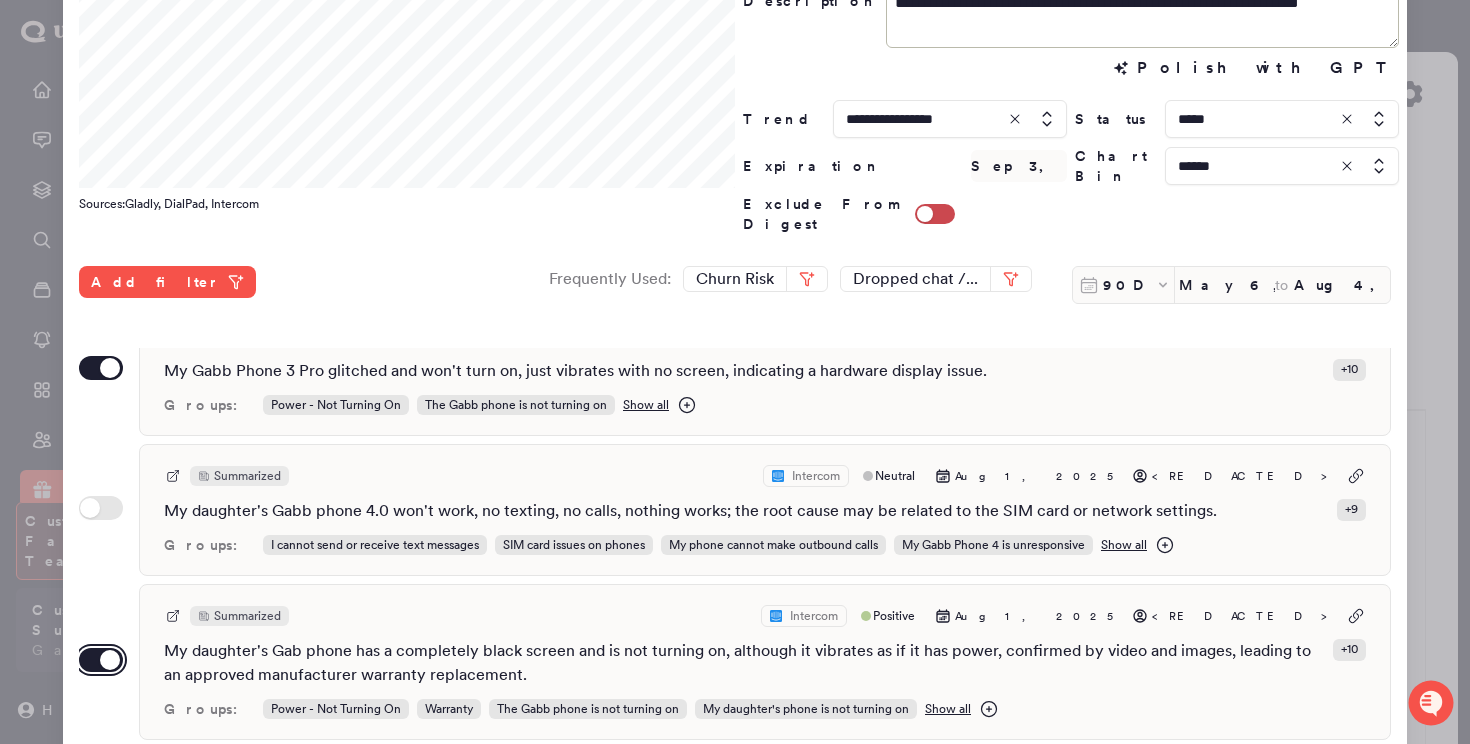 click on "Use setting" at bounding box center (101, 660) 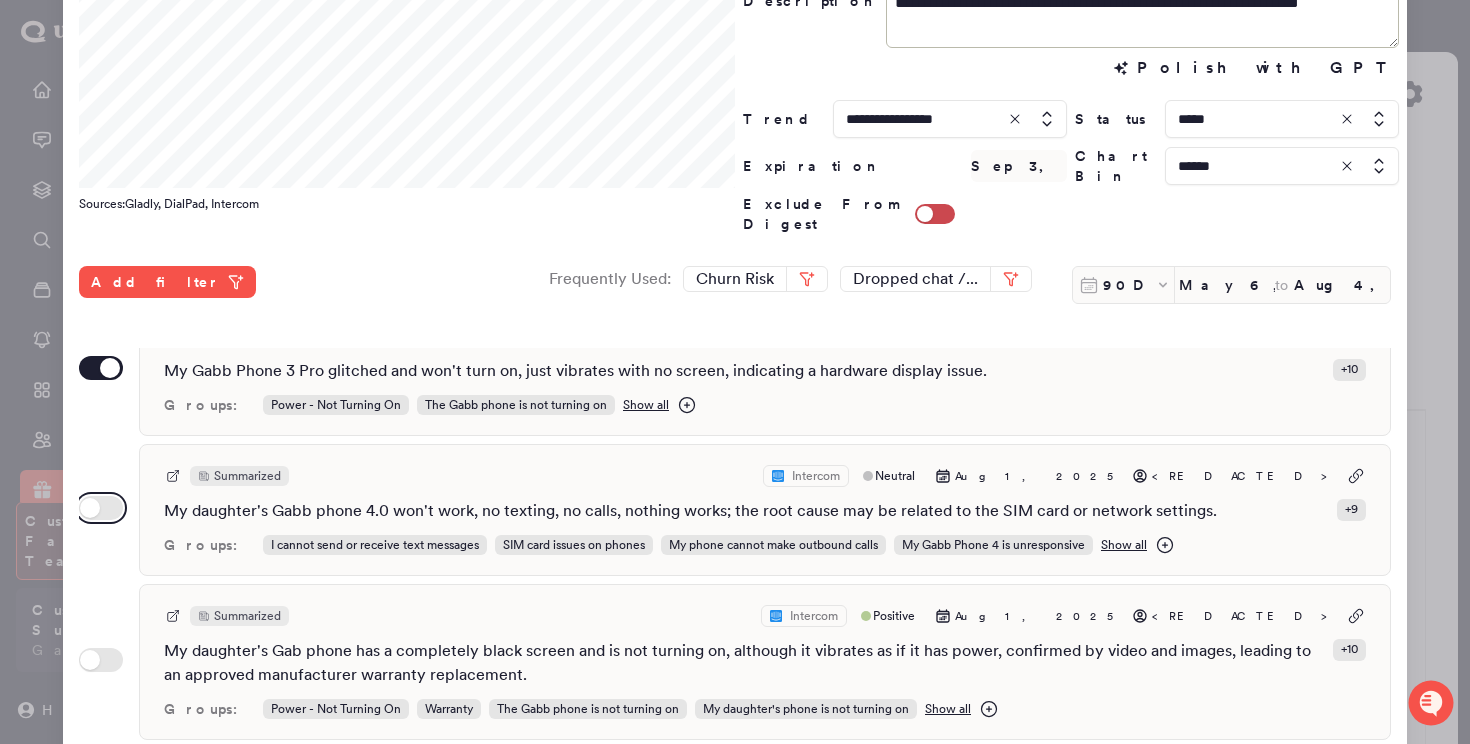 click on "Use setting" at bounding box center (101, 508) 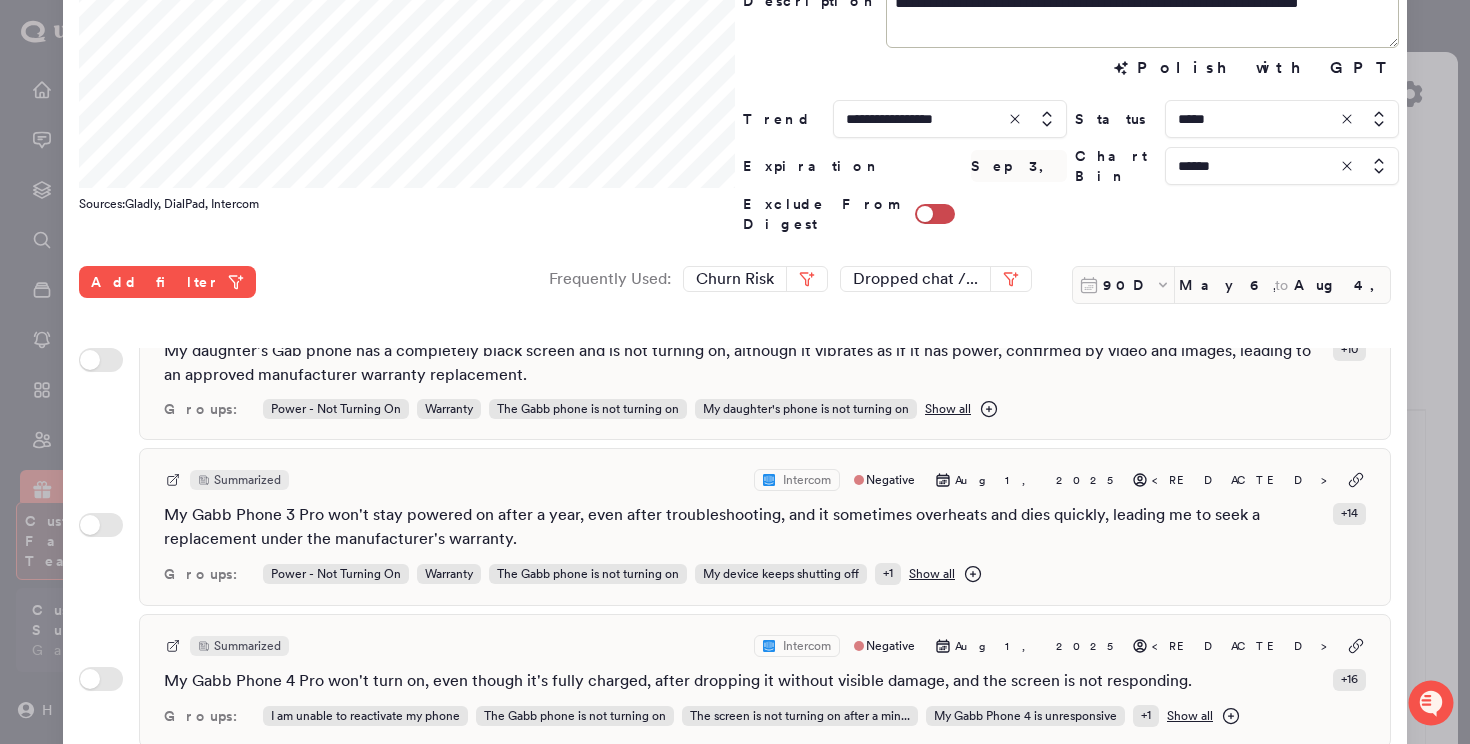 scroll, scrollTop: 0, scrollLeft: 0, axis: both 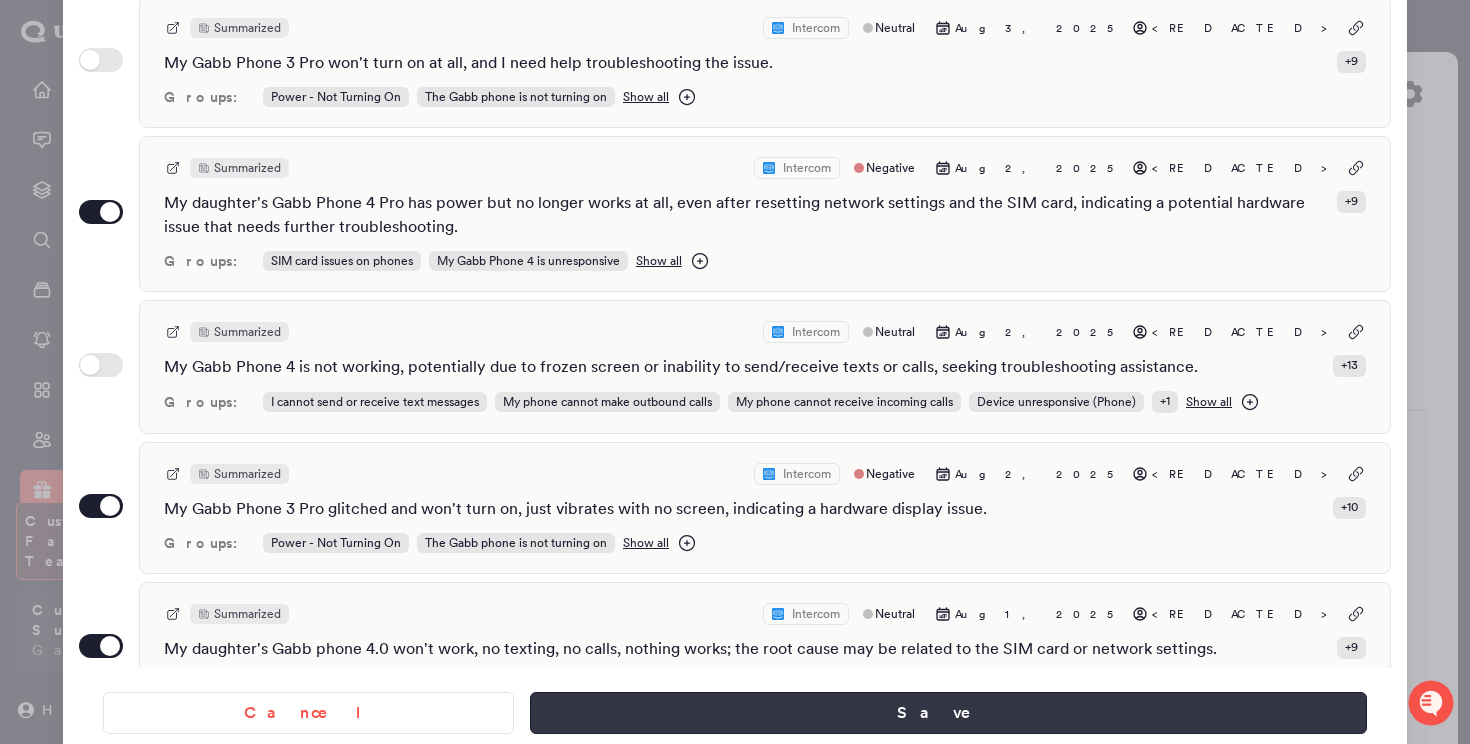 click on "Save" at bounding box center [948, 713] 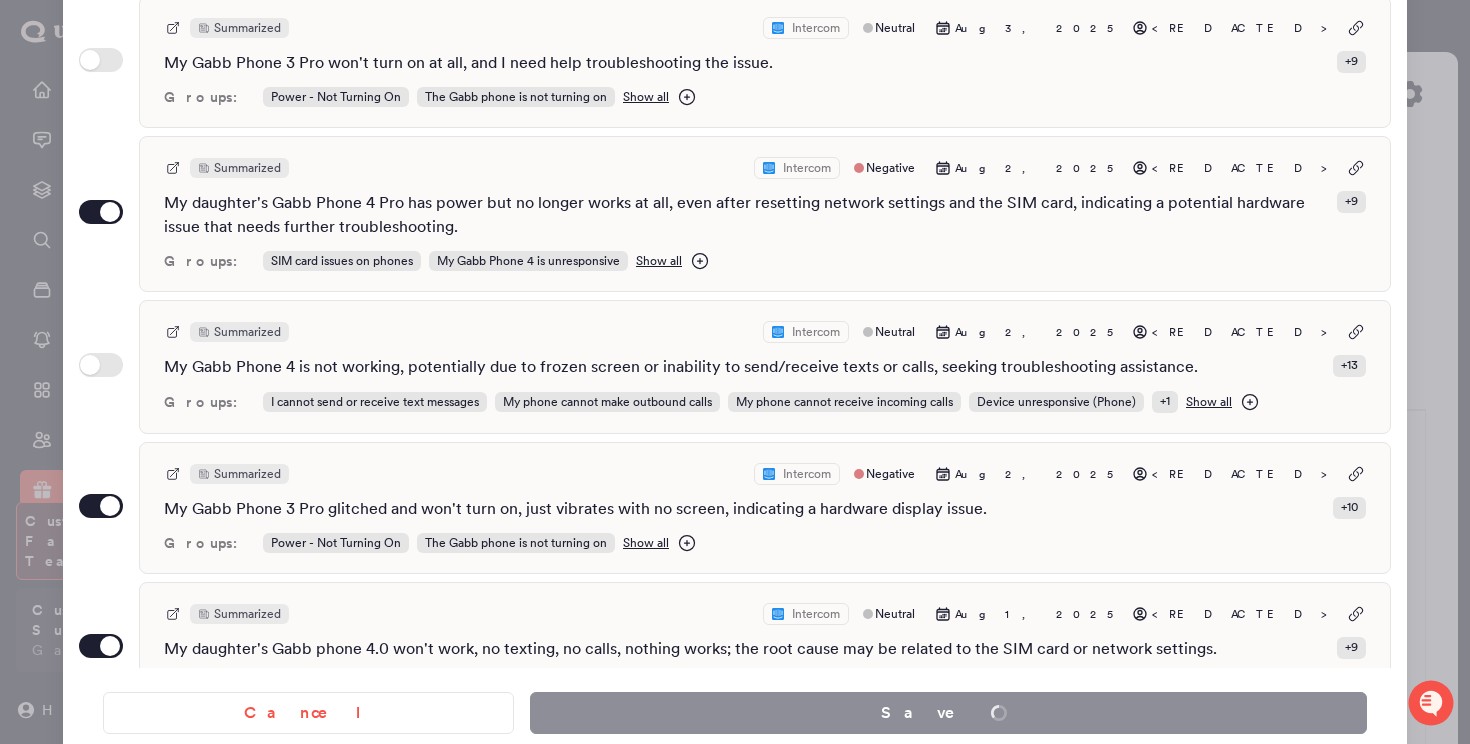 scroll, scrollTop: 1565, scrollLeft: 0, axis: vertical 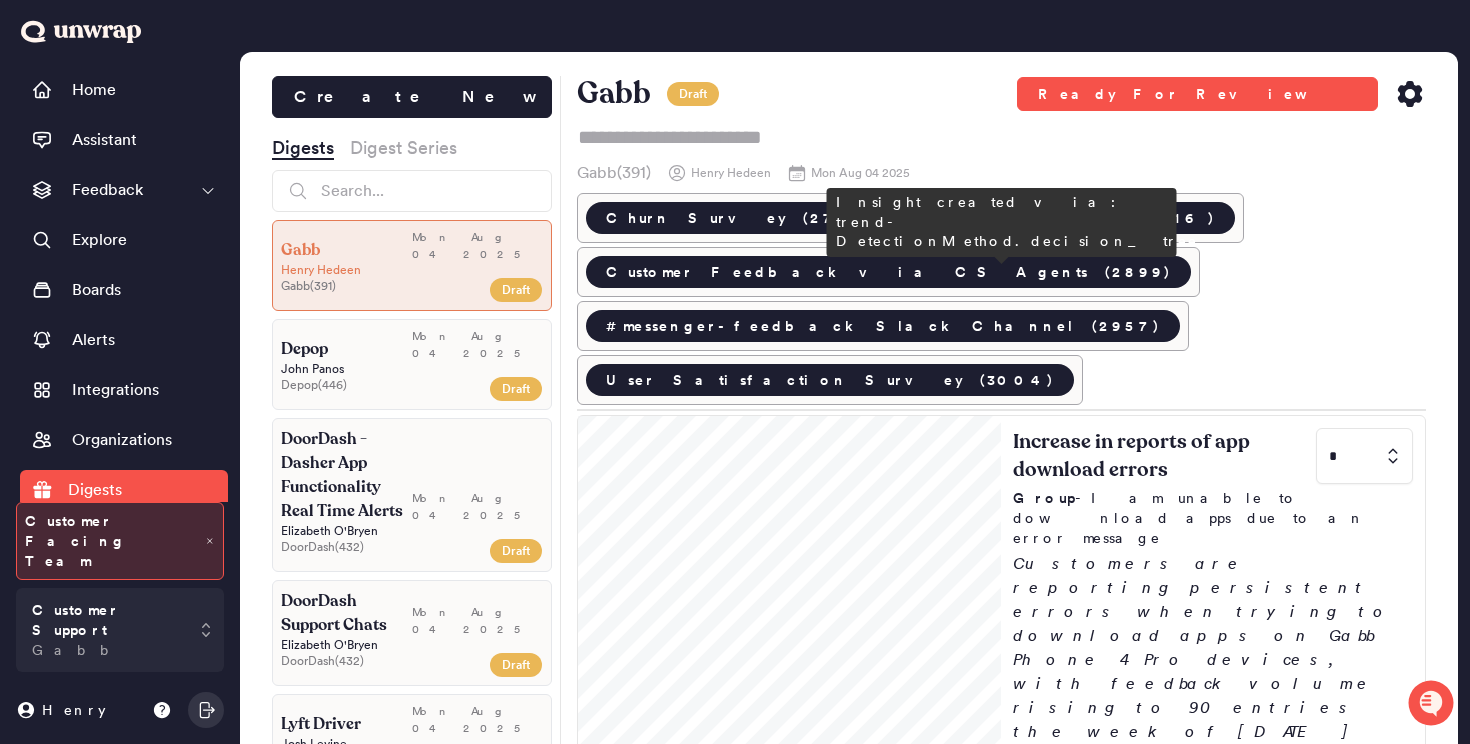click 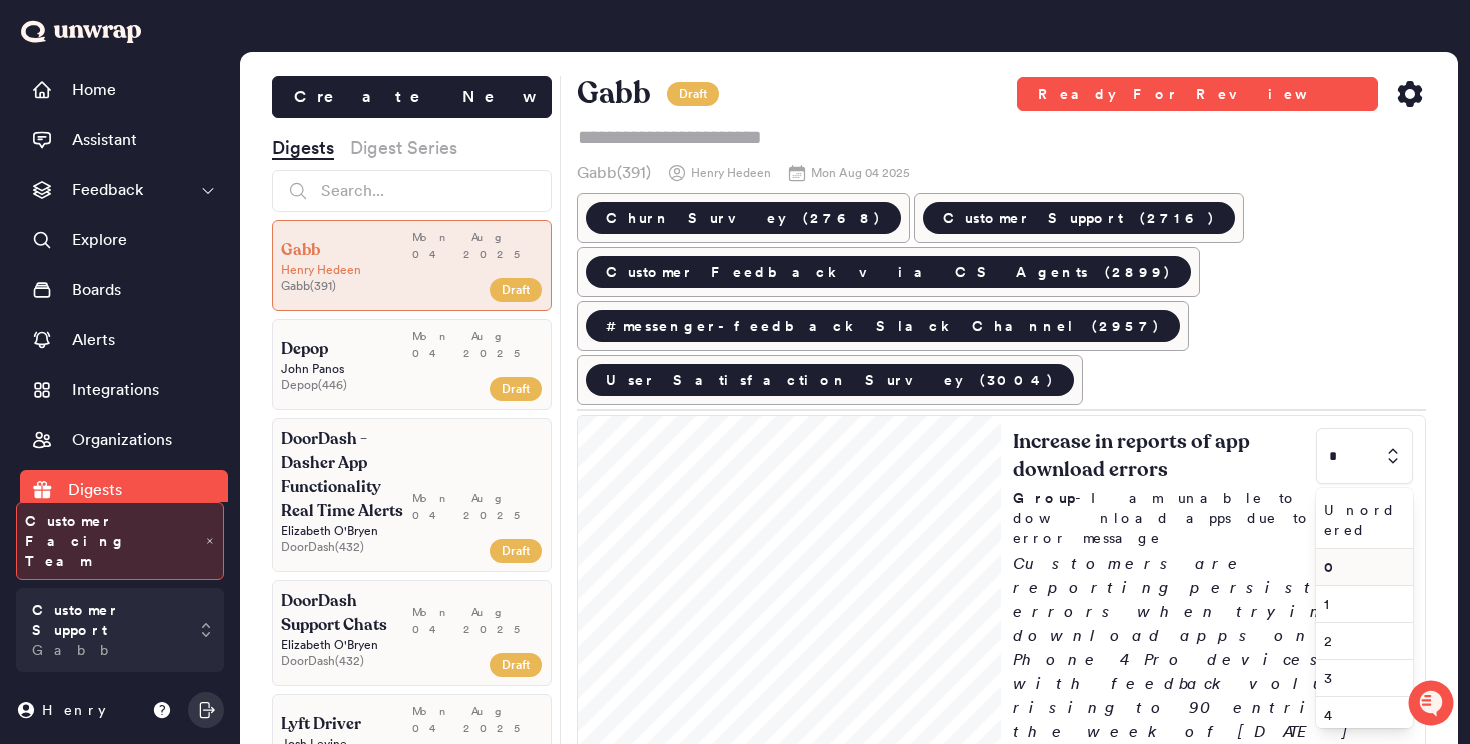 click on "0" at bounding box center (1360, 567) 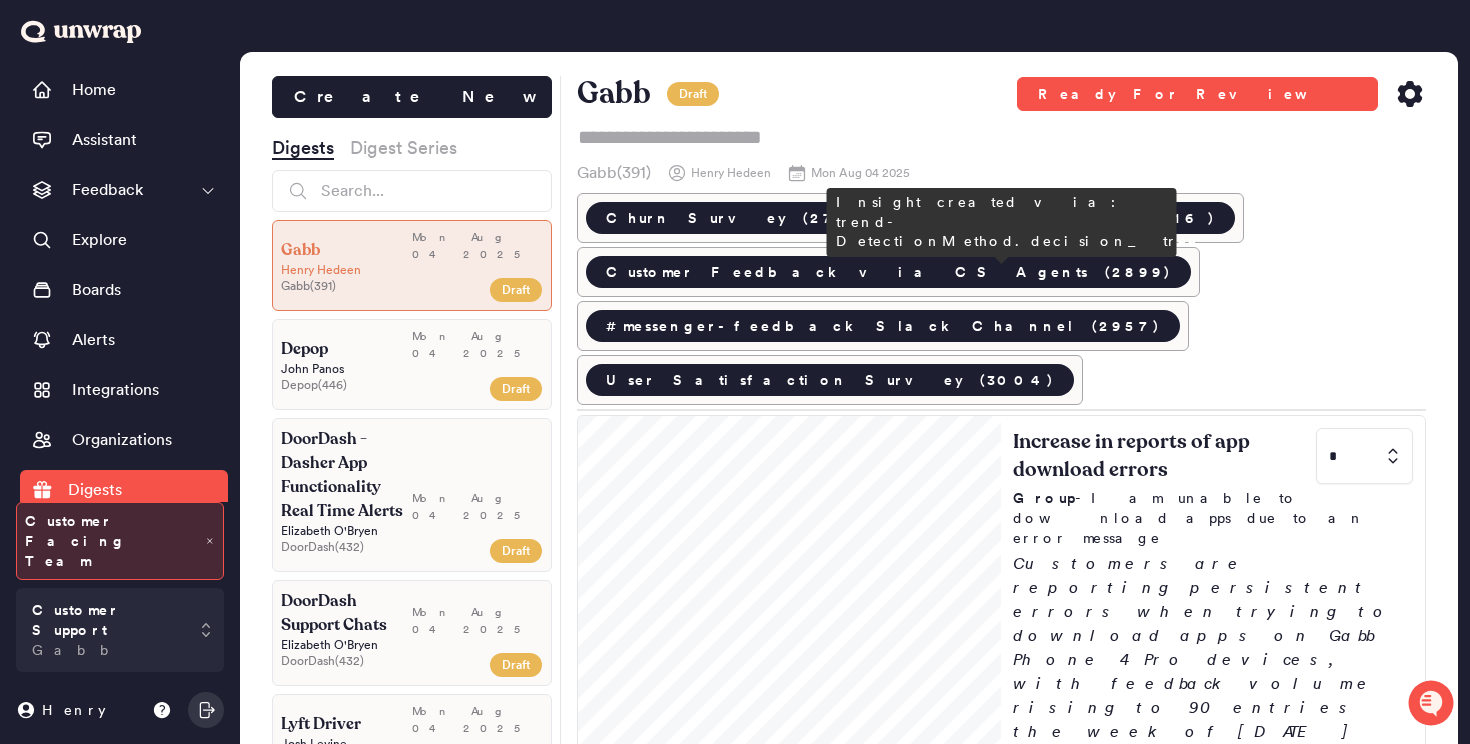 type on "*" 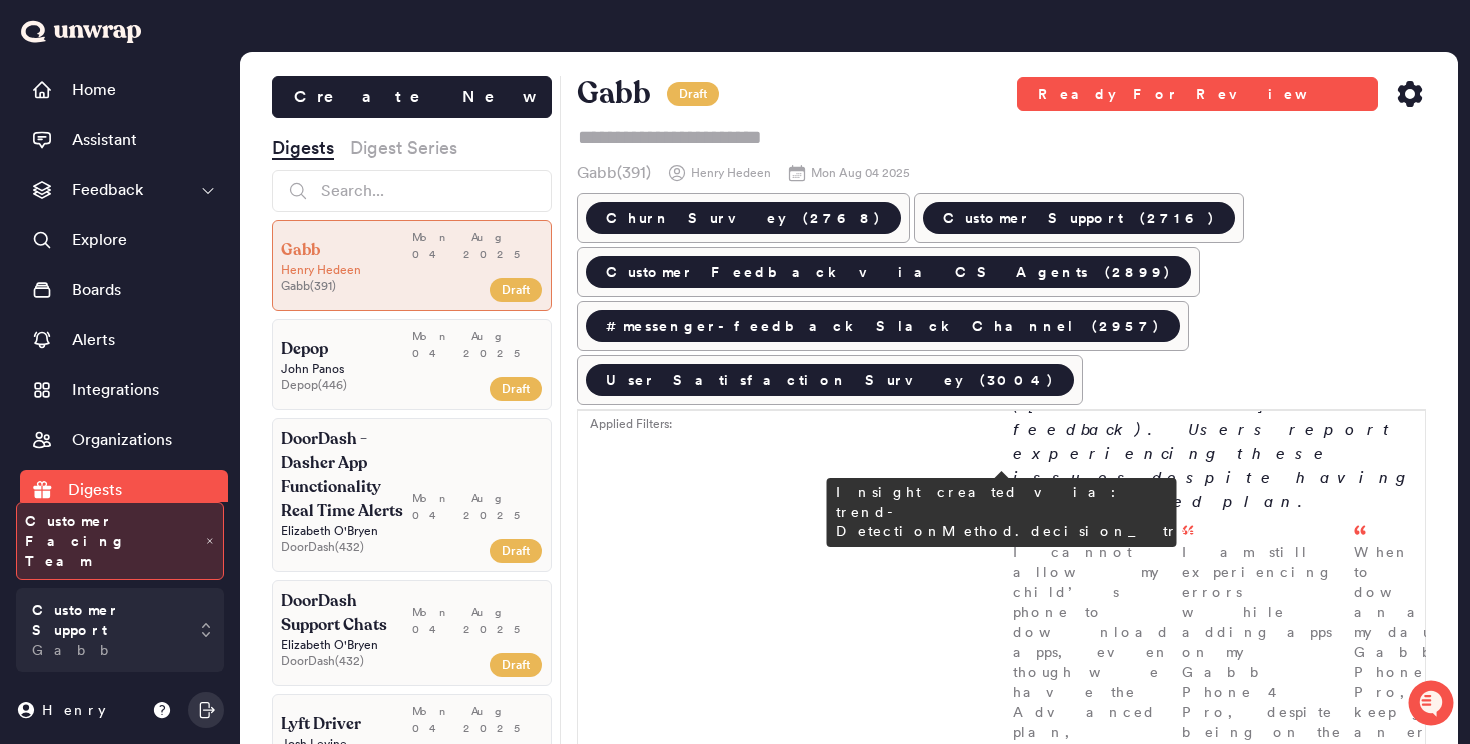 scroll, scrollTop: 351, scrollLeft: 0, axis: vertical 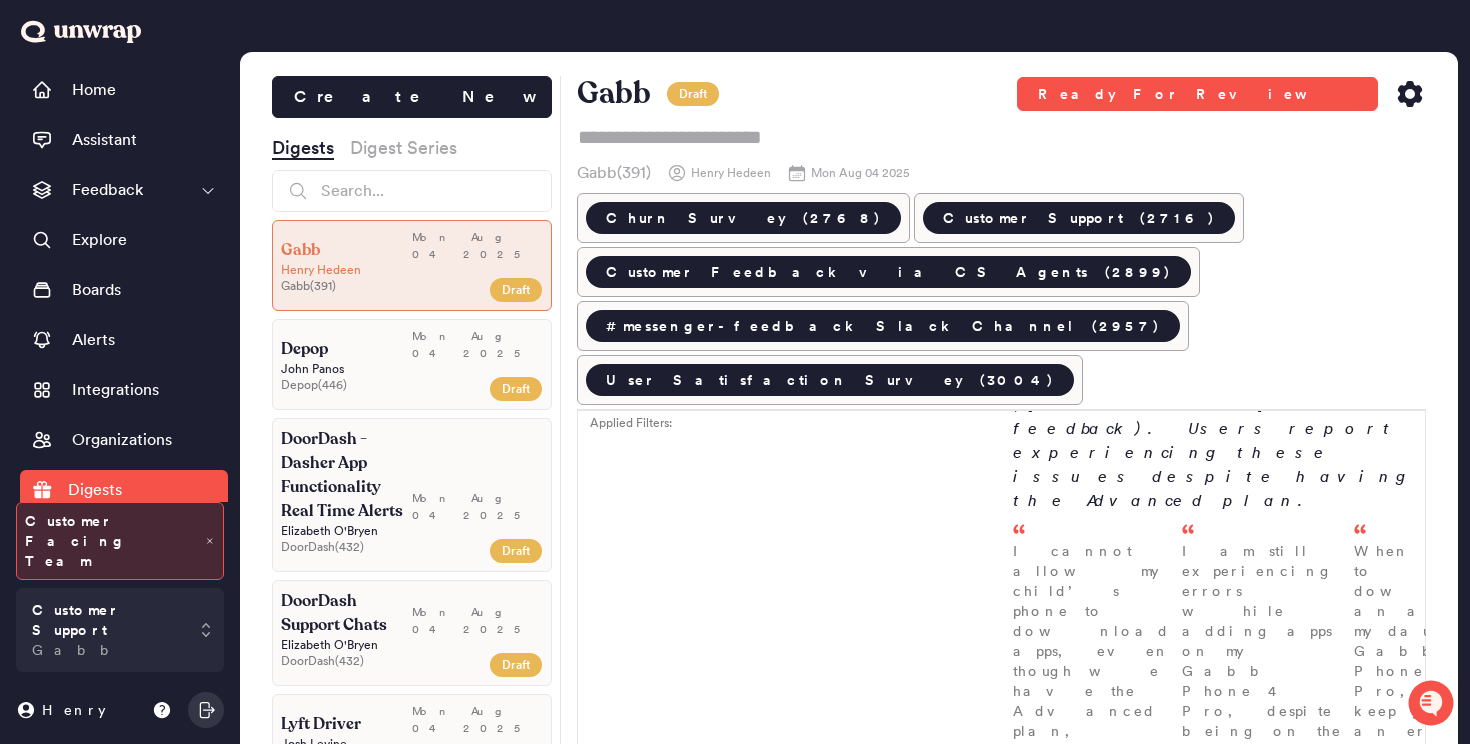 click at bounding box center [1364, 1031] 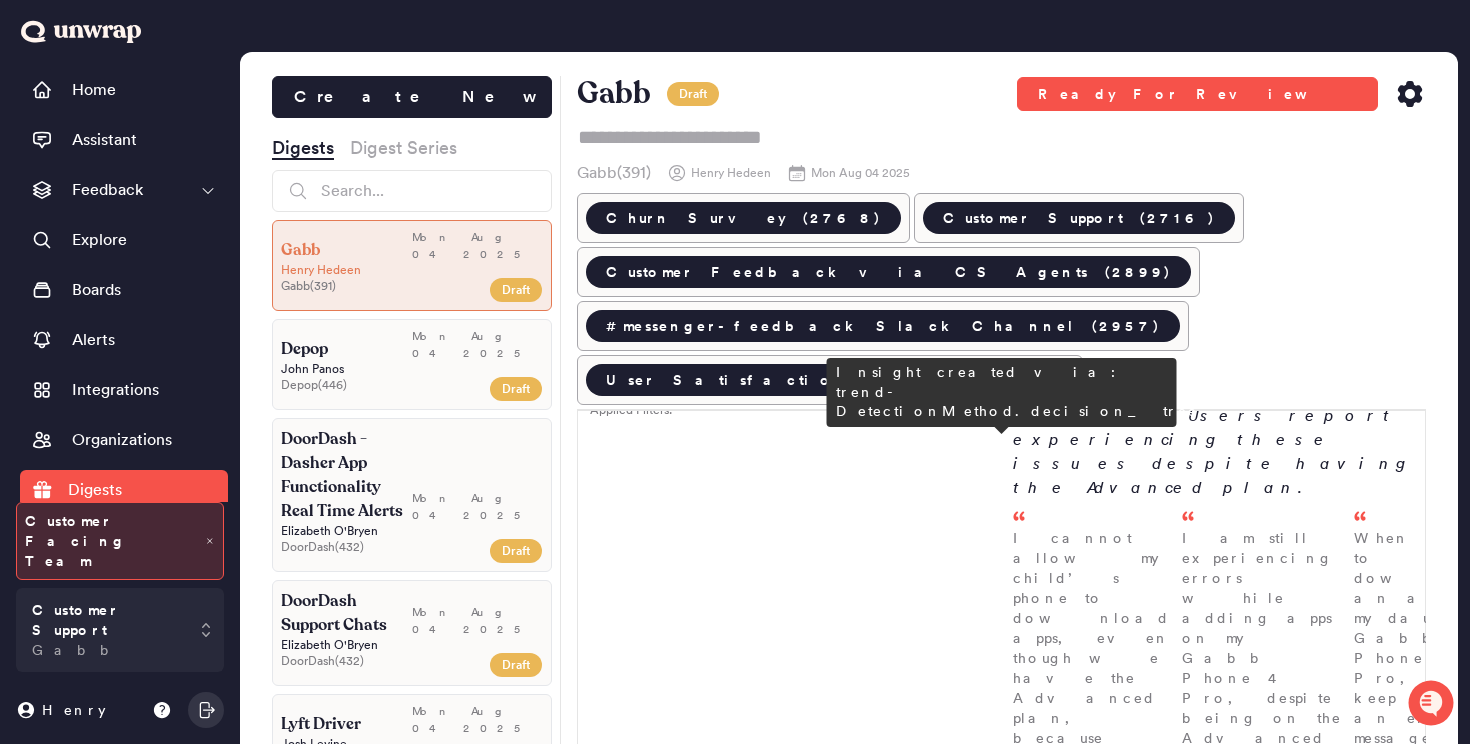 type on "*" 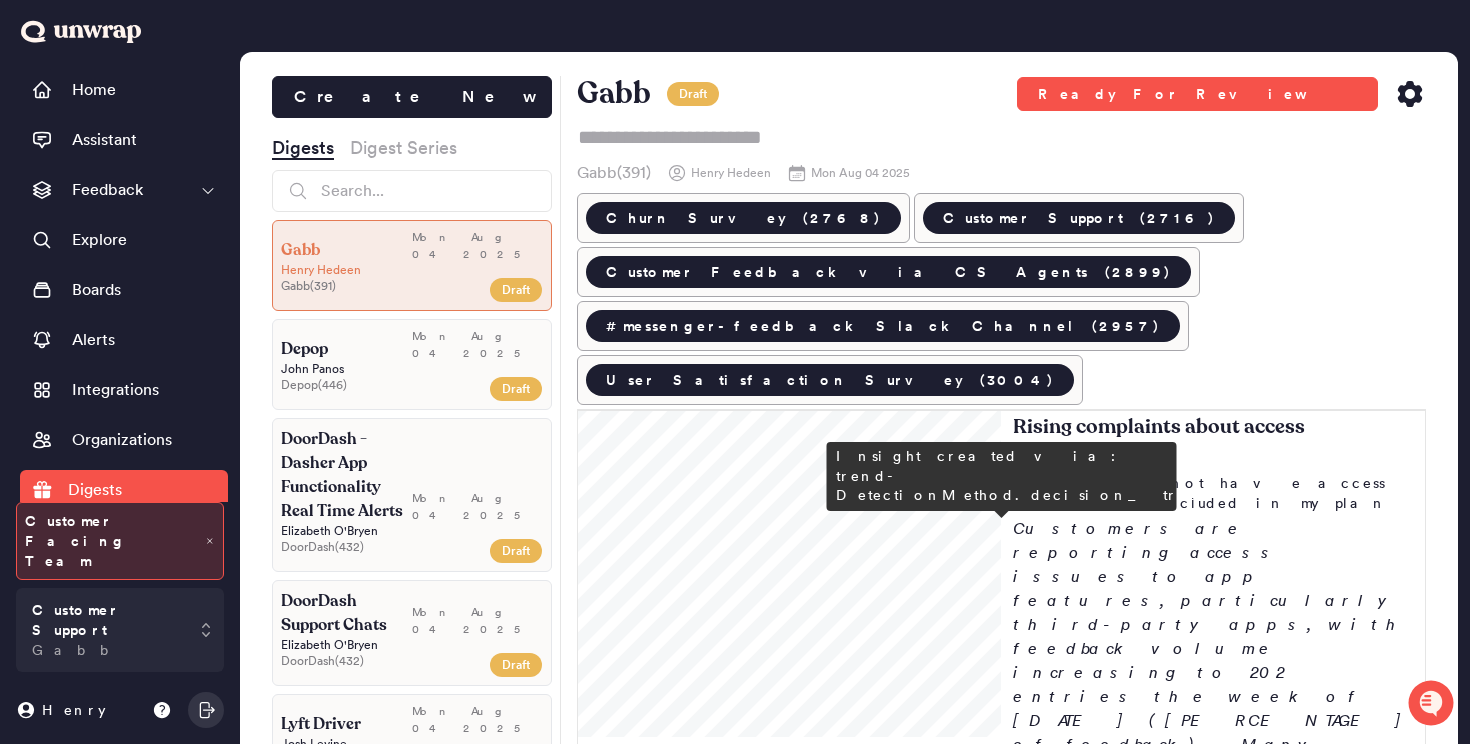 scroll, scrollTop: 2100, scrollLeft: 0, axis: vertical 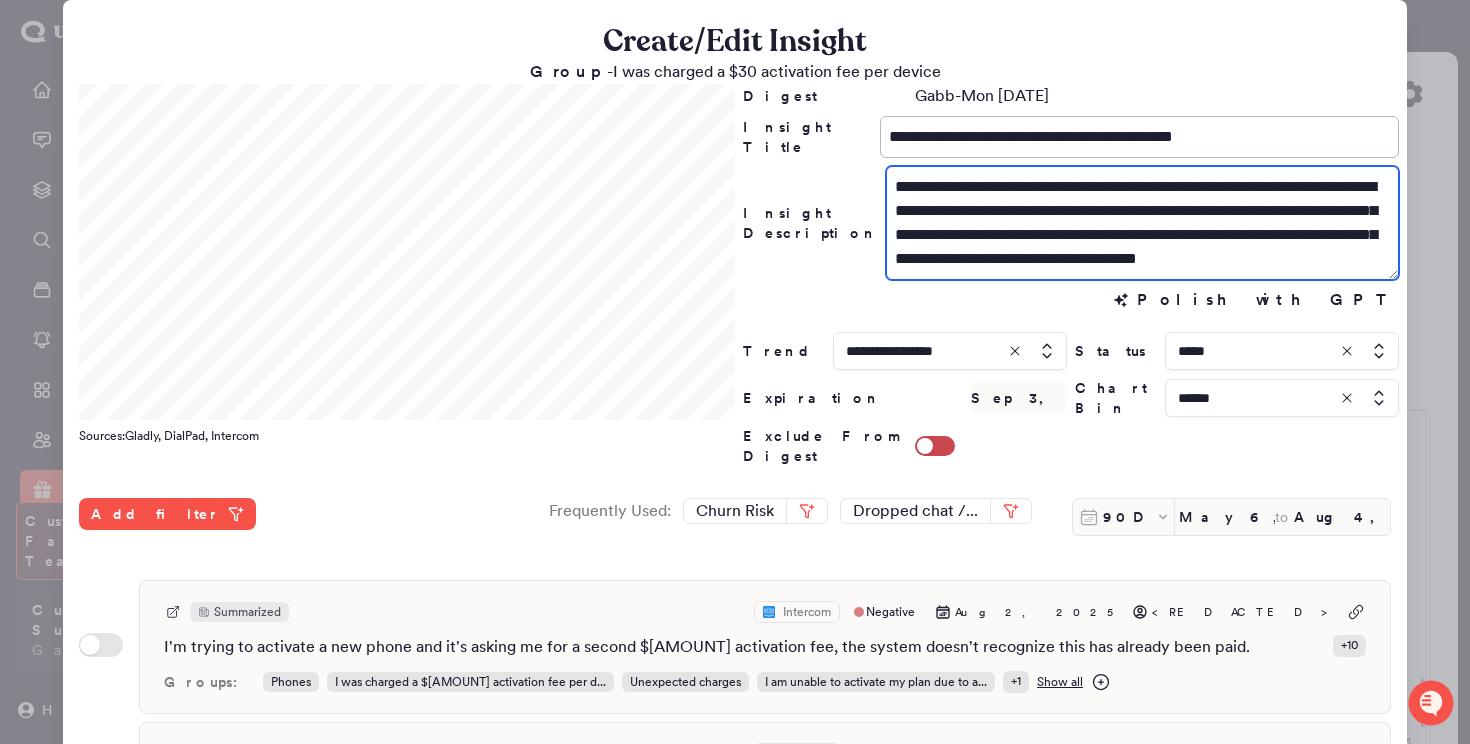 click on "**********" at bounding box center [1142, 223] 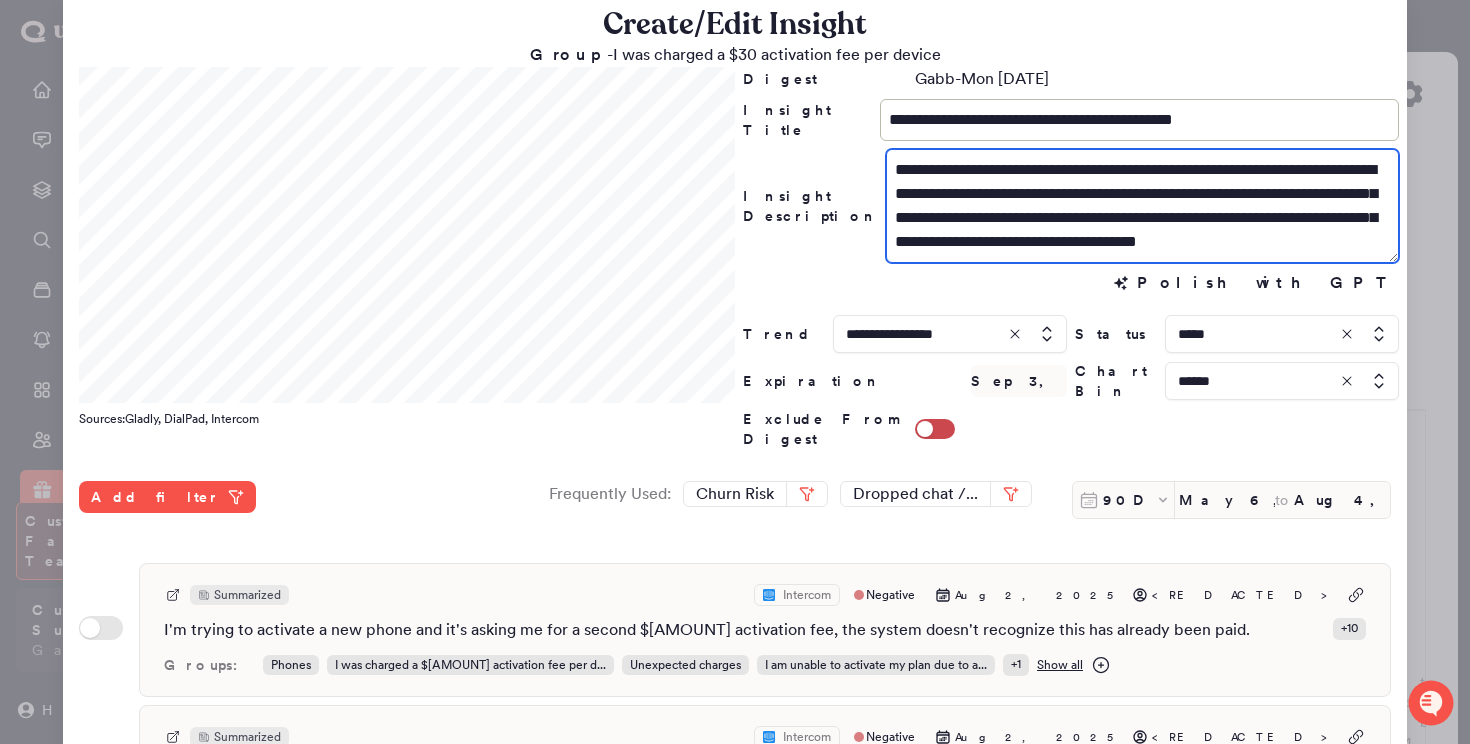 scroll, scrollTop: 18, scrollLeft: 0, axis: vertical 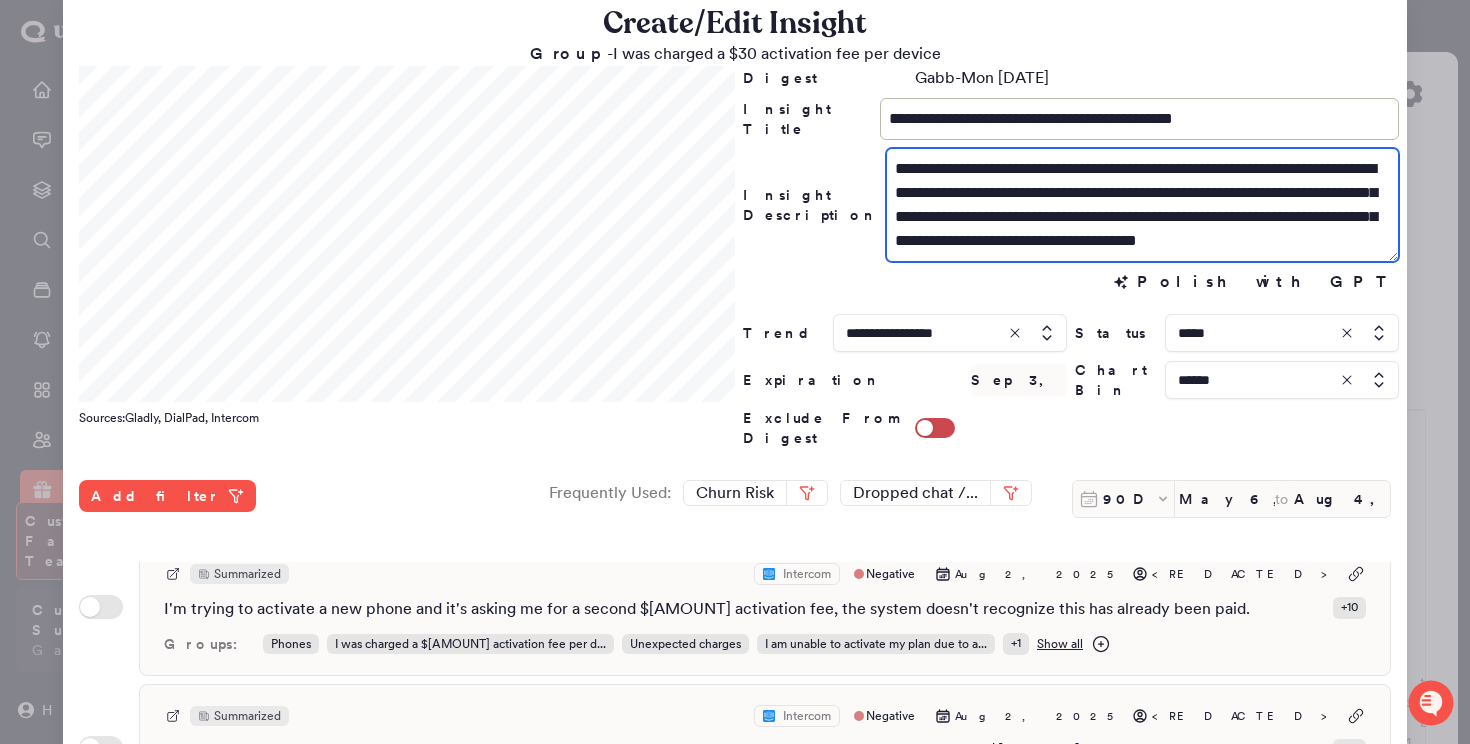 type on "**********" 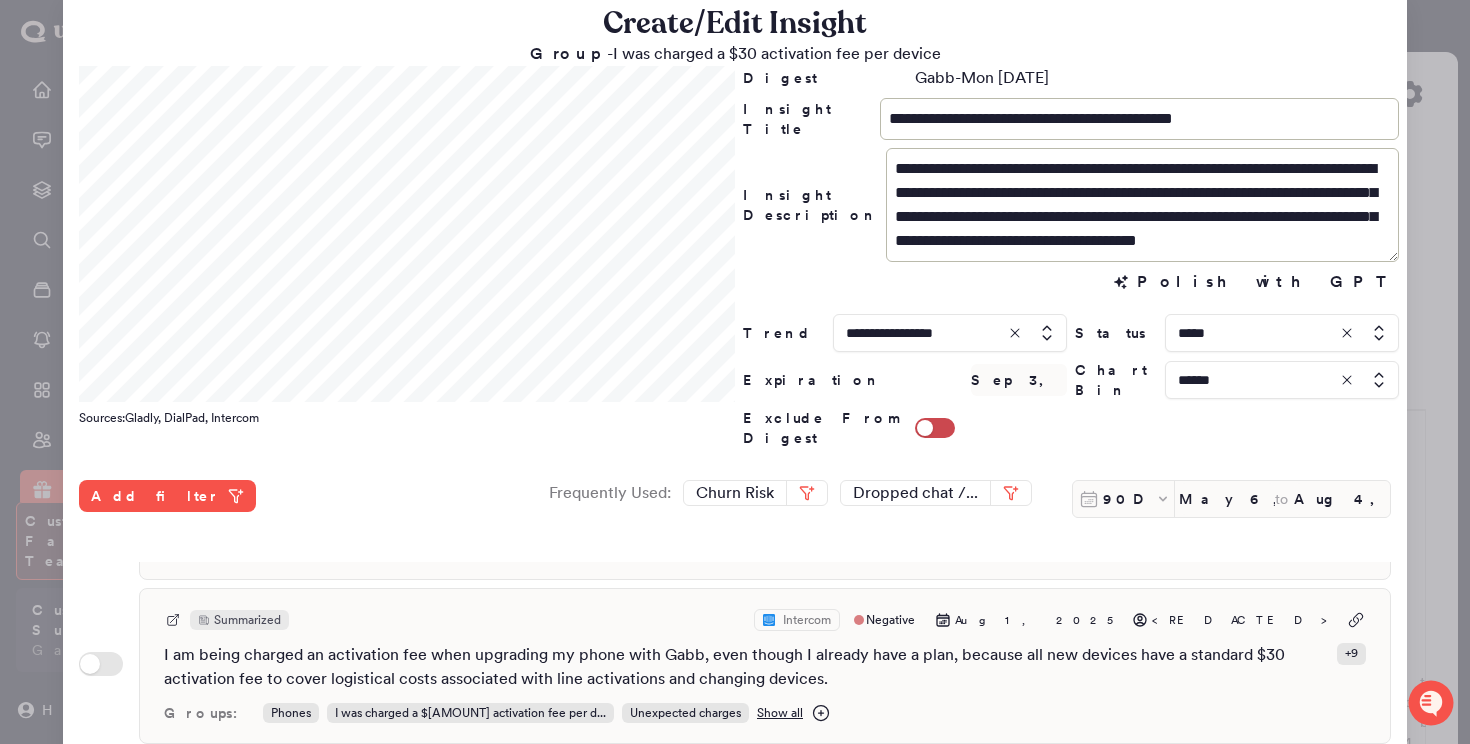 scroll, scrollTop: 321, scrollLeft: 0, axis: vertical 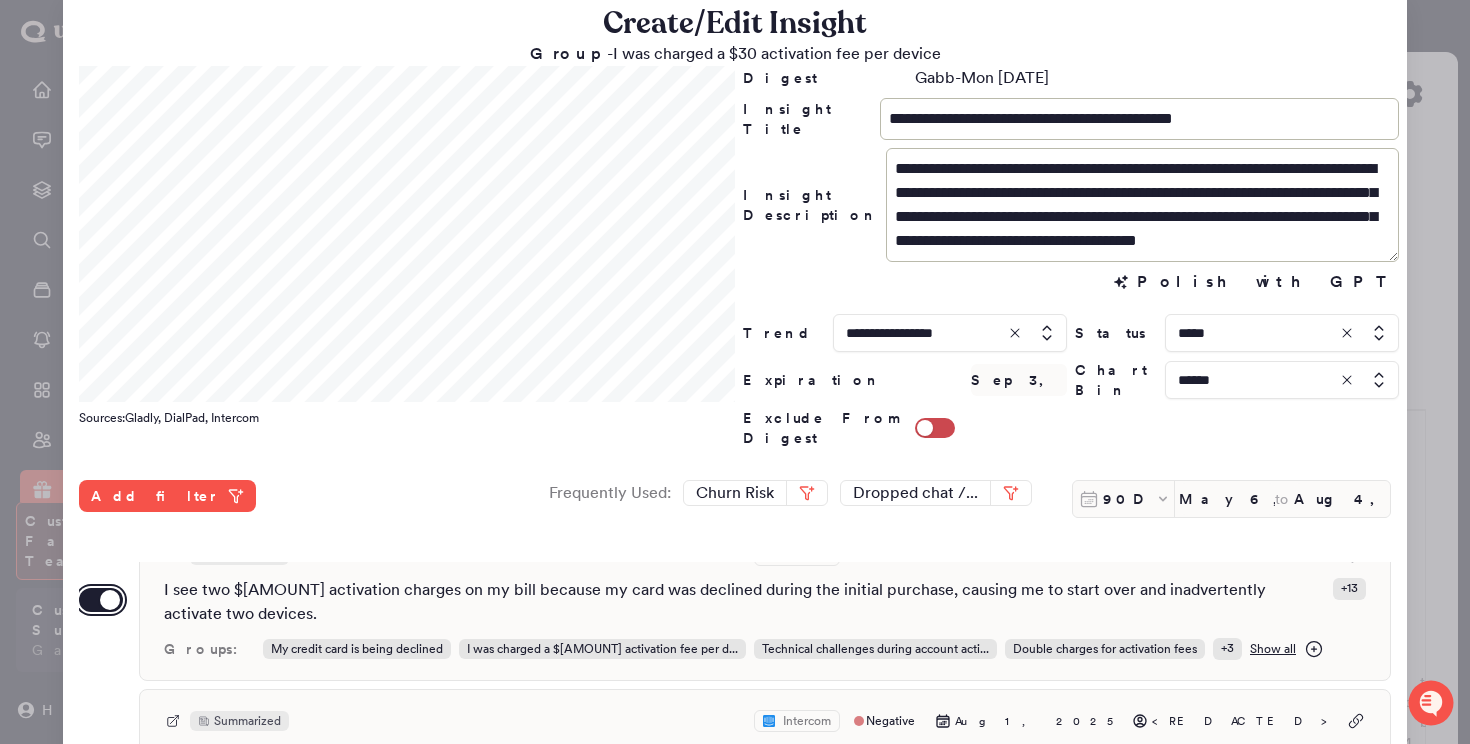 click on "Use setting" at bounding box center [101, 600] 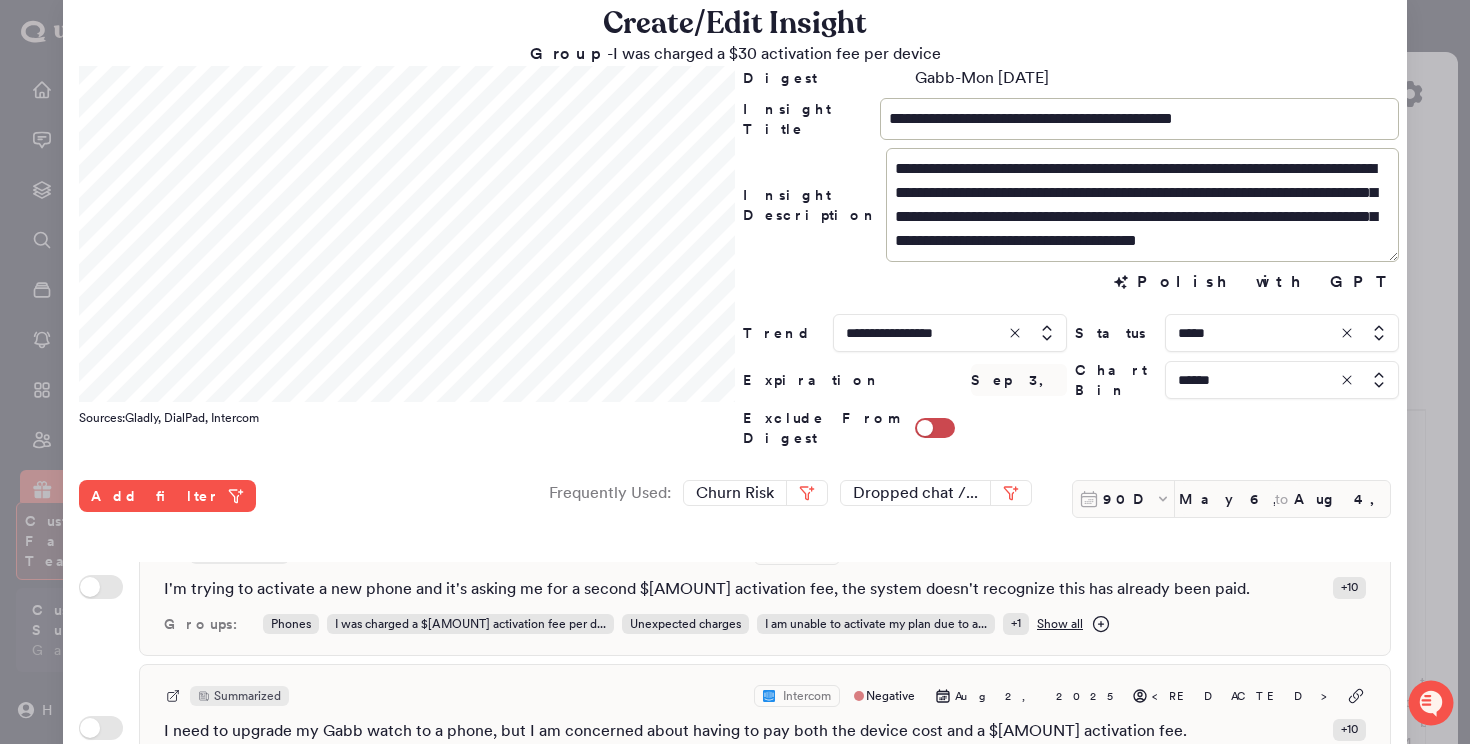 scroll, scrollTop: 0, scrollLeft: 0, axis: both 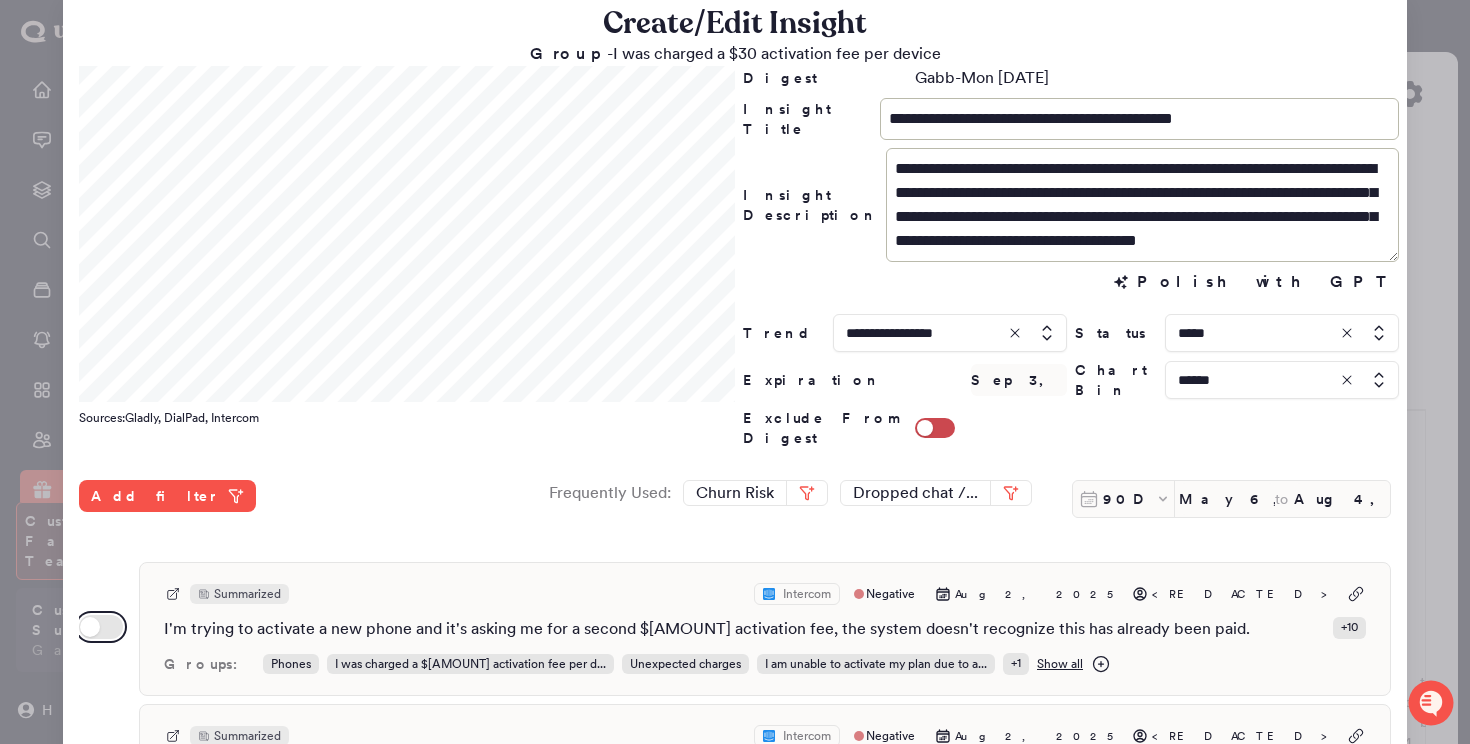 click on "Use setting" at bounding box center [101, 627] 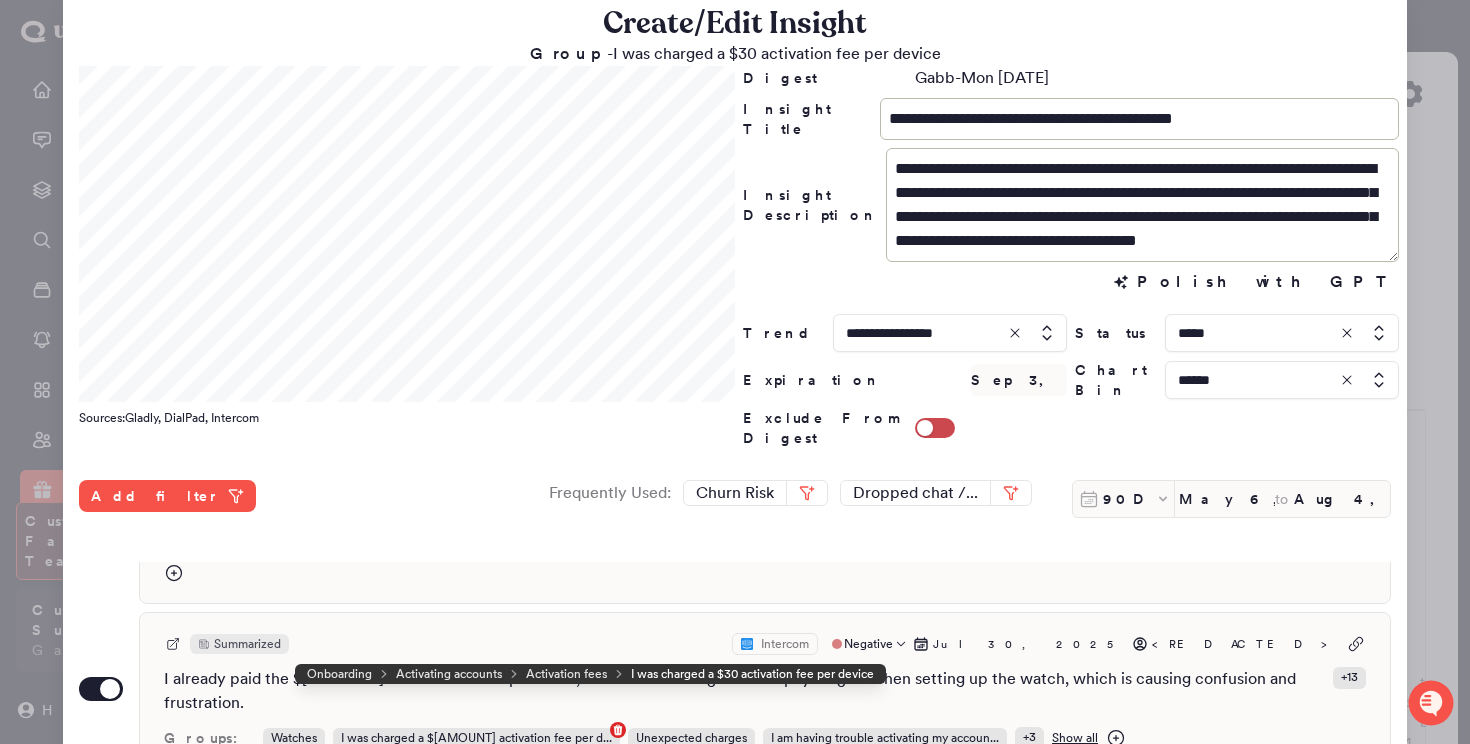 scroll, scrollTop: 763, scrollLeft: 0, axis: vertical 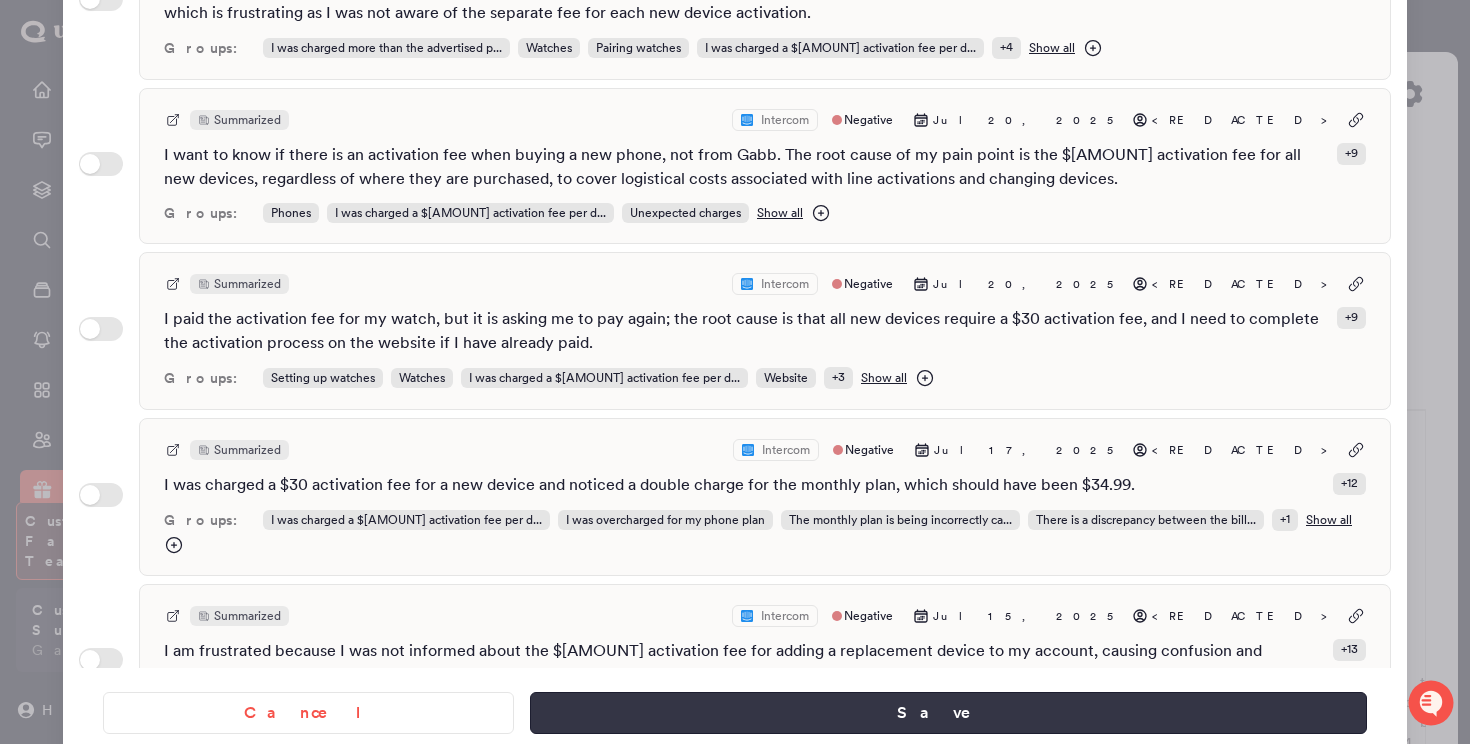 click on "Save" at bounding box center (948, 713) 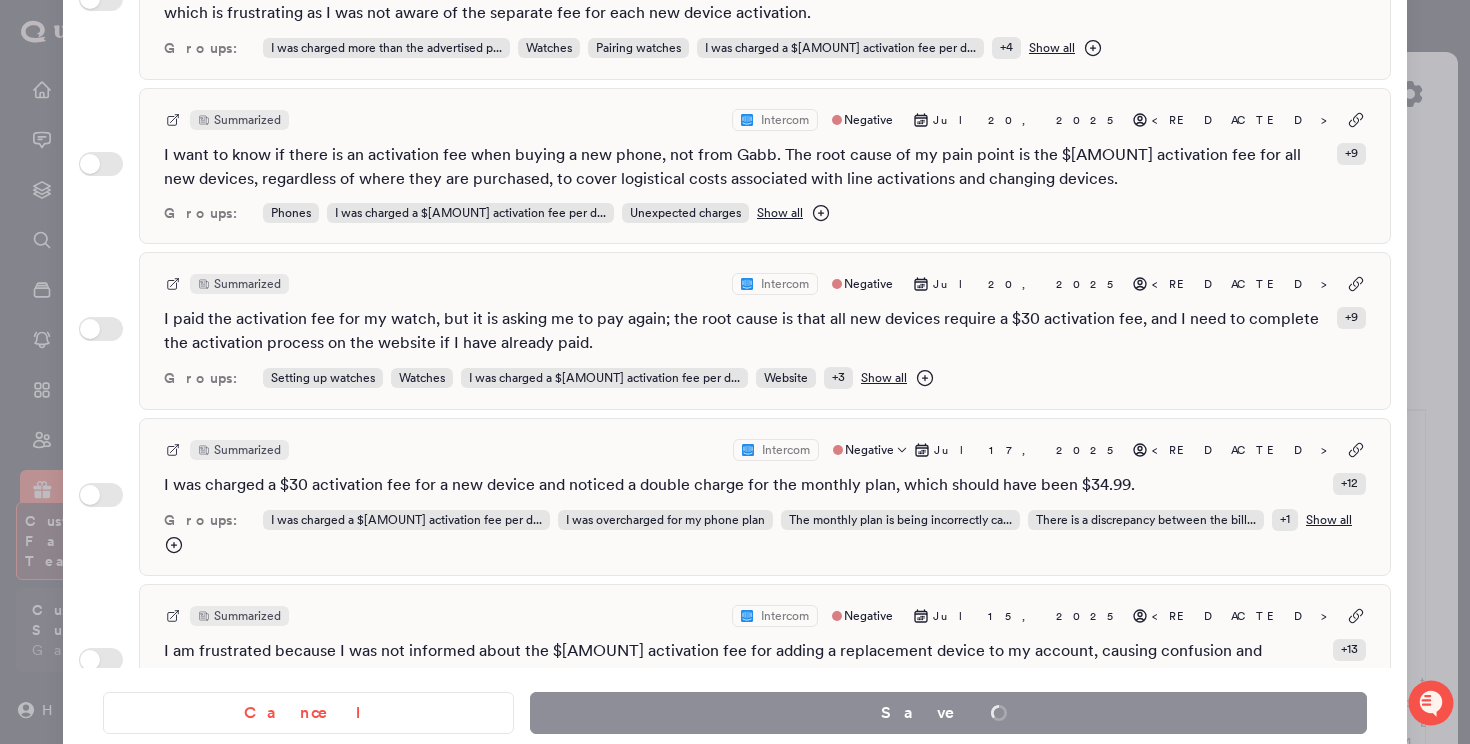 scroll, scrollTop: 2658, scrollLeft: 0, axis: vertical 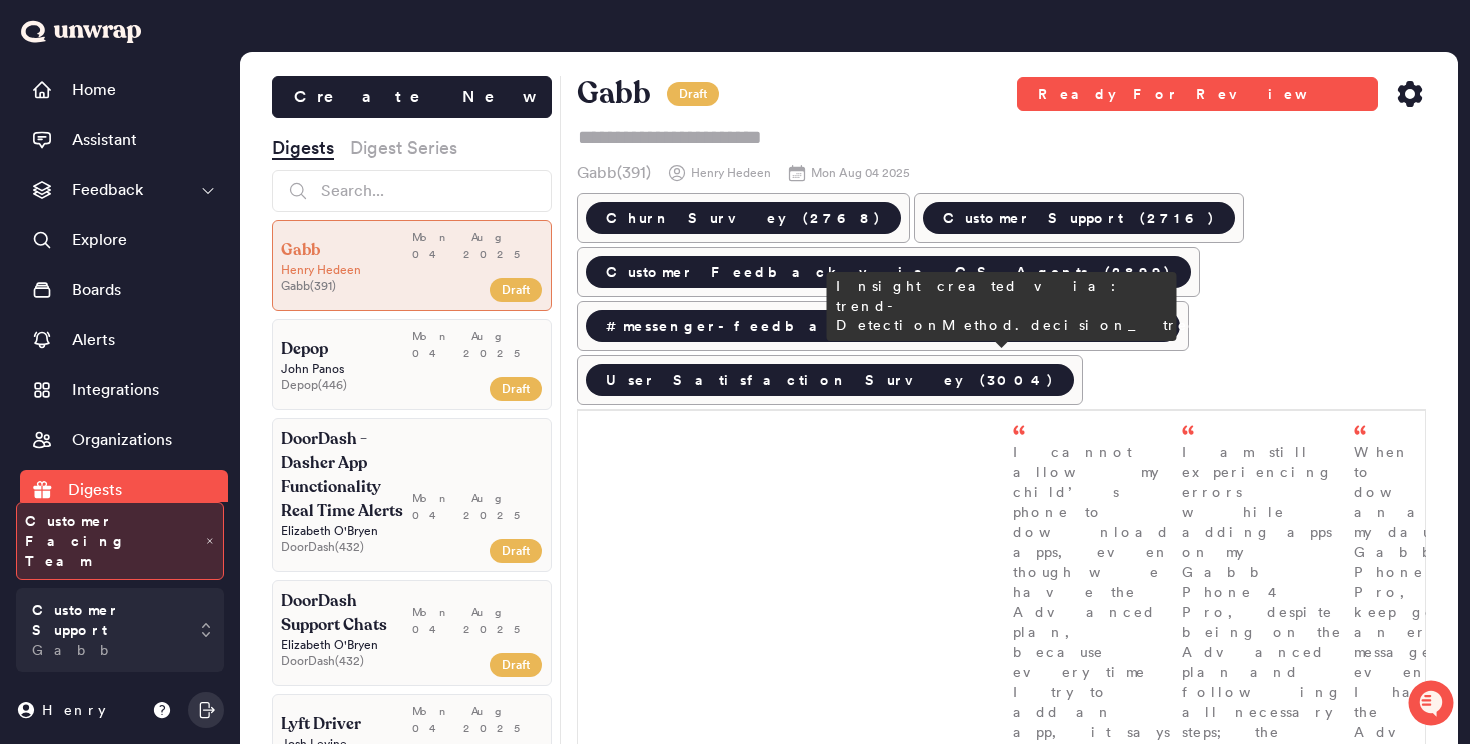 type on "*" 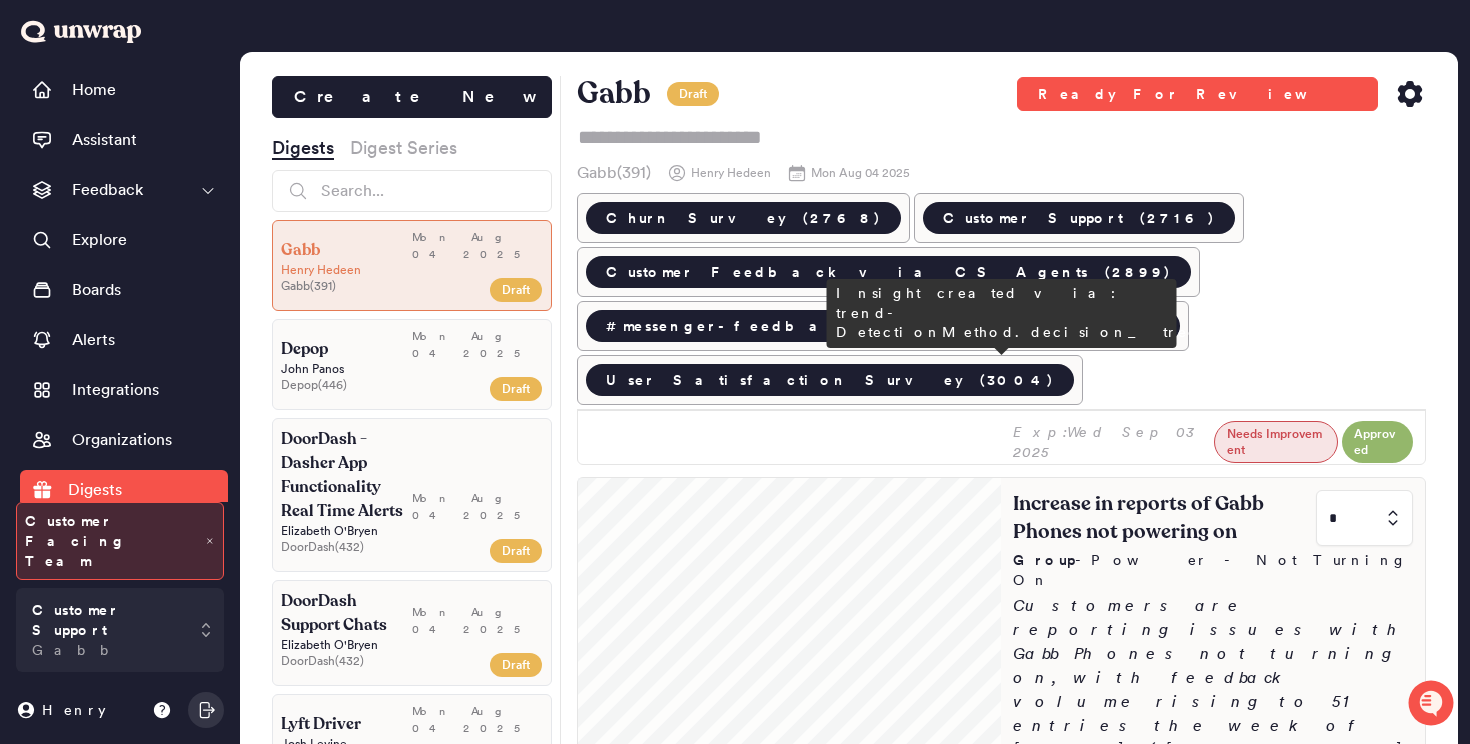 scroll, scrollTop: 881, scrollLeft: 0, axis: vertical 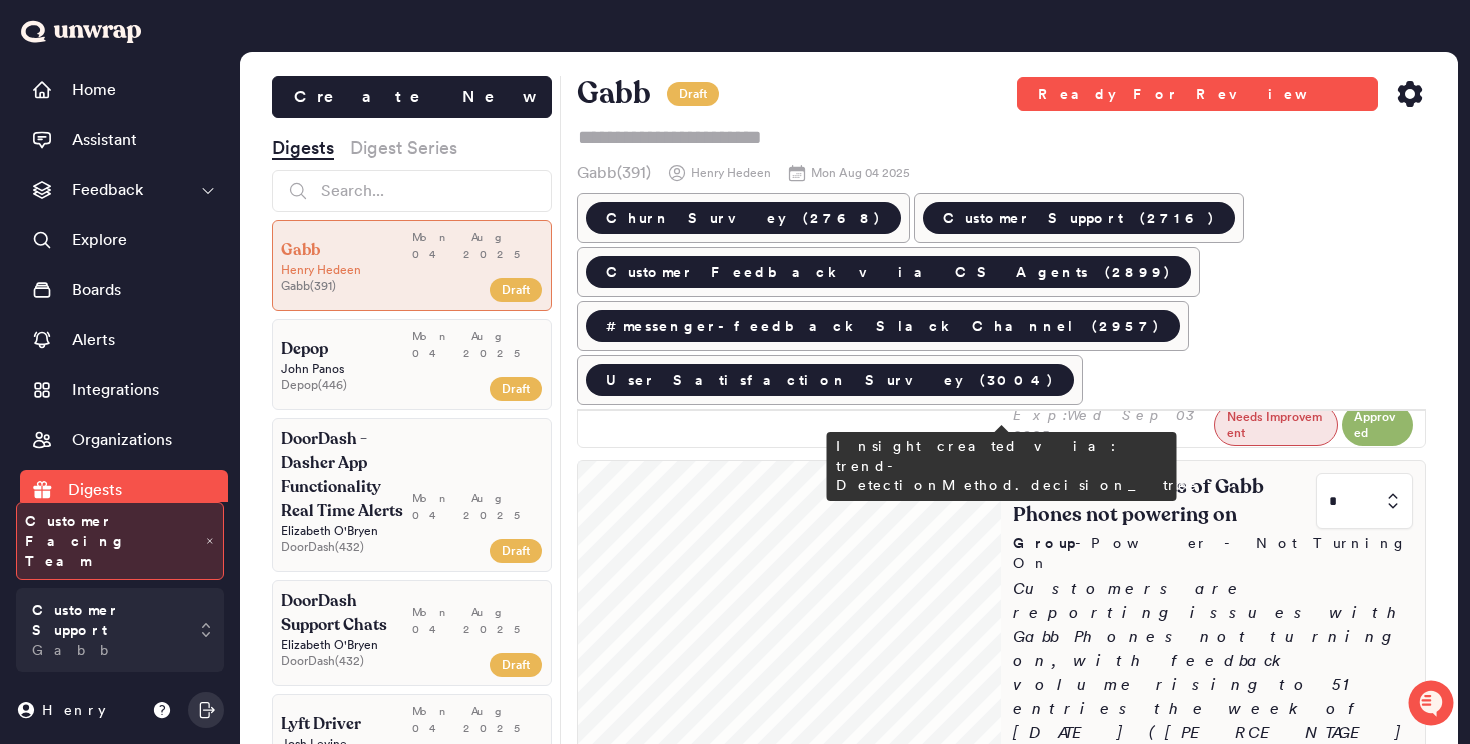 click on "- [DATE]" at bounding box center (1405, 1273) 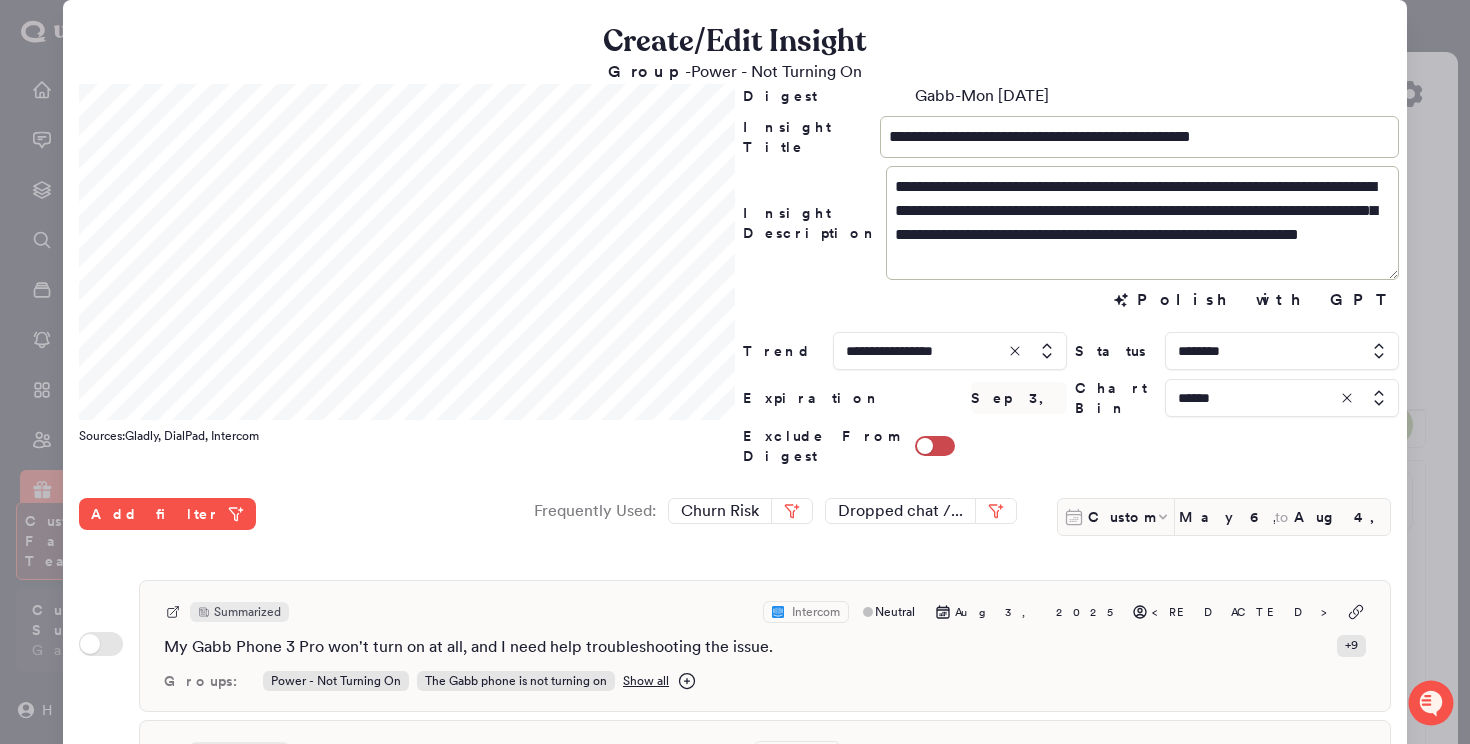 click at bounding box center [735, 372] 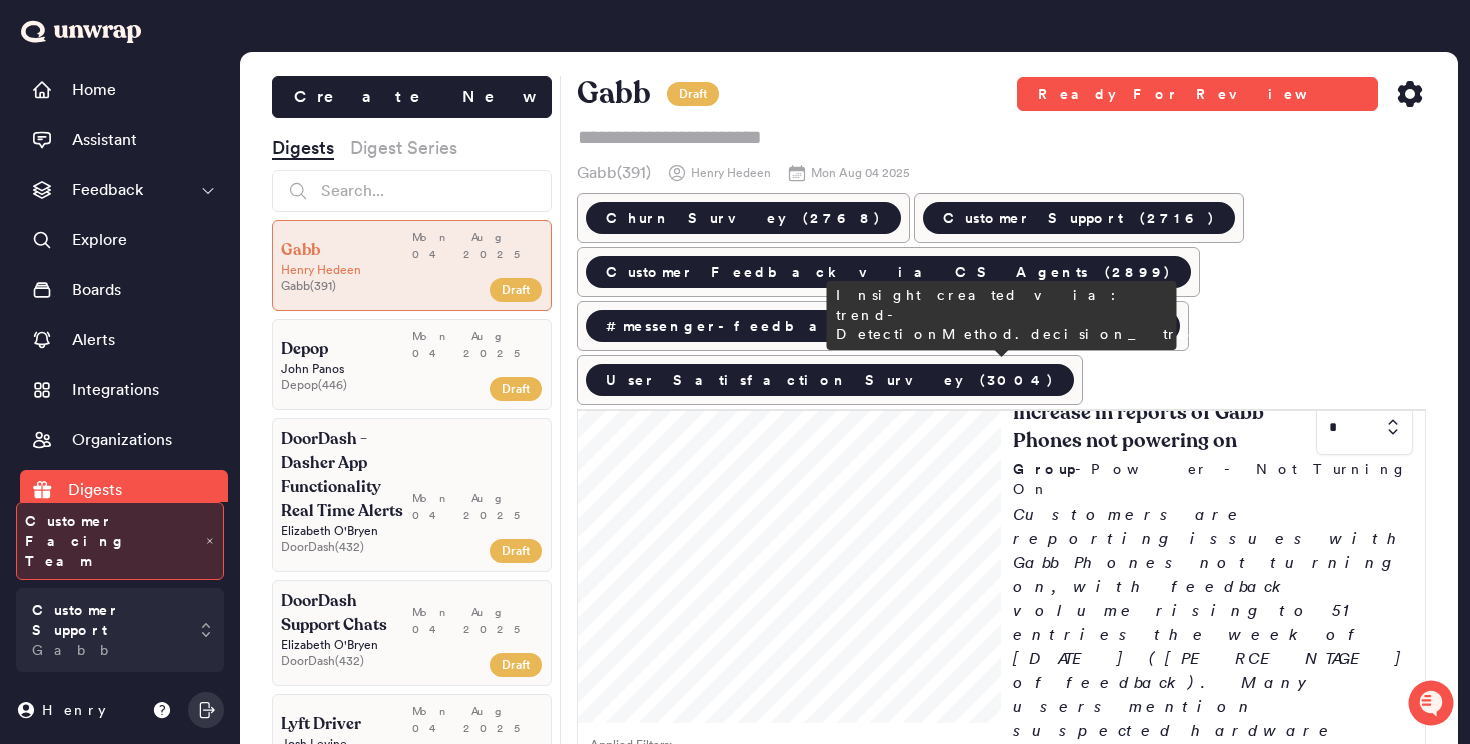 scroll, scrollTop: 943, scrollLeft: 0, axis: vertical 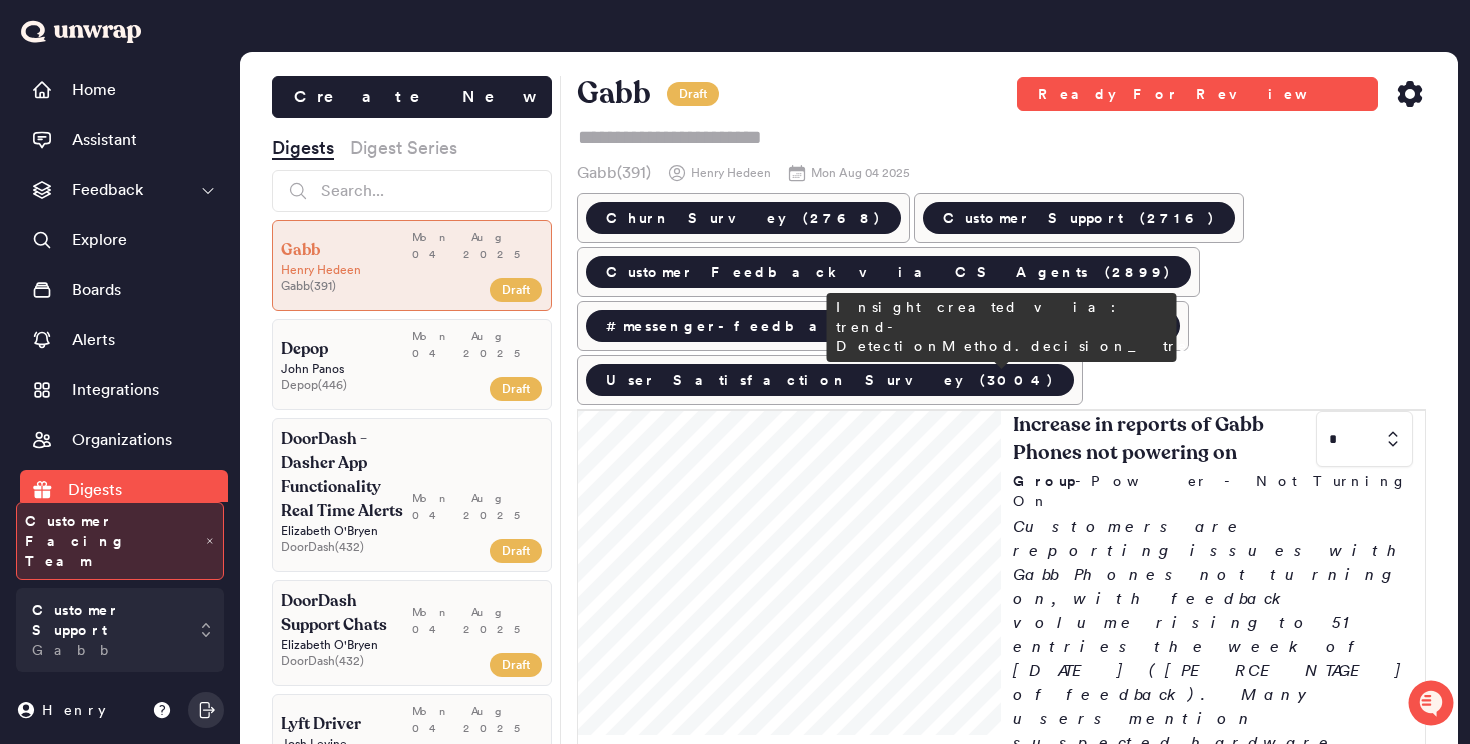 click at bounding box center (1364, 1341) 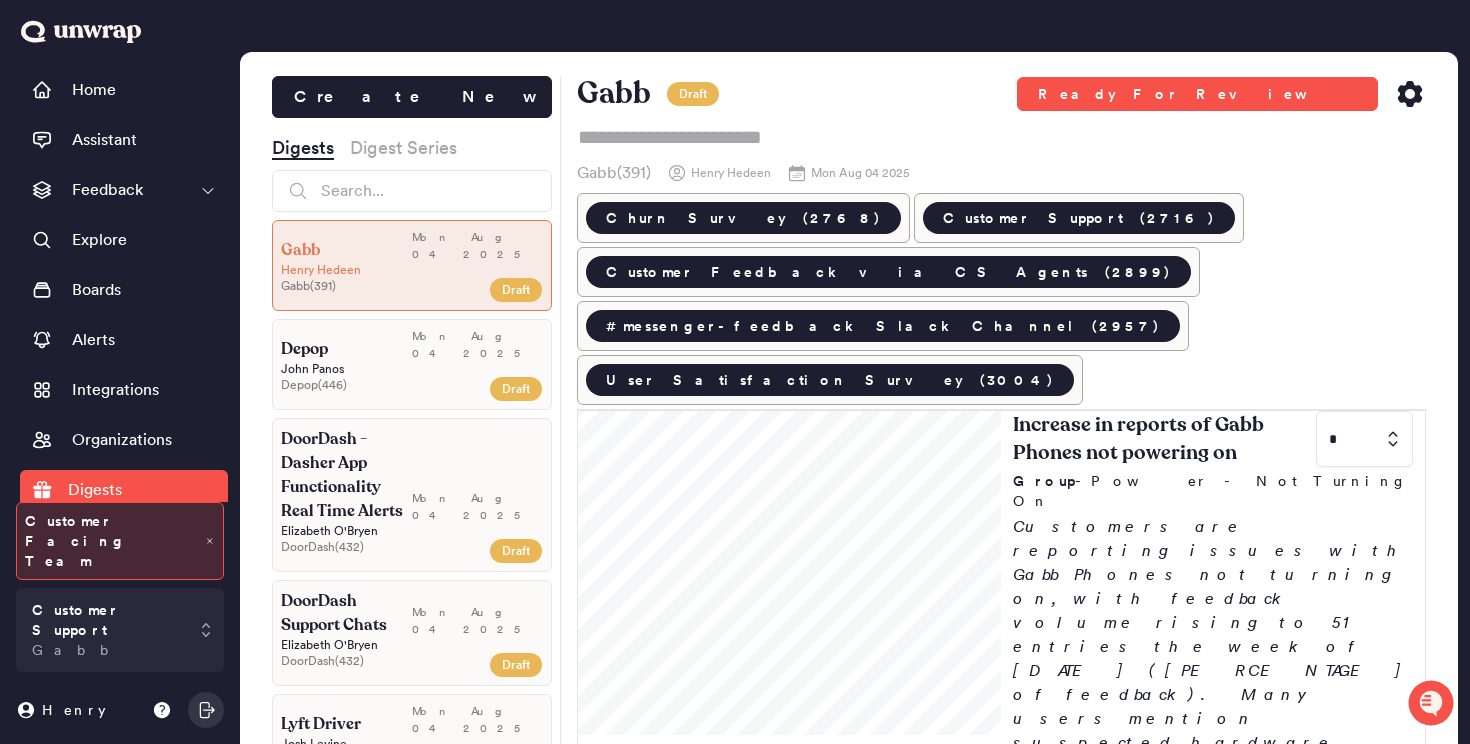 type on "*" 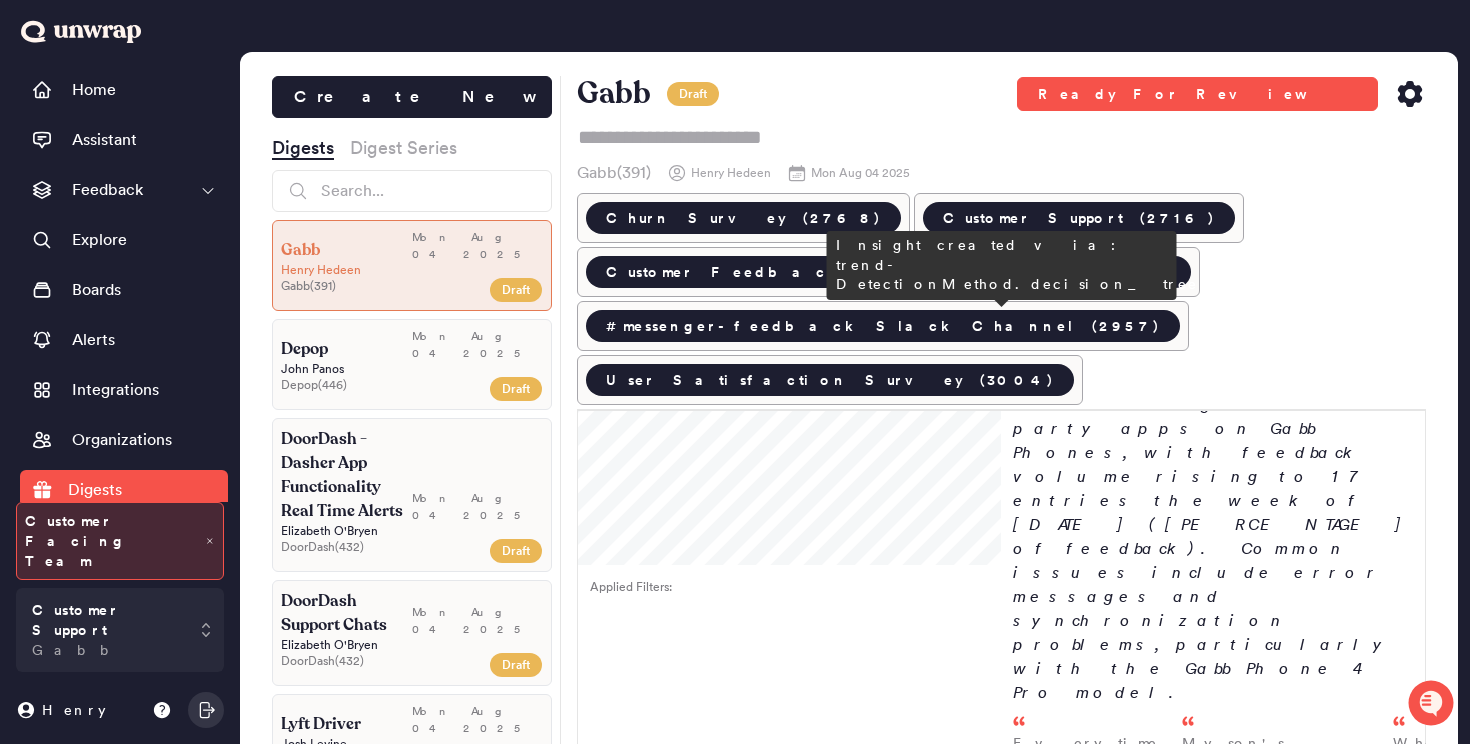 scroll, scrollTop: 4782, scrollLeft: 0, axis: vertical 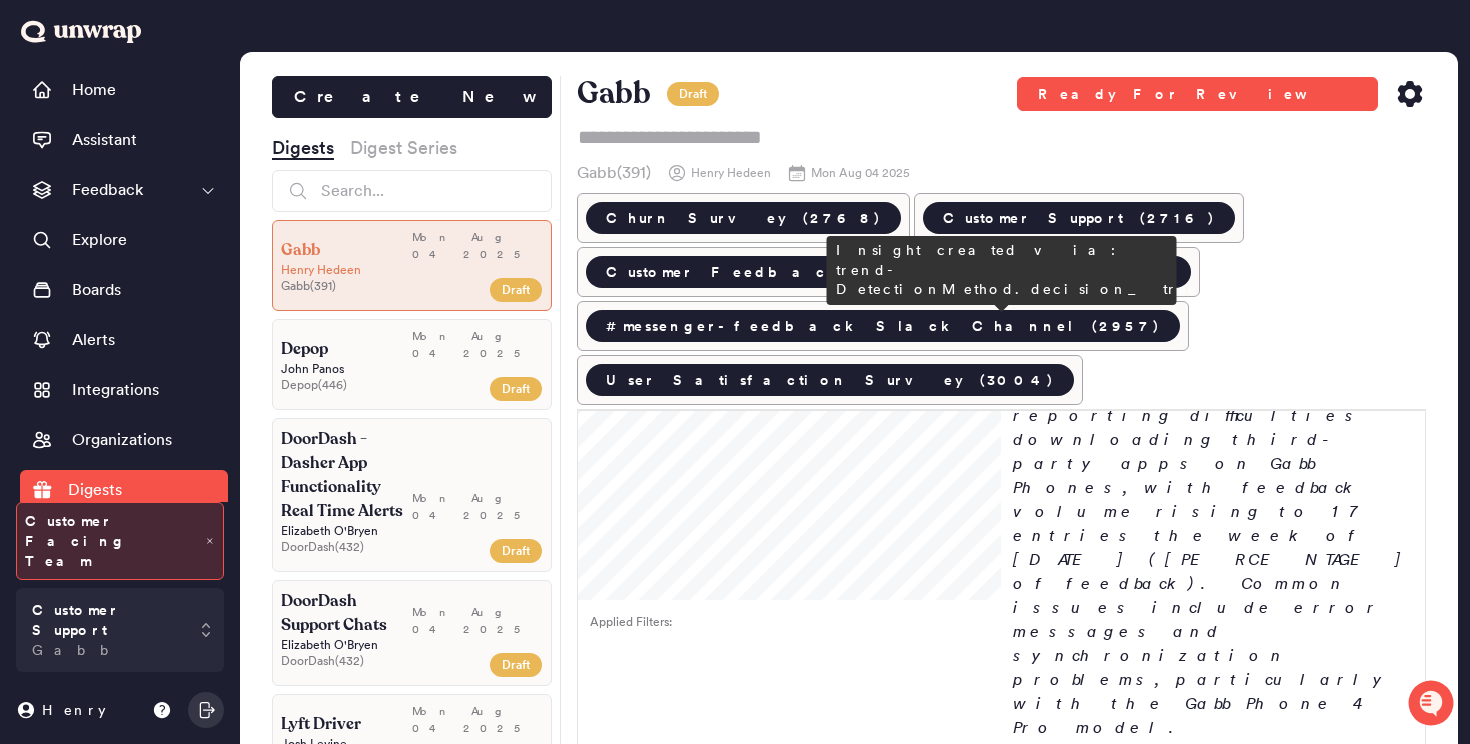 click on "Group  -  I have not received a shipment confirmation email" at bounding box center [1213, 4244] 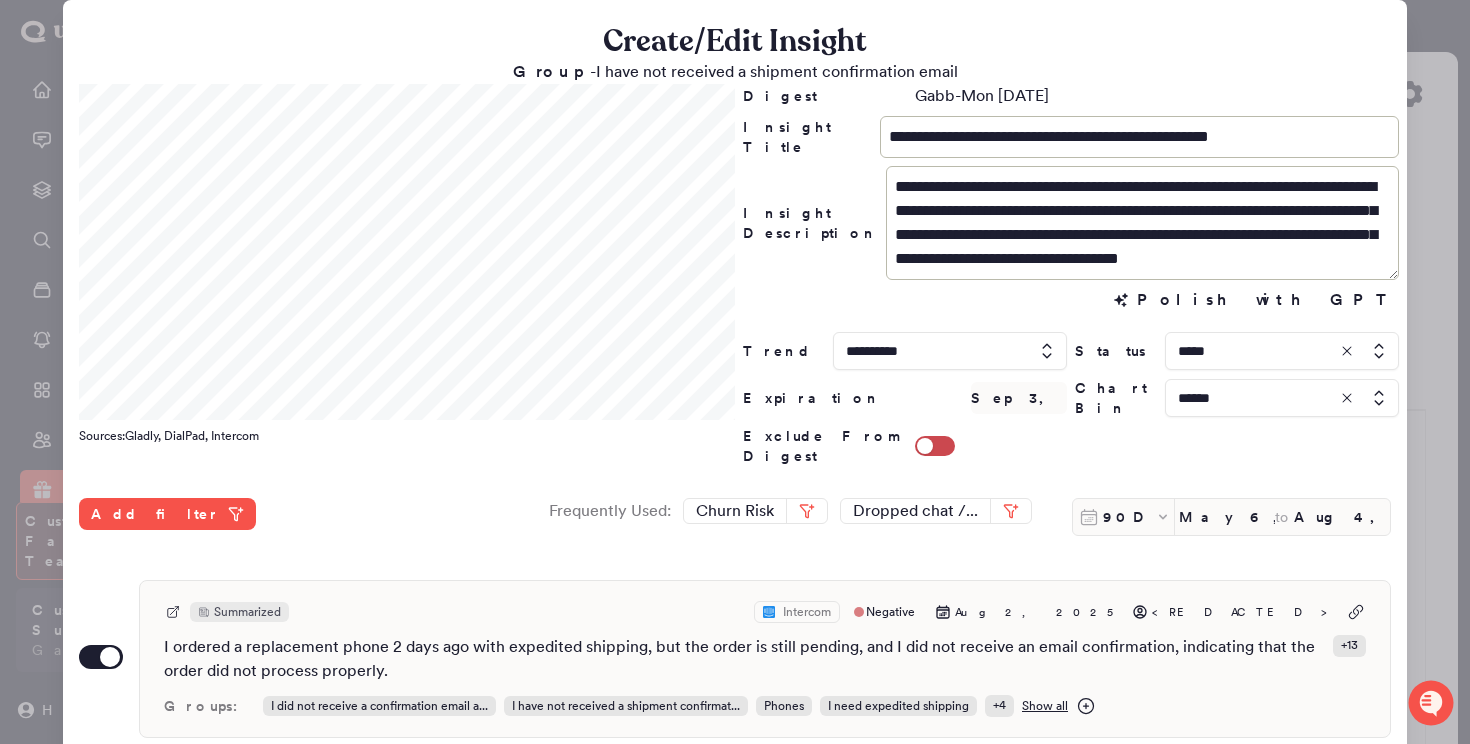 scroll, scrollTop: 6, scrollLeft: 0, axis: vertical 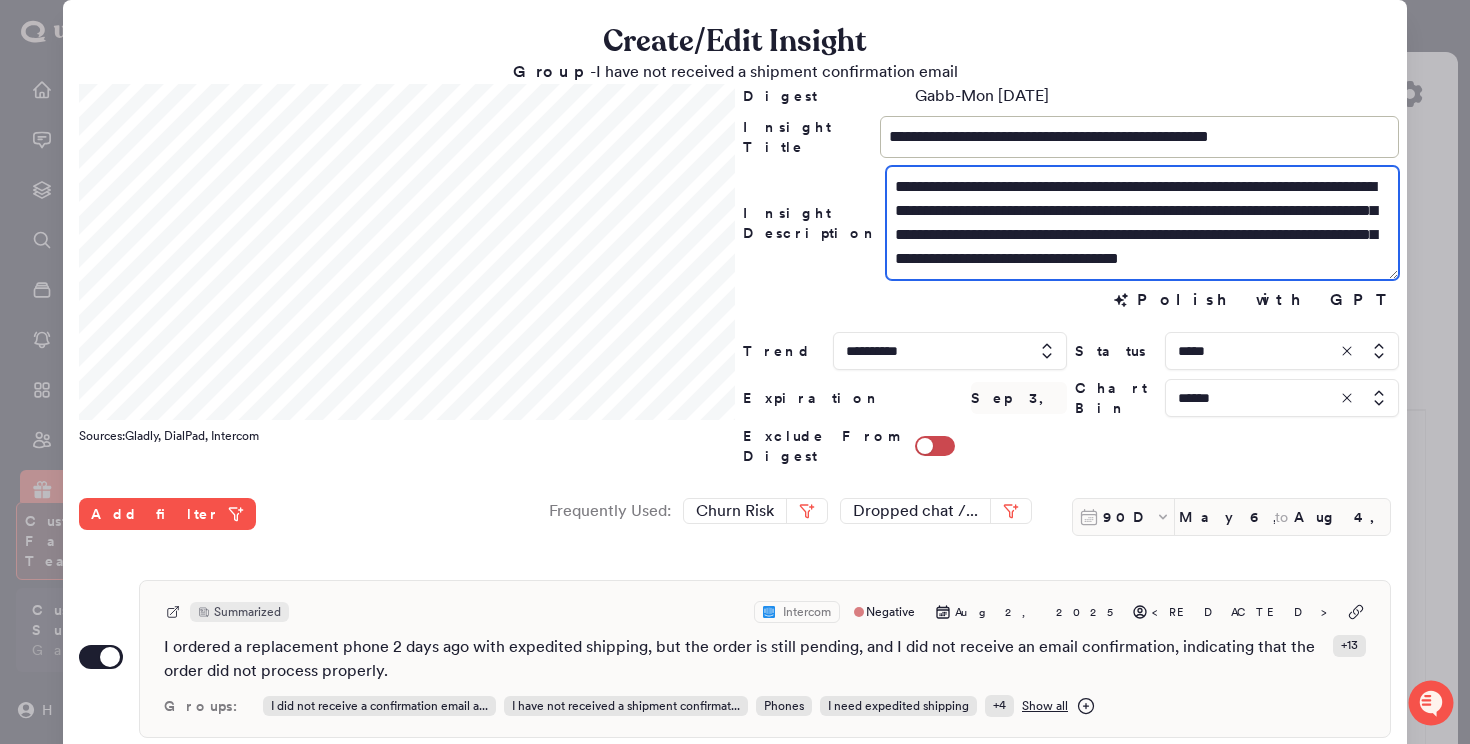 click on "**********" at bounding box center [1142, 223] 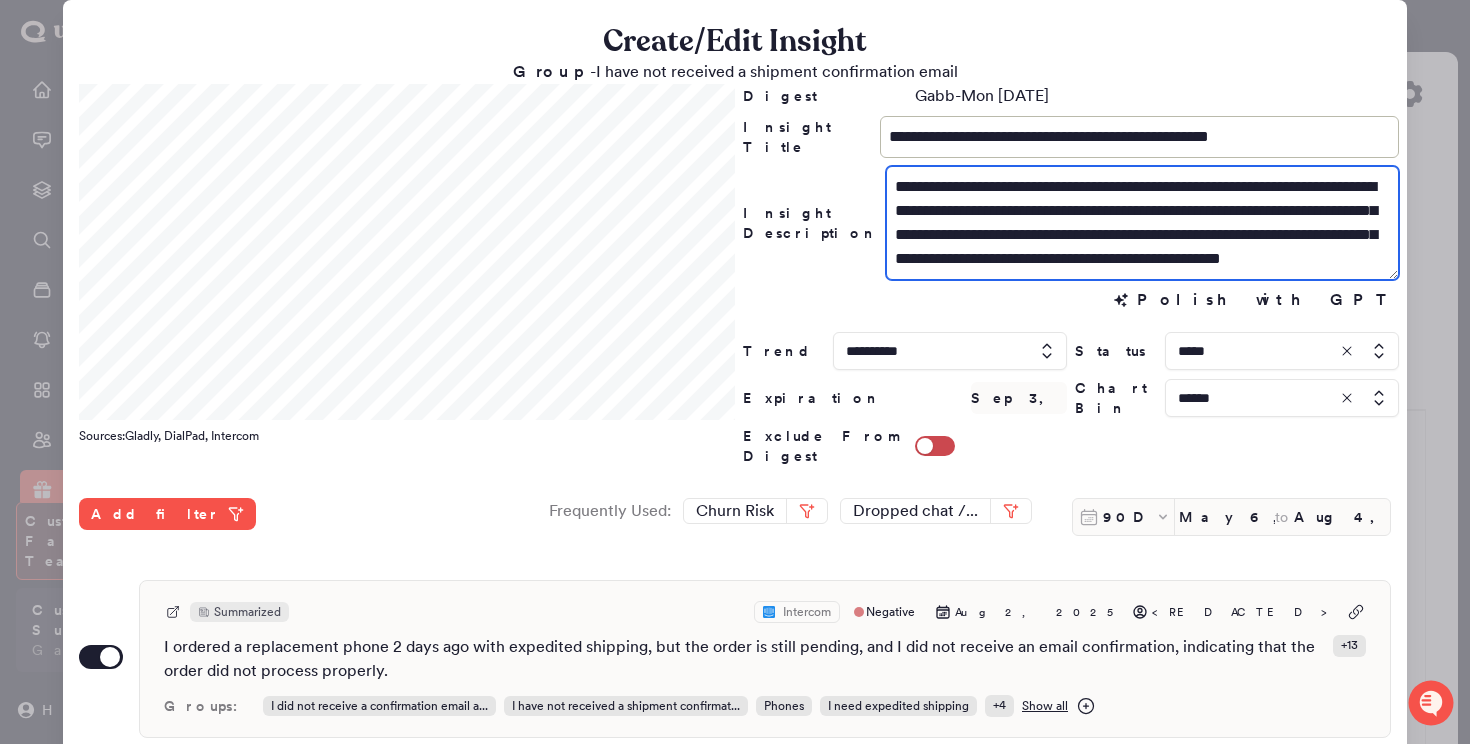 scroll, scrollTop: 24, scrollLeft: 0, axis: vertical 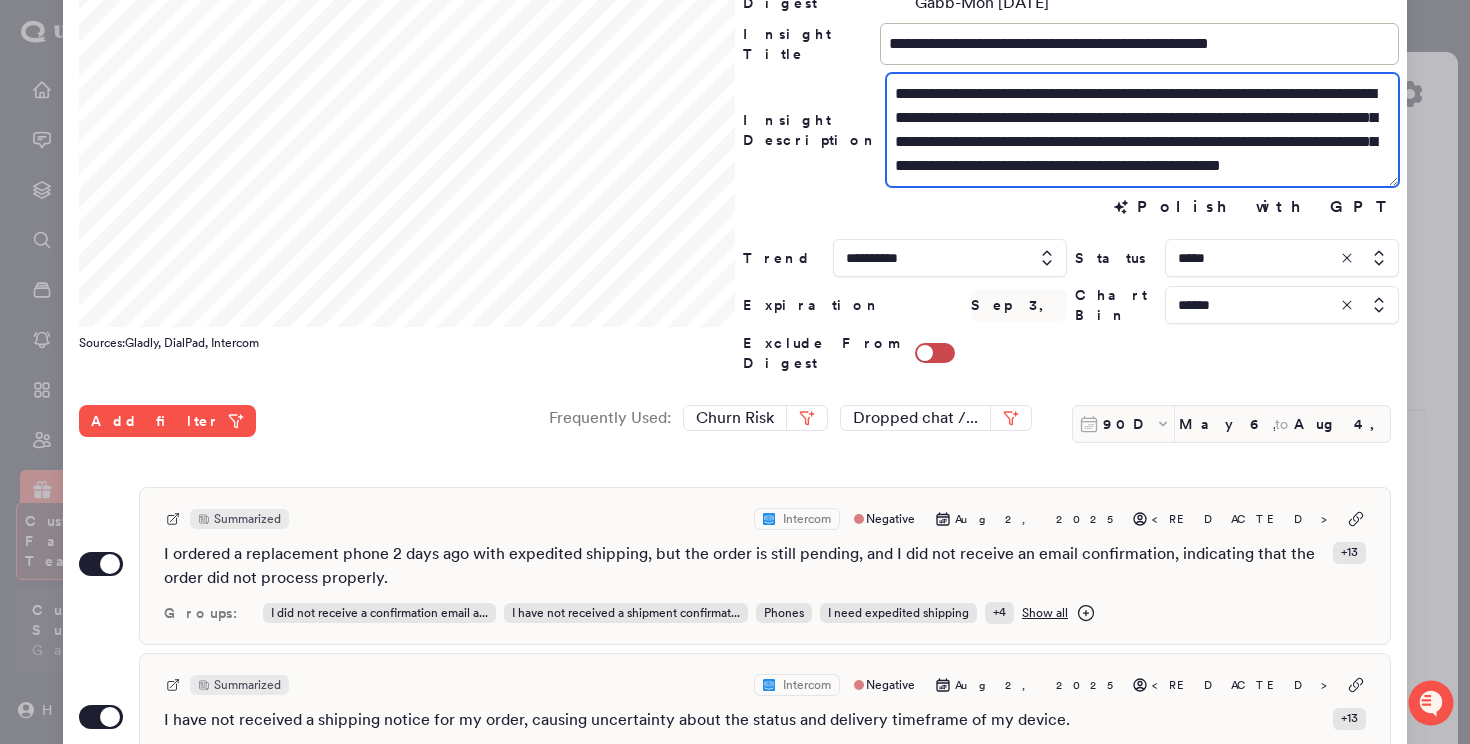 click on "**********" at bounding box center (1142, 130) 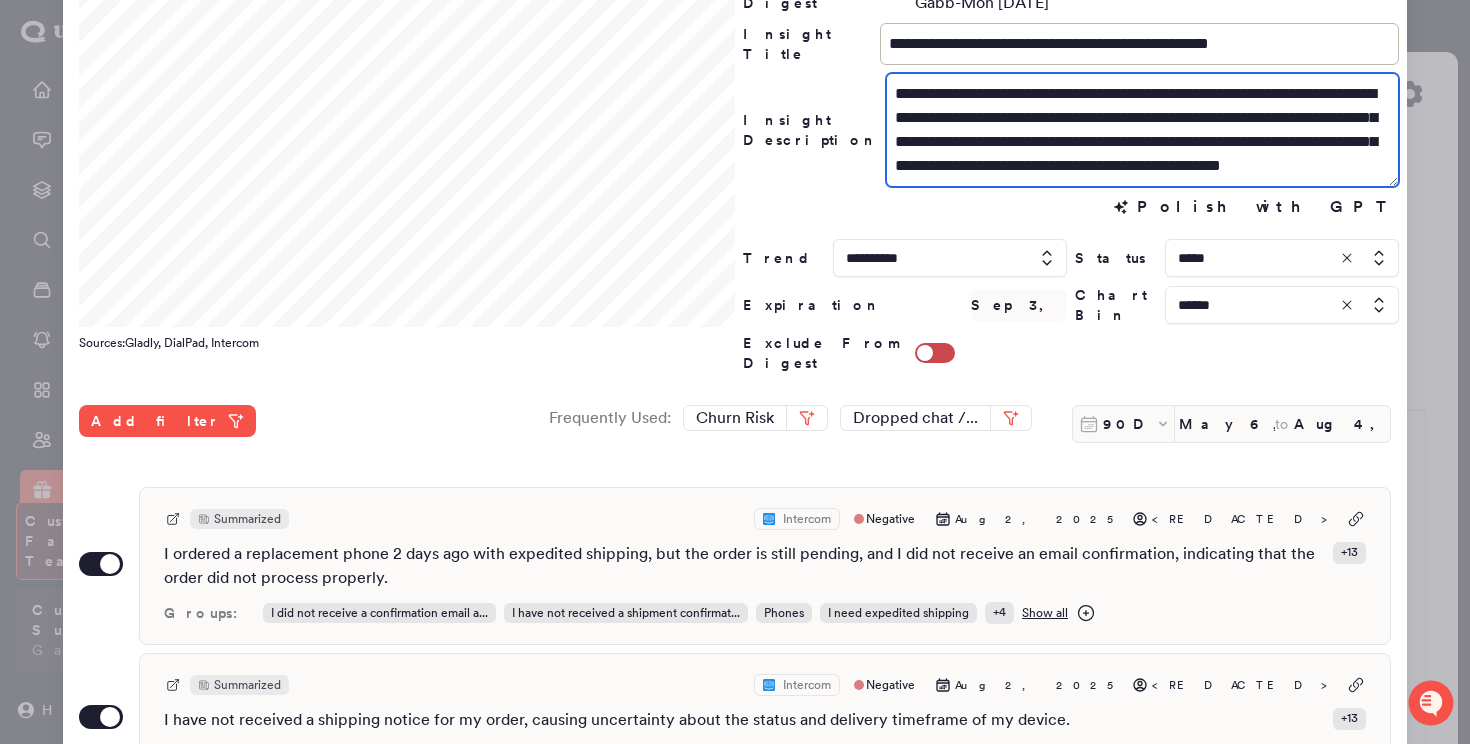 scroll, scrollTop: 67, scrollLeft: 0, axis: vertical 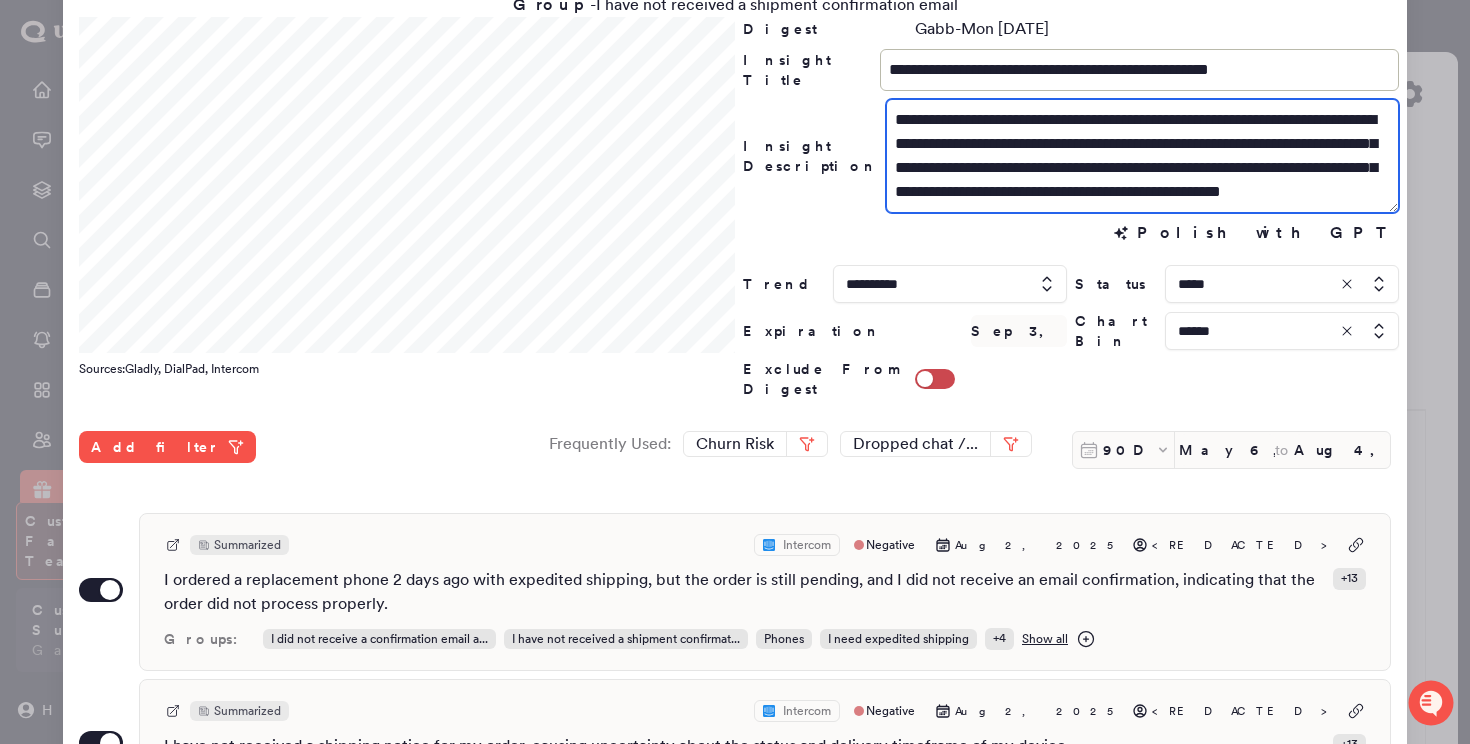 click on "**********" at bounding box center [1142, 156] 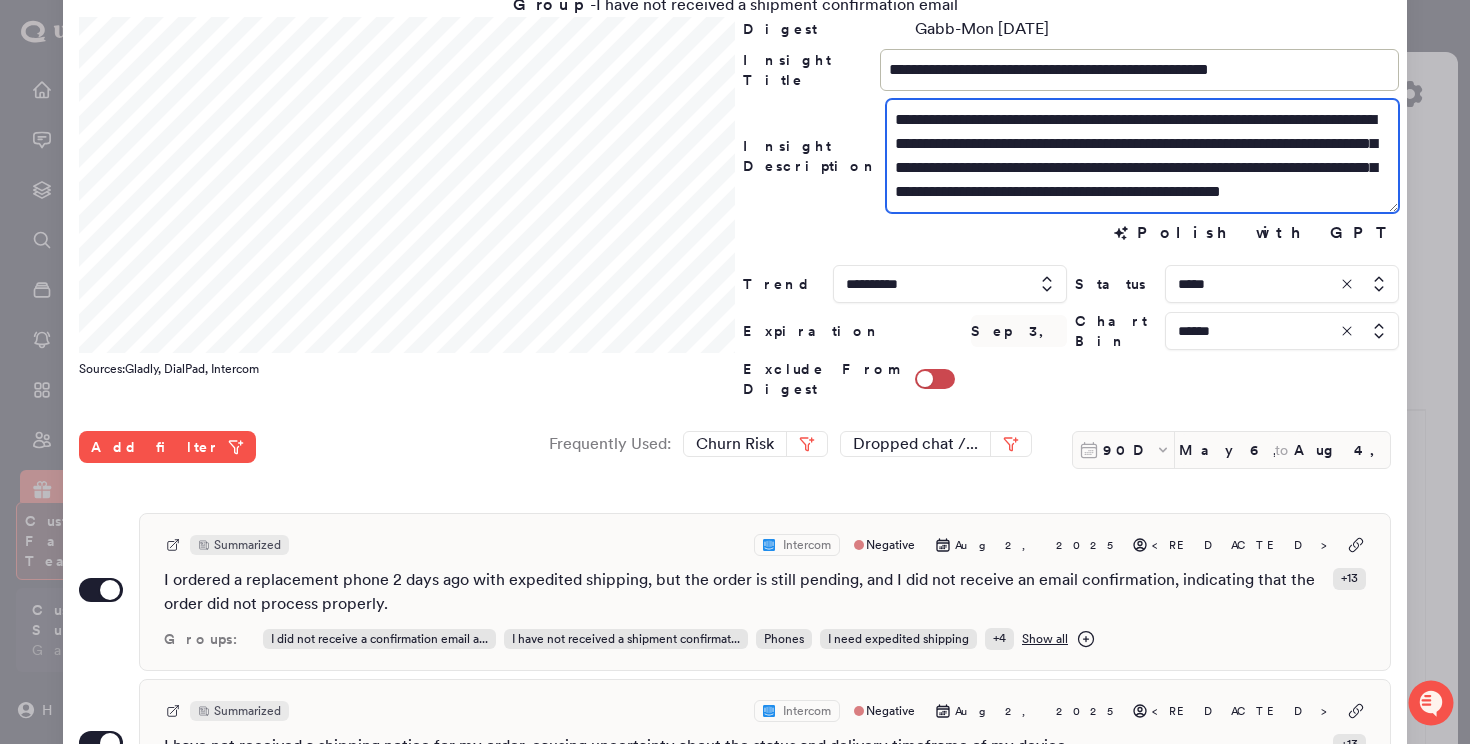 scroll, scrollTop: 0, scrollLeft: 0, axis: both 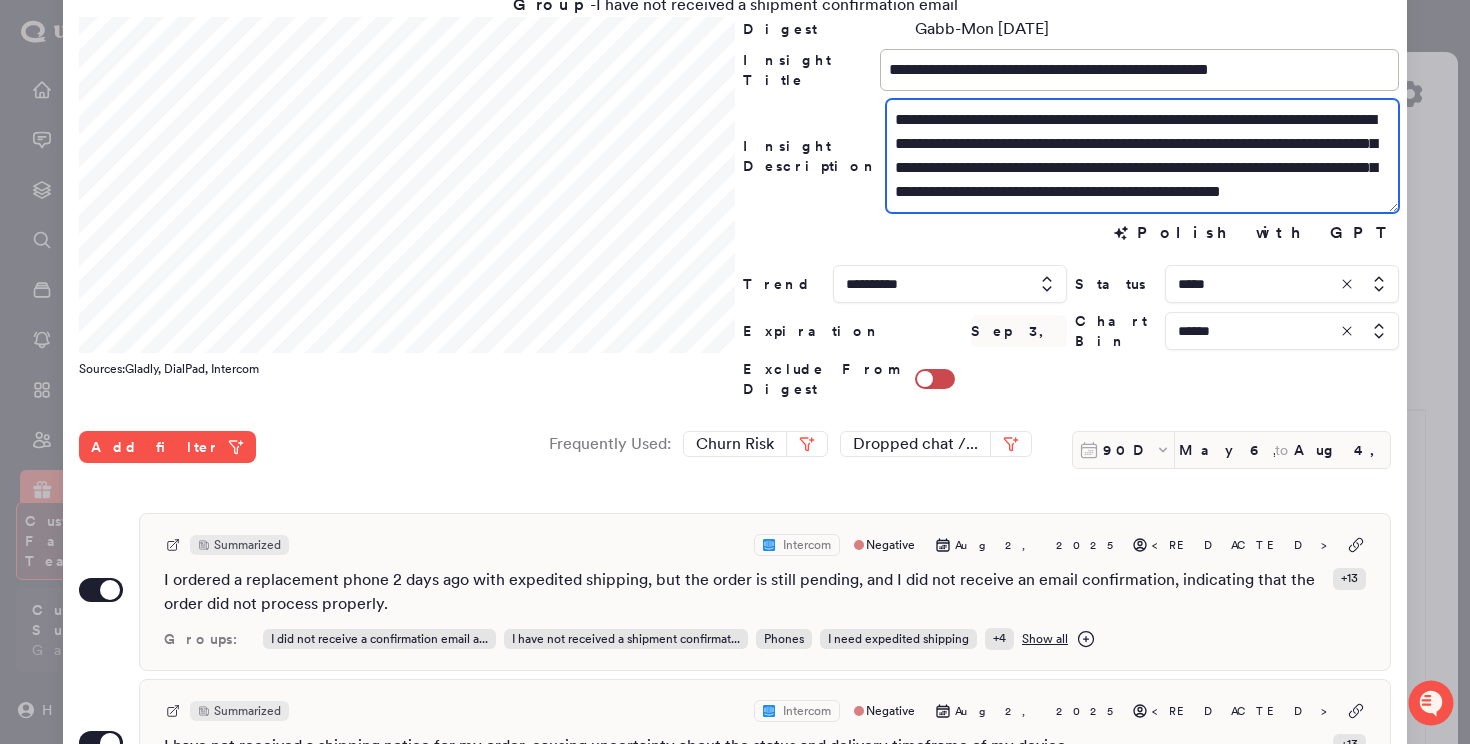 click on "**********" at bounding box center (1142, 156) 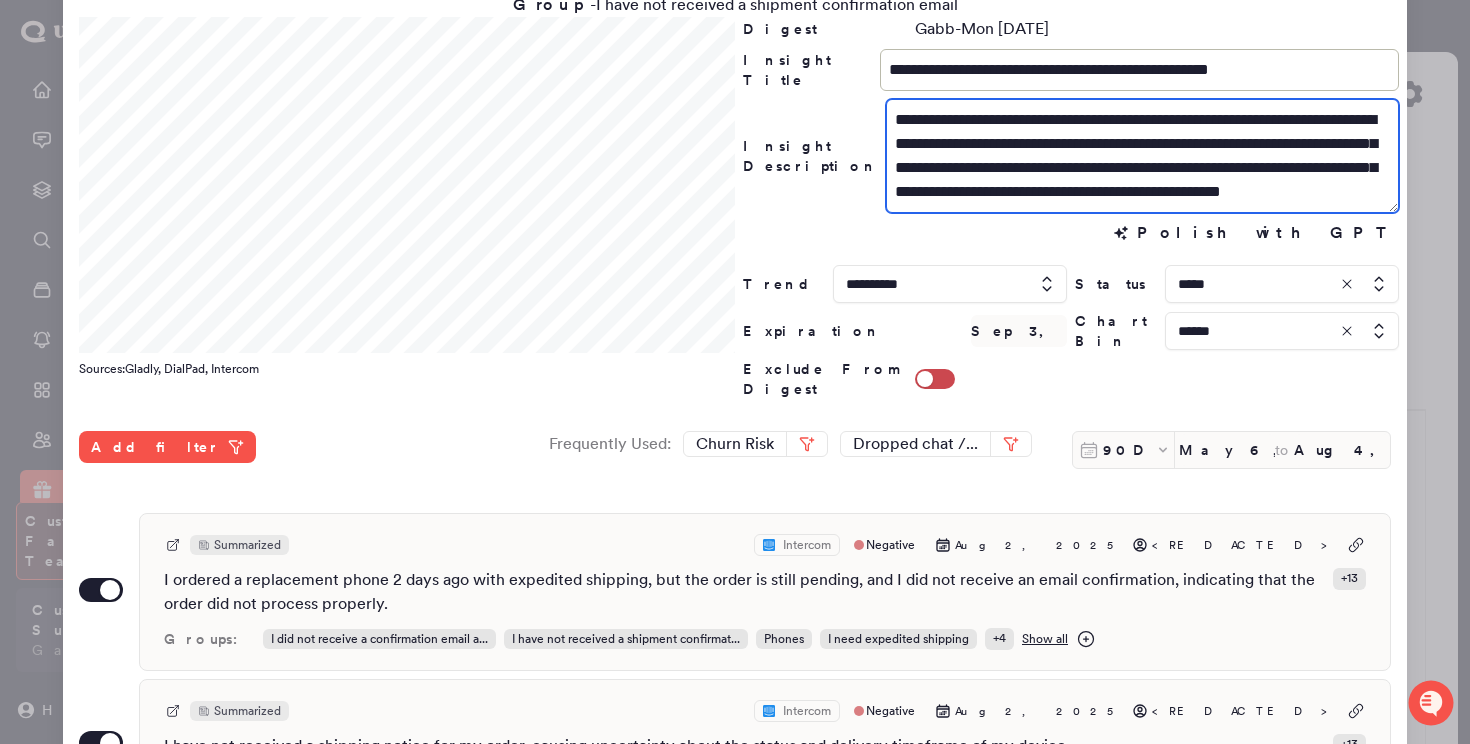 click on "**********" at bounding box center [1142, 156] 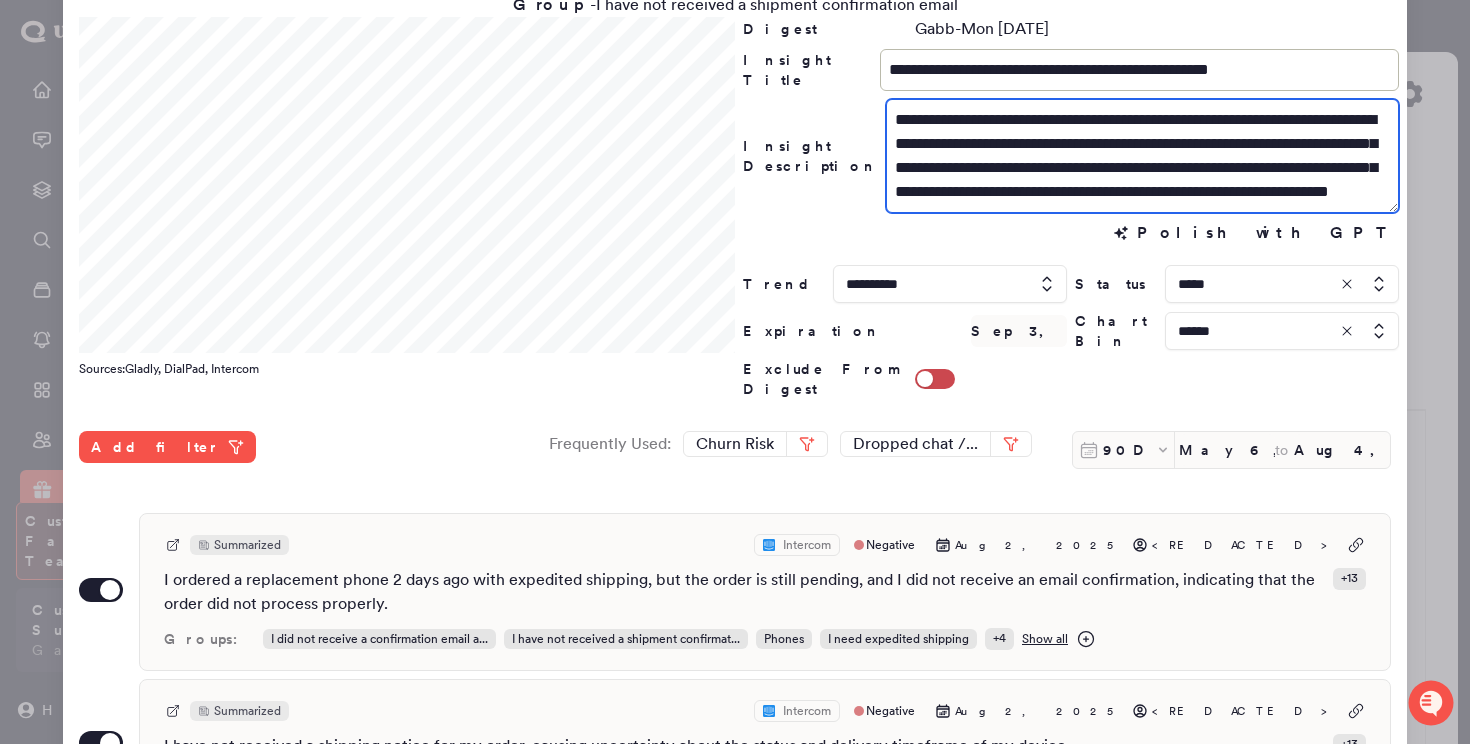 scroll, scrollTop: 24, scrollLeft: 0, axis: vertical 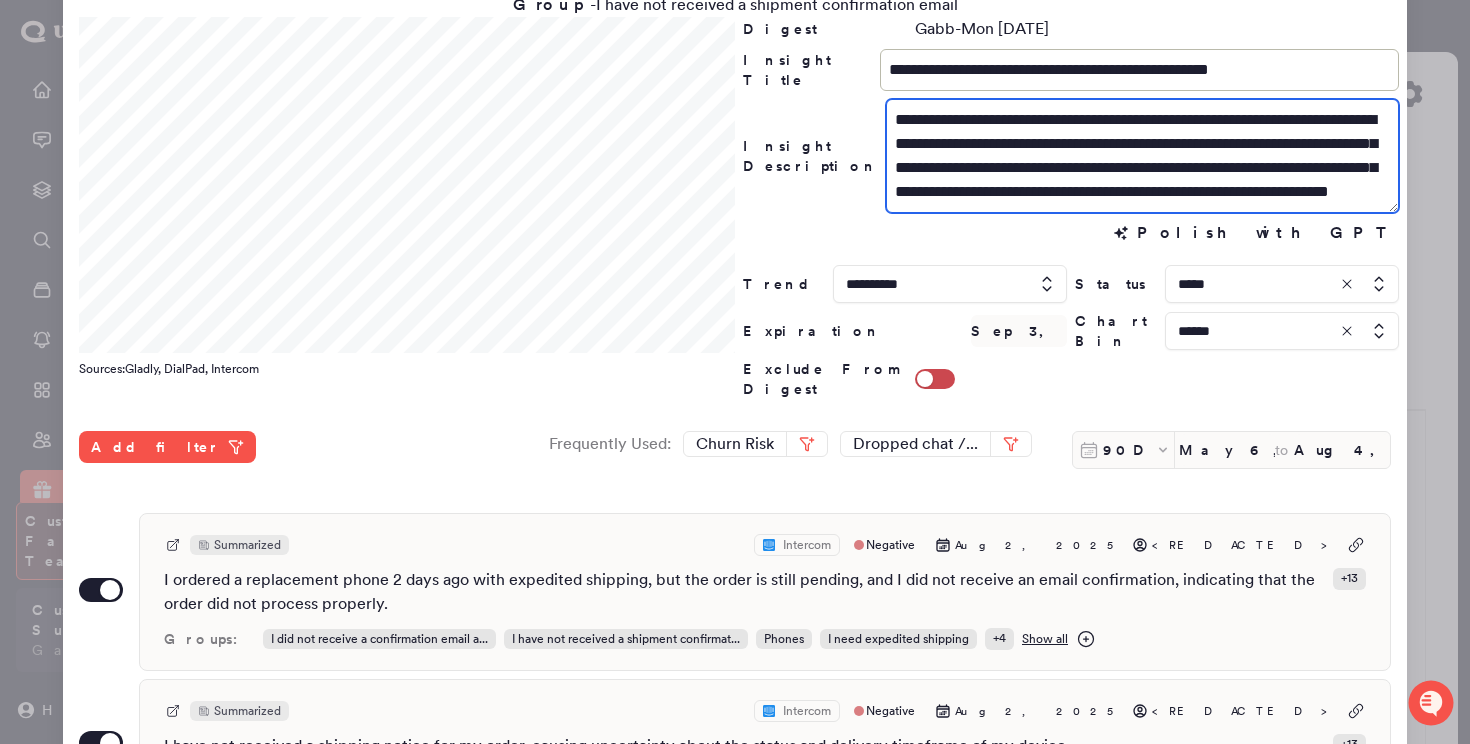 click on "**********" at bounding box center [1142, 156] 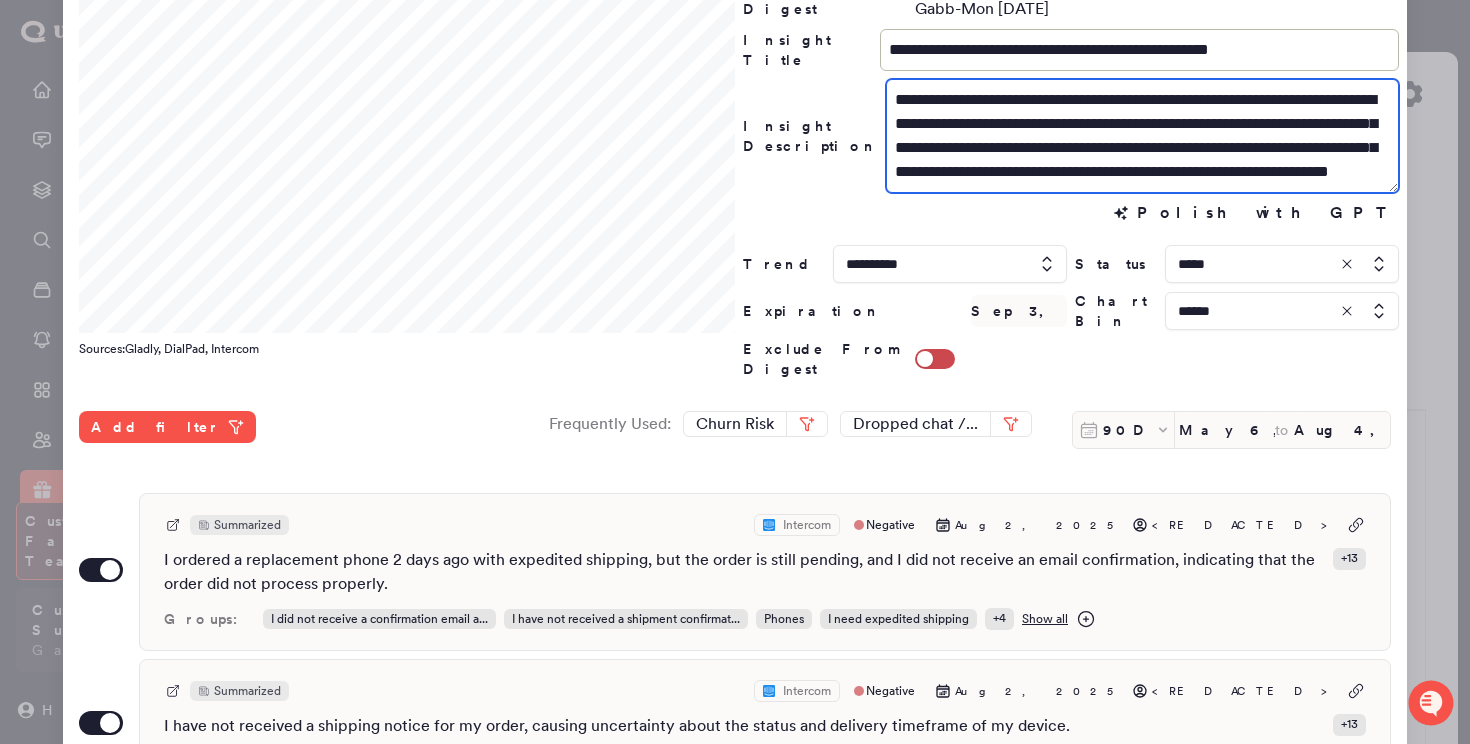 click on "**********" at bounding box center (1142, 136) 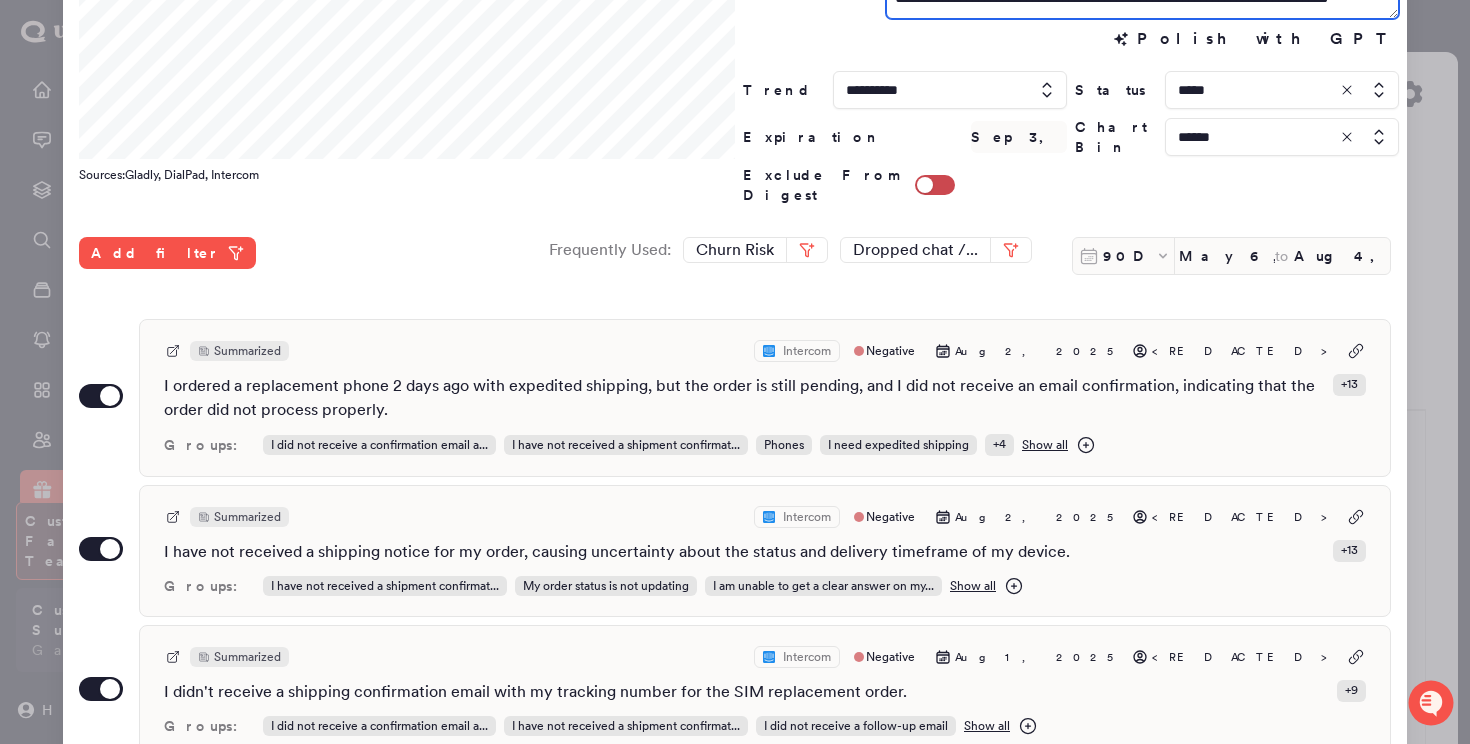 scroll, scrollTop: 340, scrollLeft: 0, axis: vertical 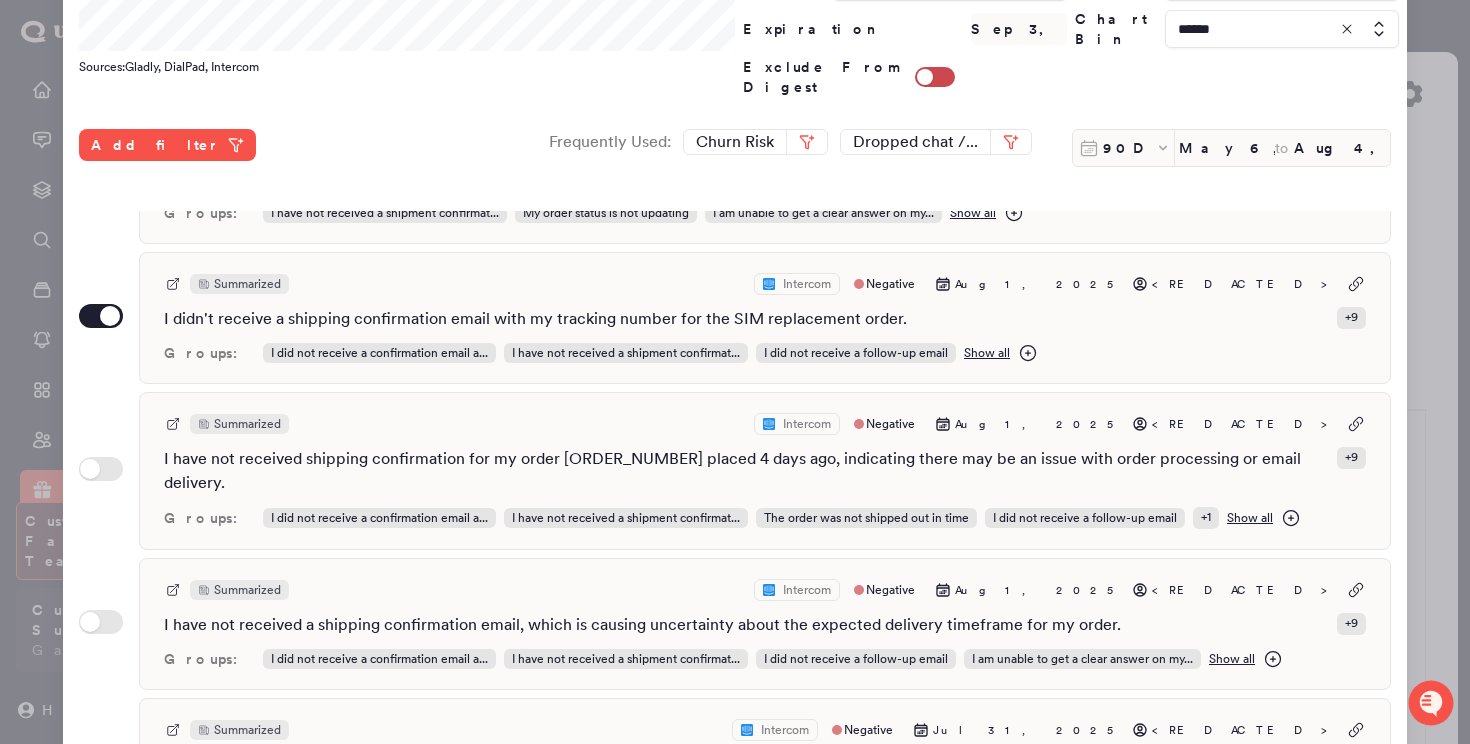 type on "**********" 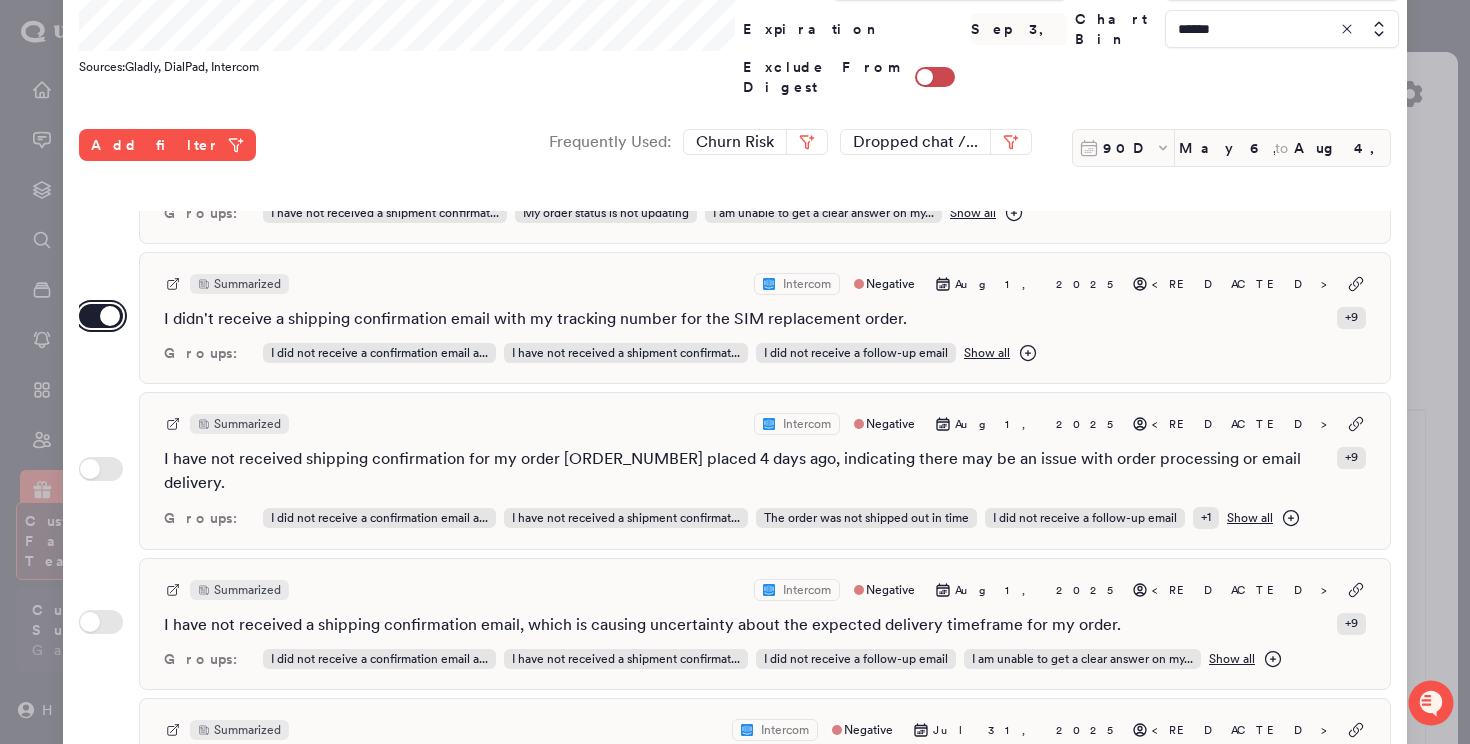 click on "Use setting" at bounding box center (101, 316) 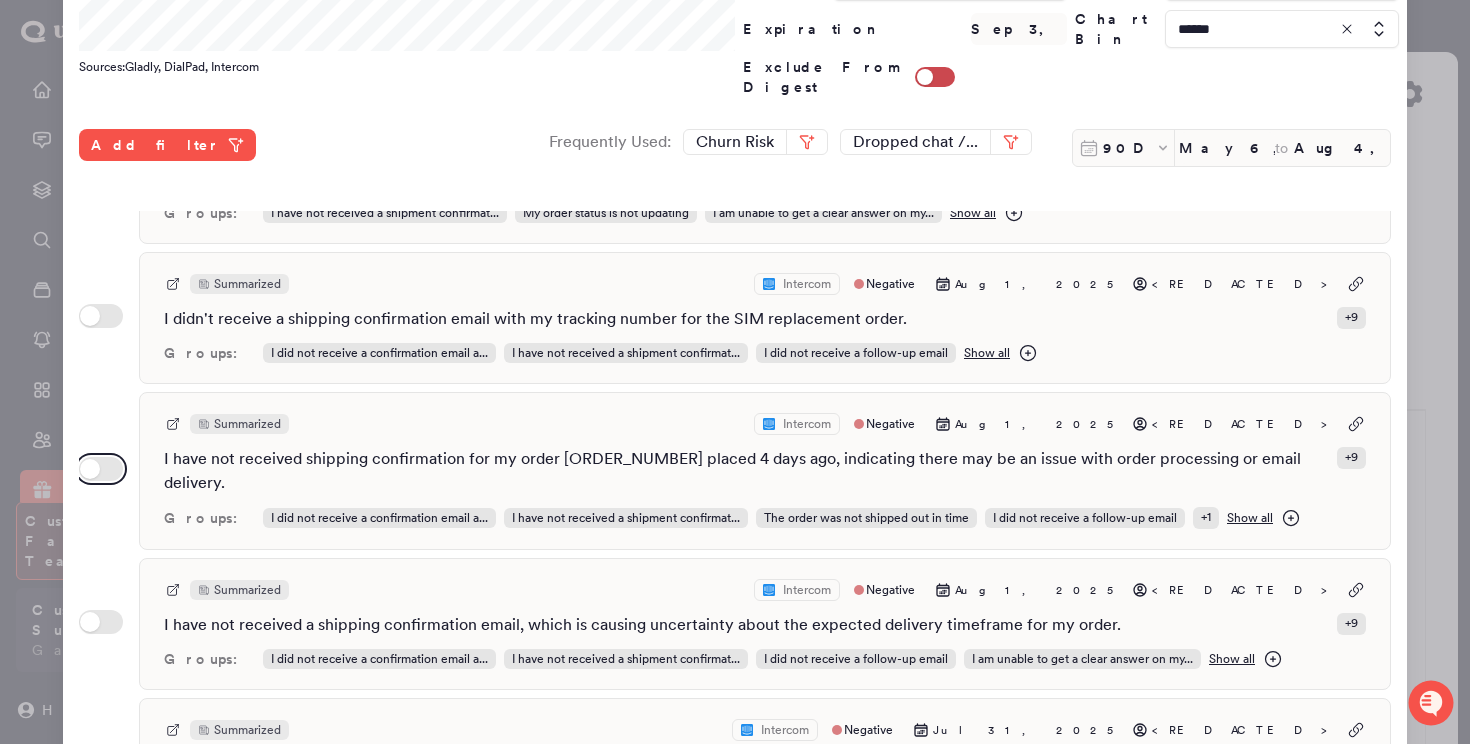 click on "Use setting" at bounding box center (101, 469) 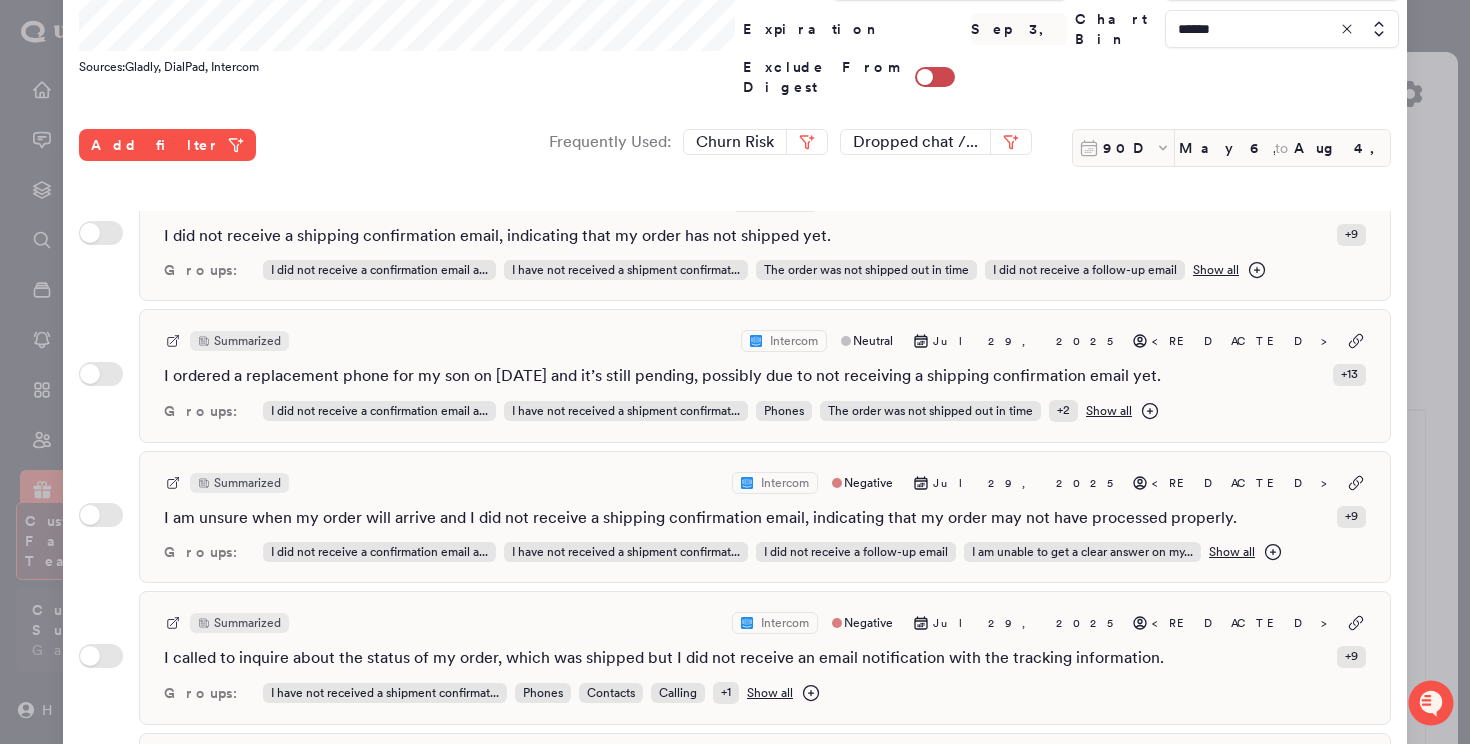scroll, scrollTop: 2284, scrollLeft: 0, axis: vertical 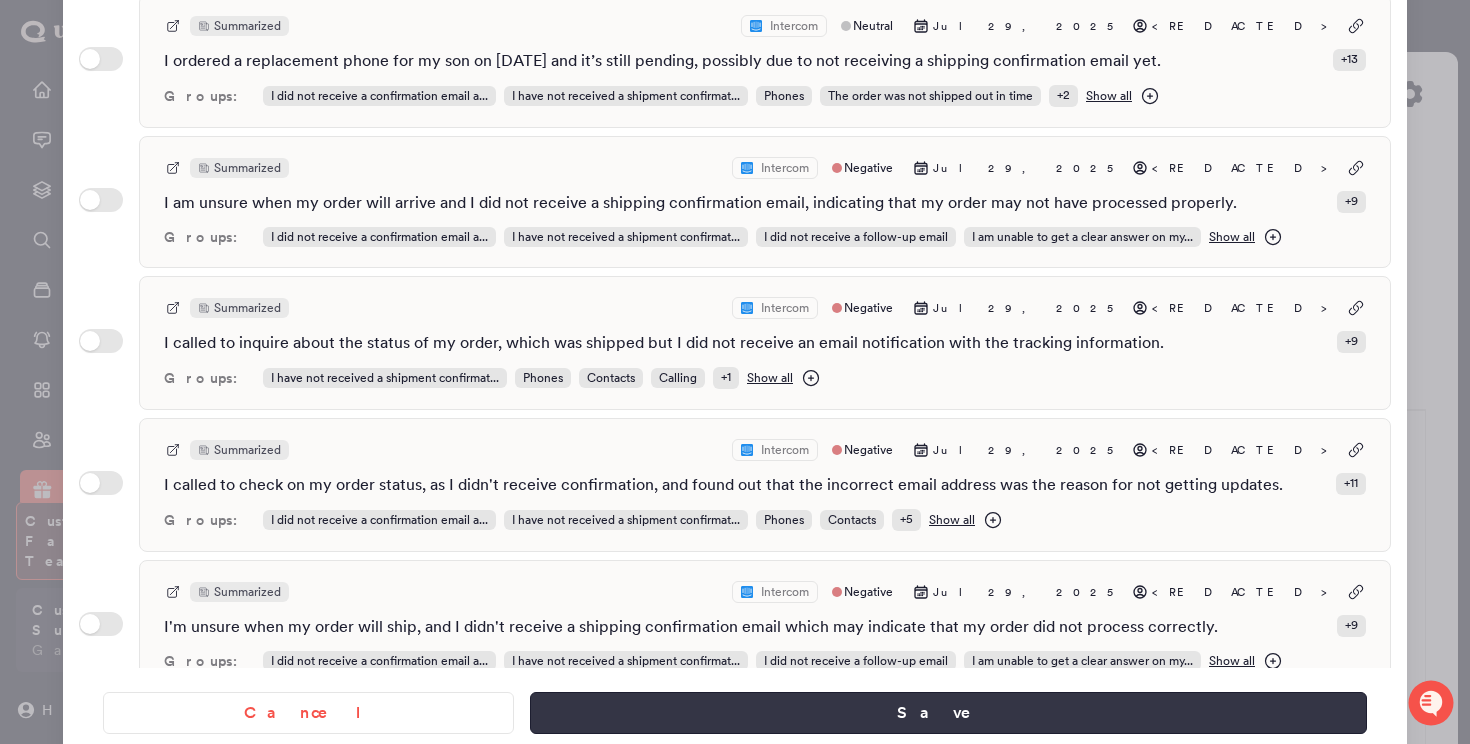 click on "Save" at bounding box center [948, 713] 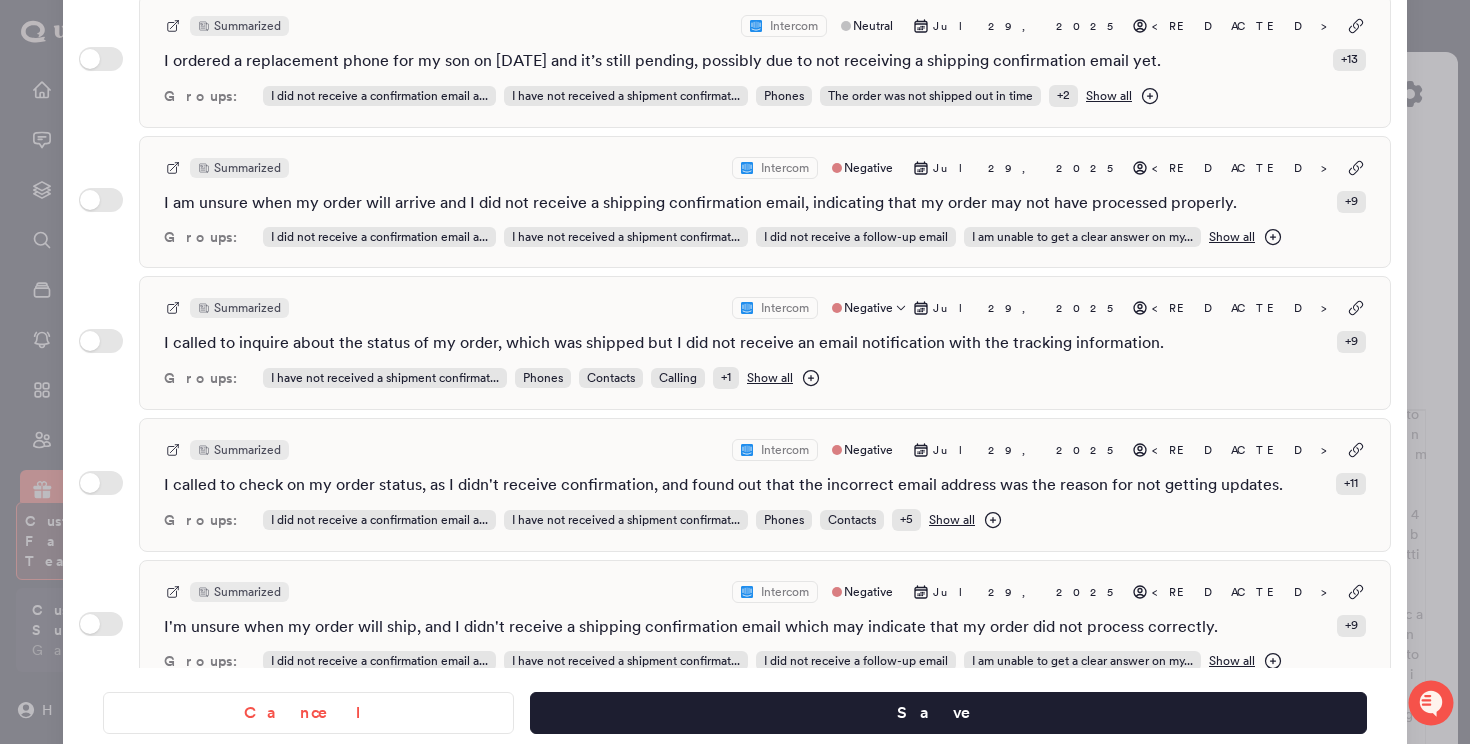 scroll, scrollTop: 5320, scrollLeft: 0, axis: vertical 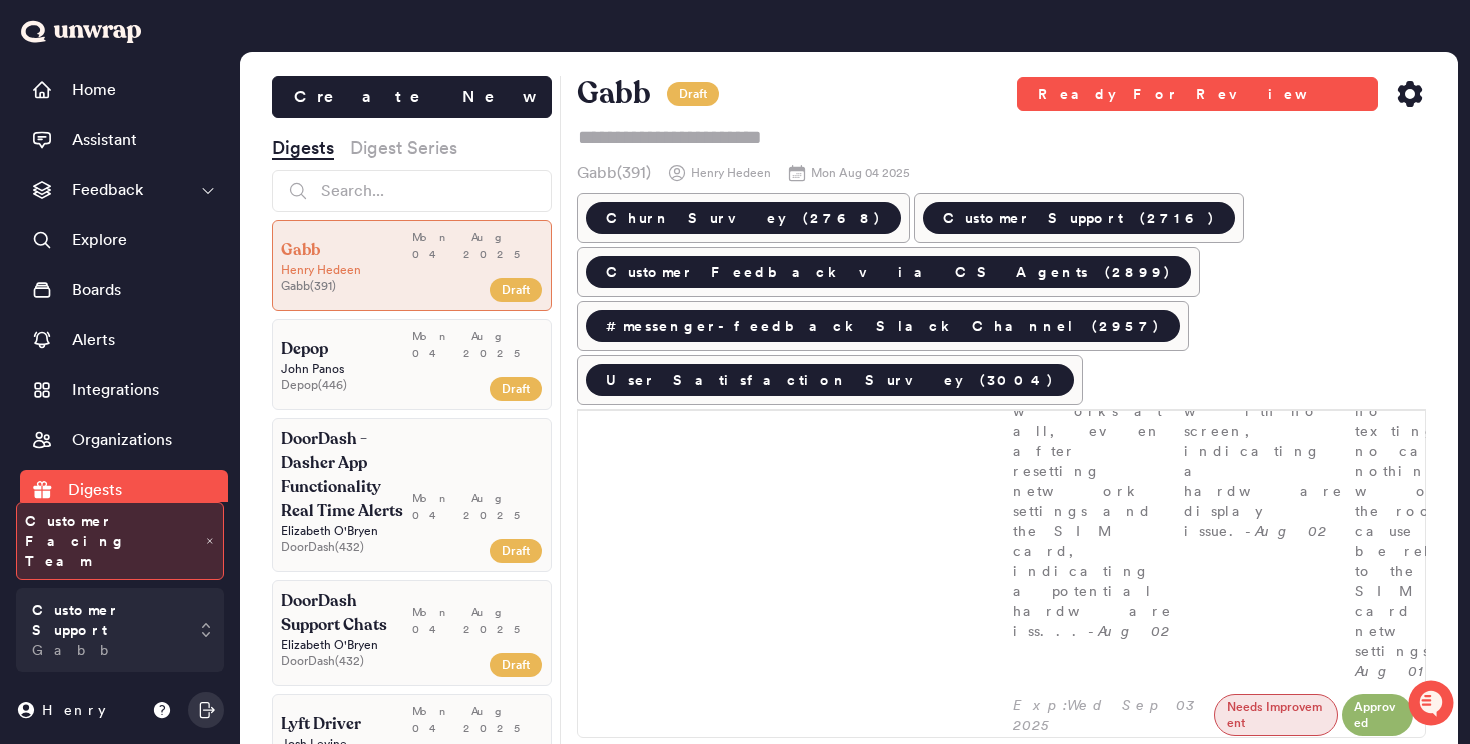 type on "*" 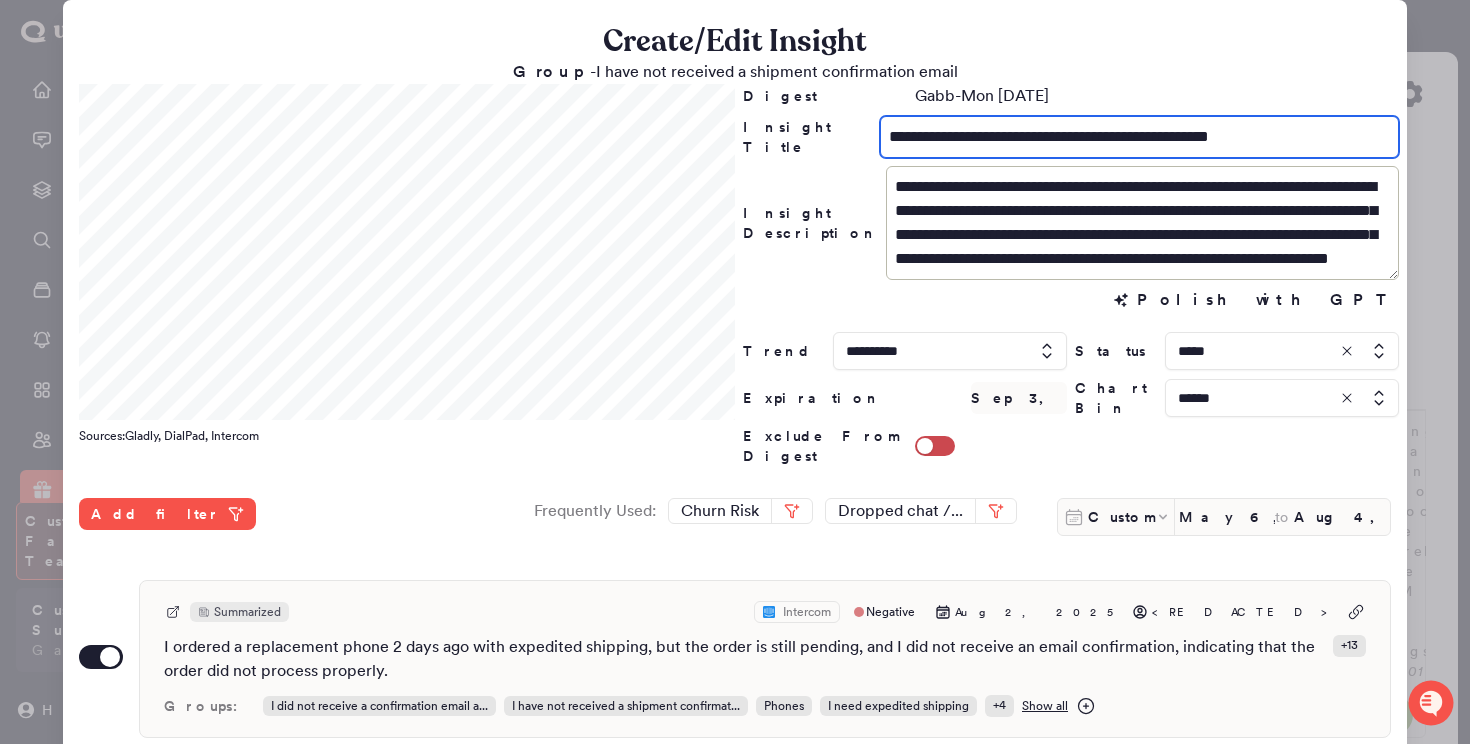 drag, startPoint x: 983, startPoint y: 135, endPoint x: 813, endPoint y: 136, distance: 170.00294 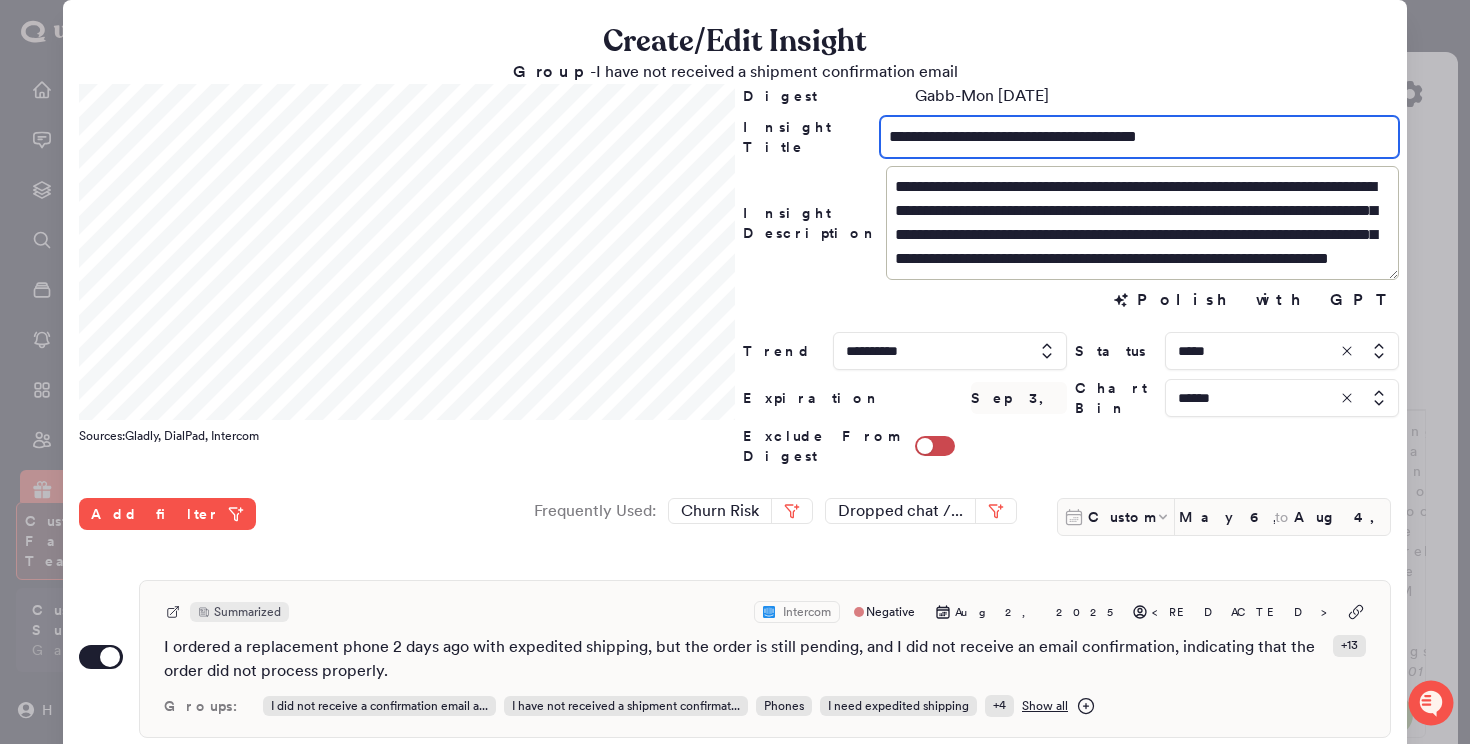 click on "**********" at bounding box center [1139, 137] 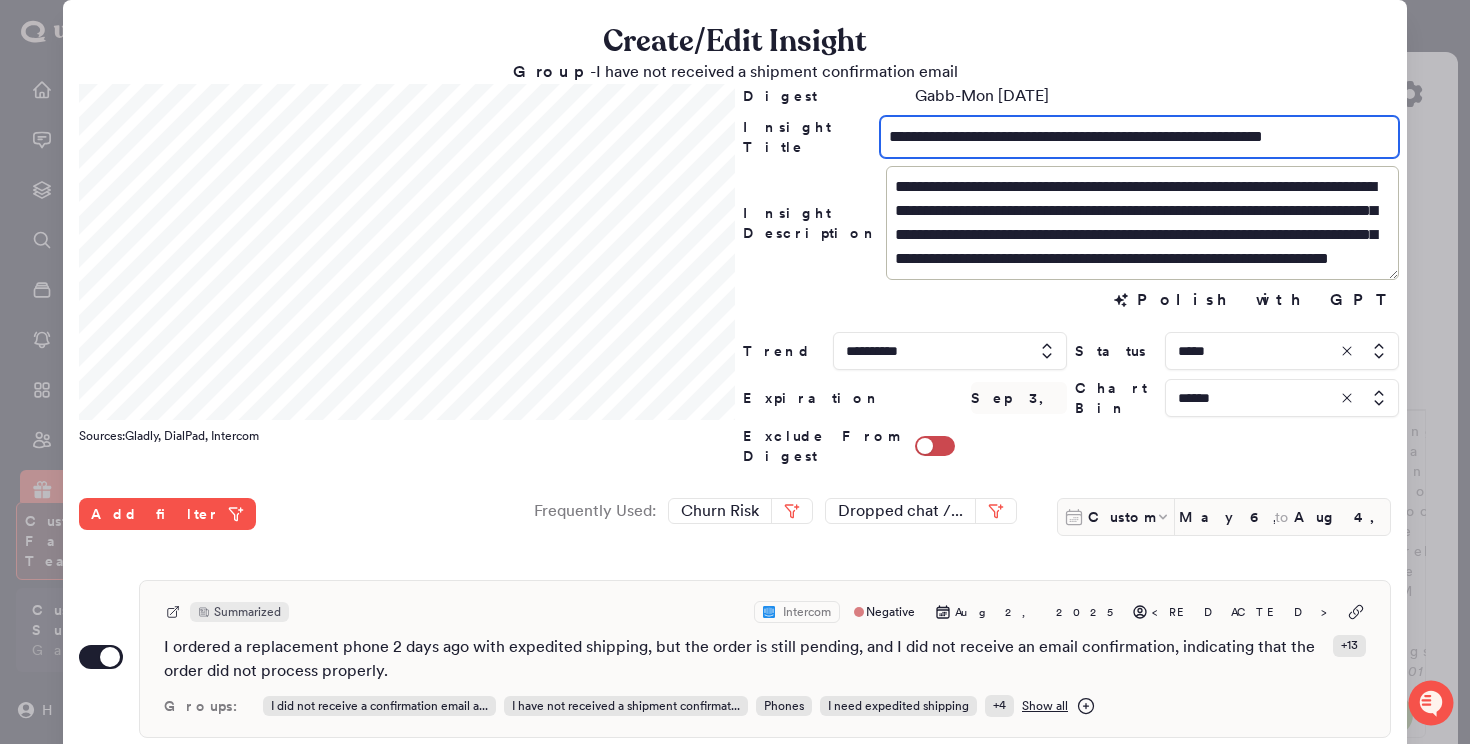 type on "**********" 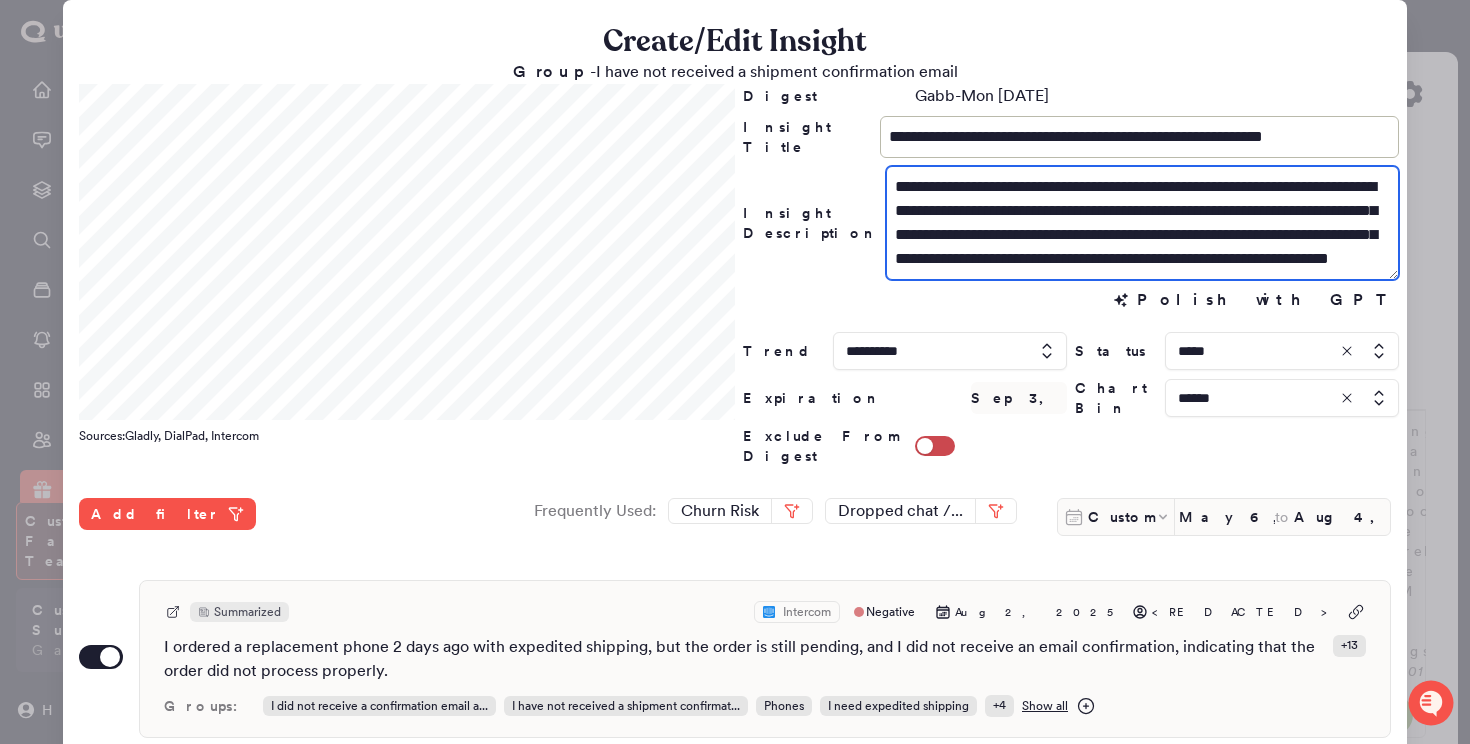 click on "**********" at bounding box center [1142, 223] 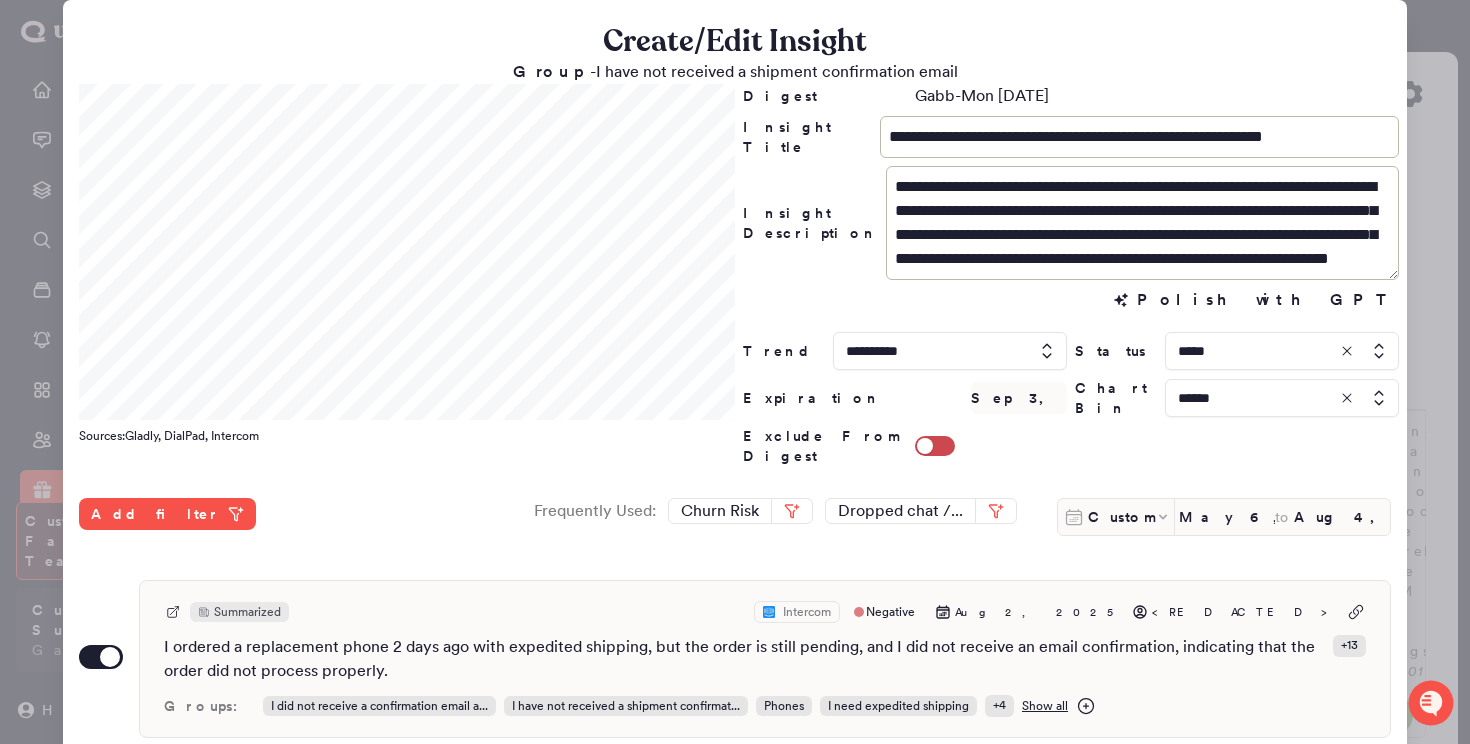click at bounding box center [950, 351] 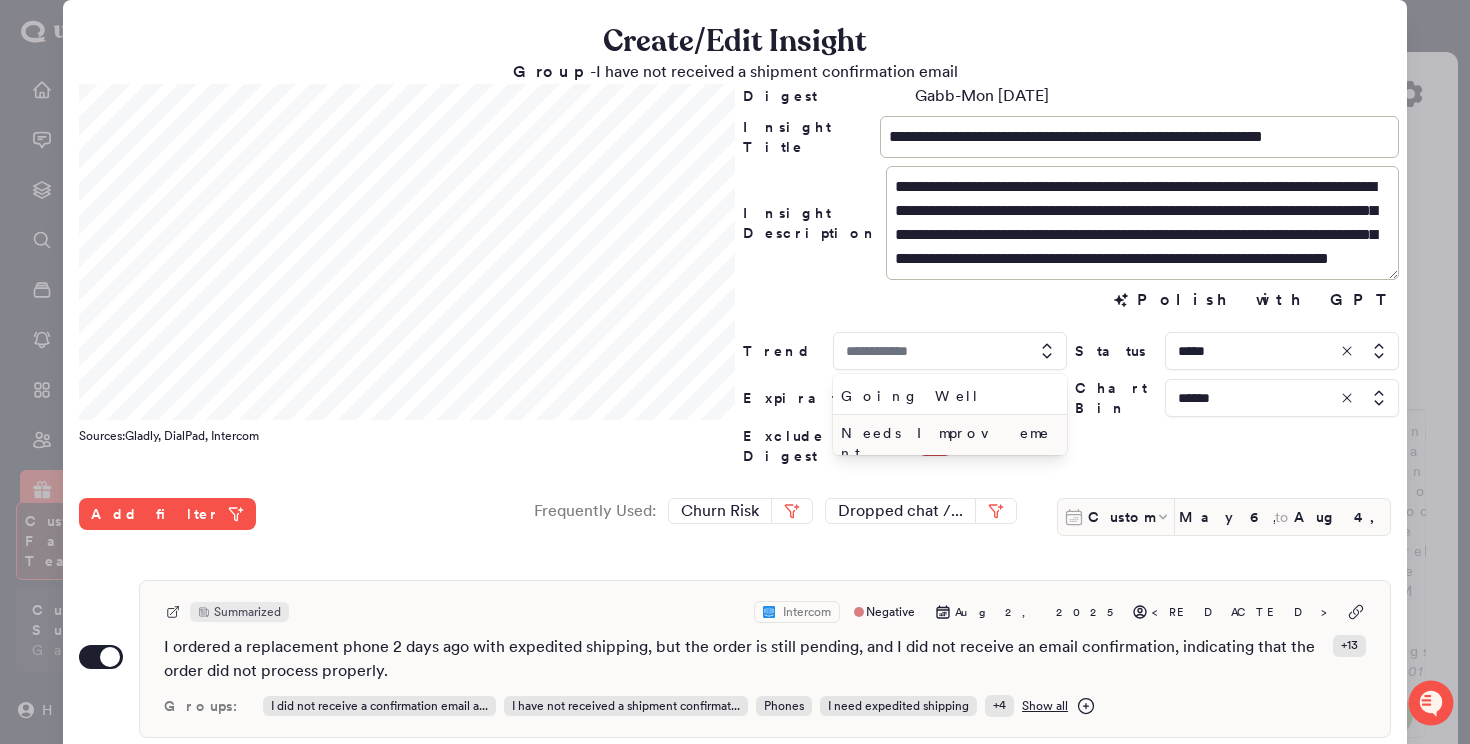 type on "**********" 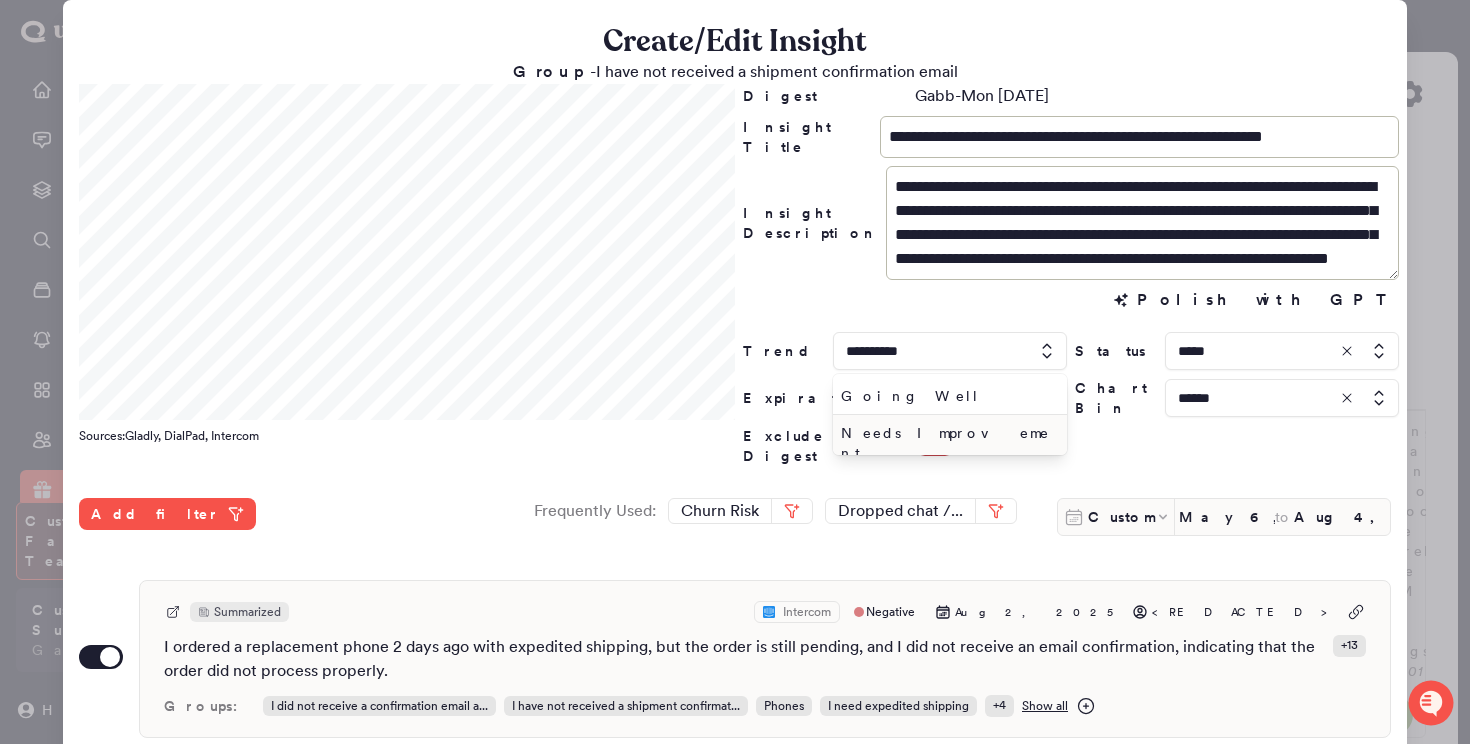 click on "Needs Improvement" at bounding box center (946, 443) 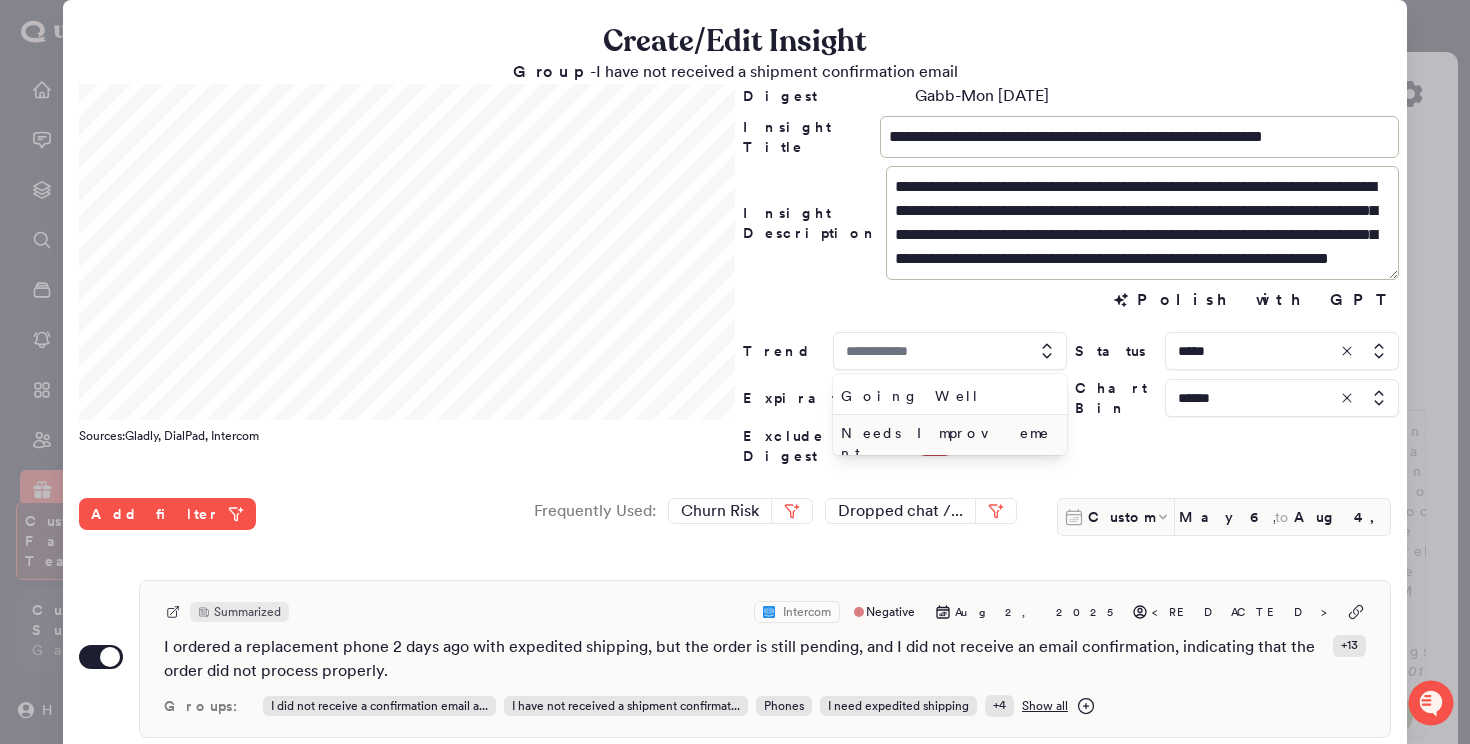 type on "**********" 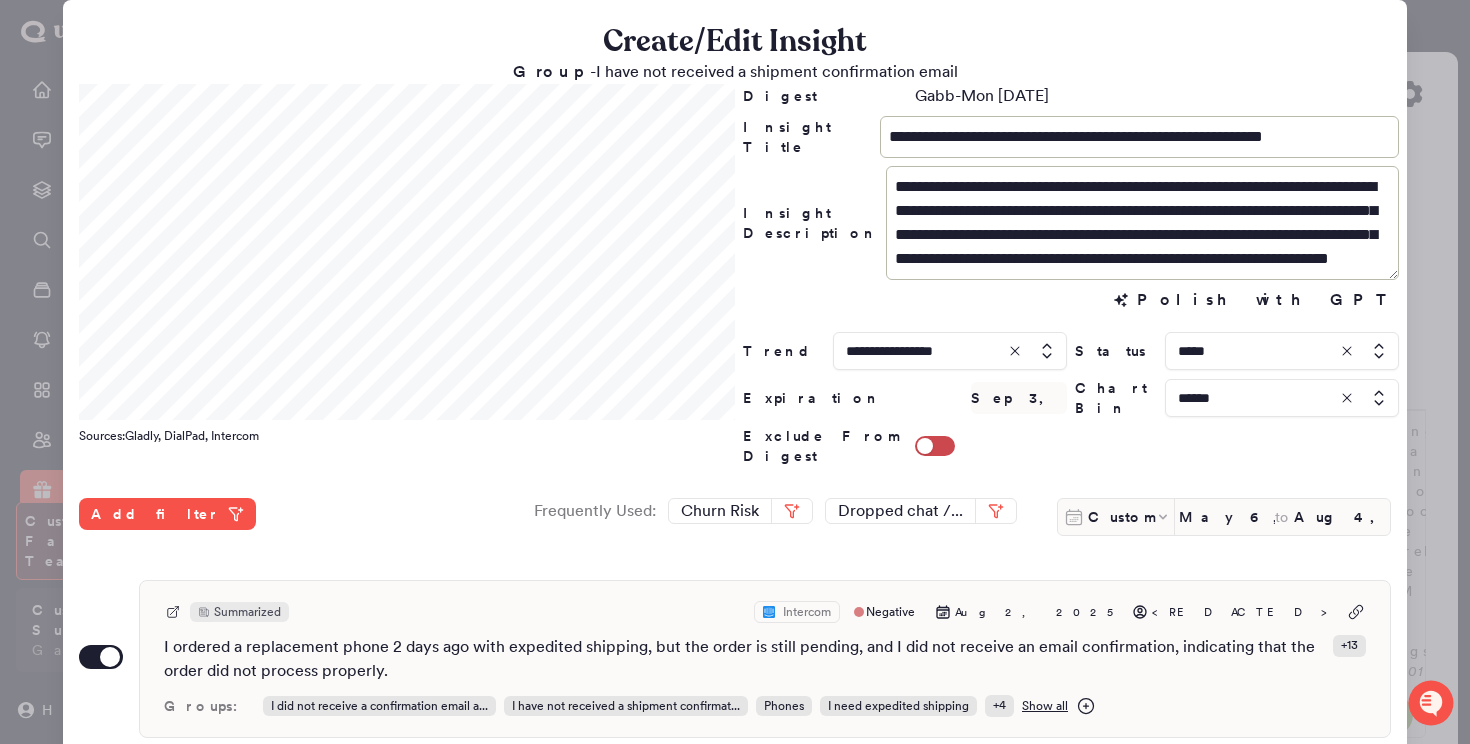 click on "**********" at bounding box center [905, 351] 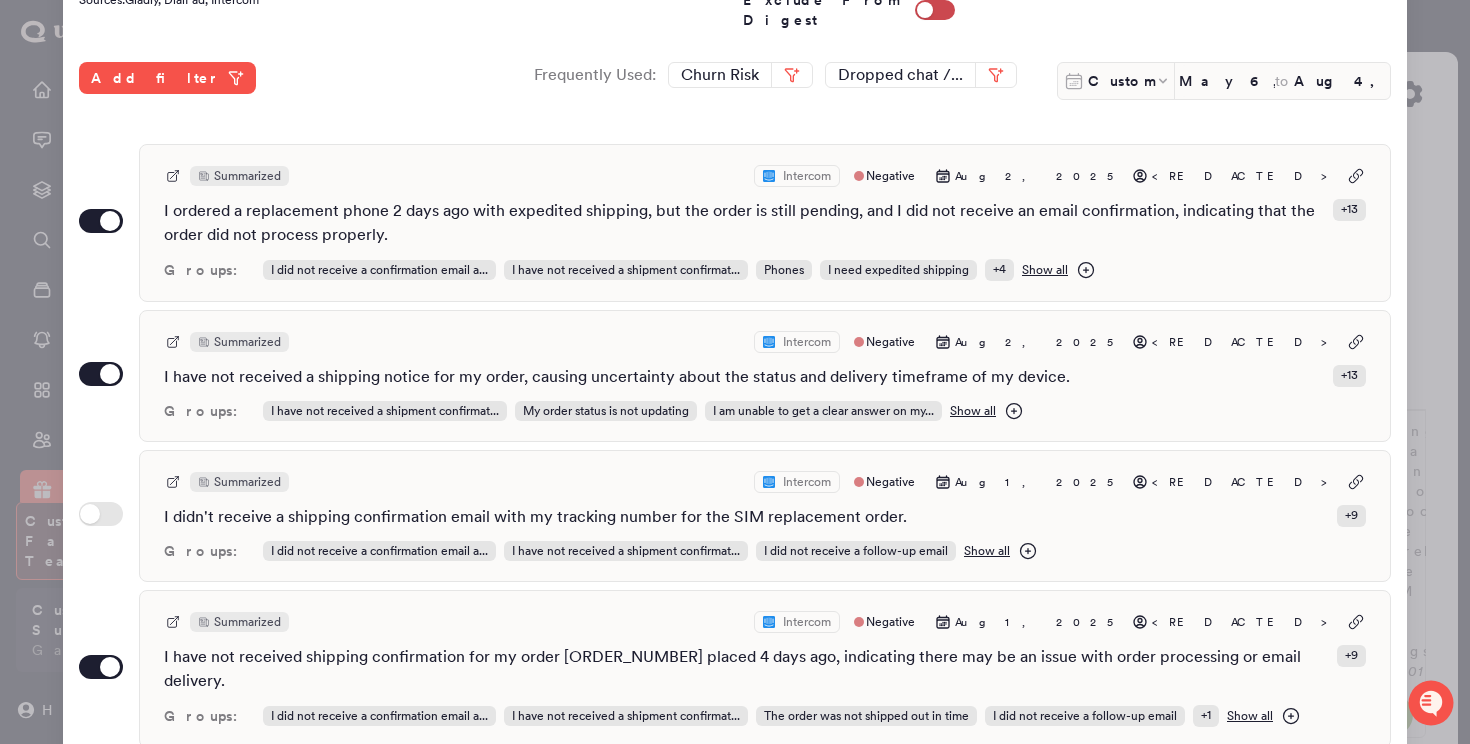 scroll, scrollTop: 469, scrollLeft: 0, axis: vertical 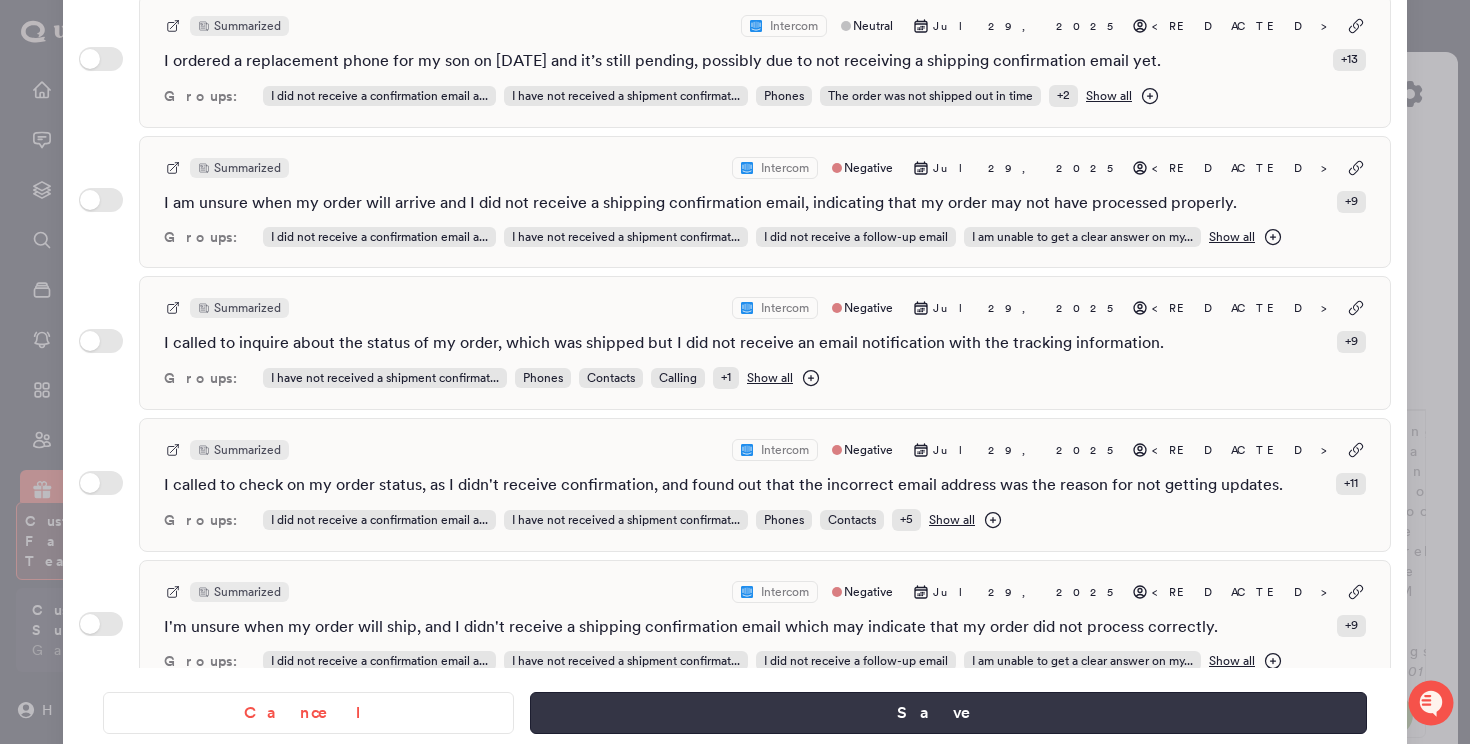 click on "Save" at bounding box center (948, 713) 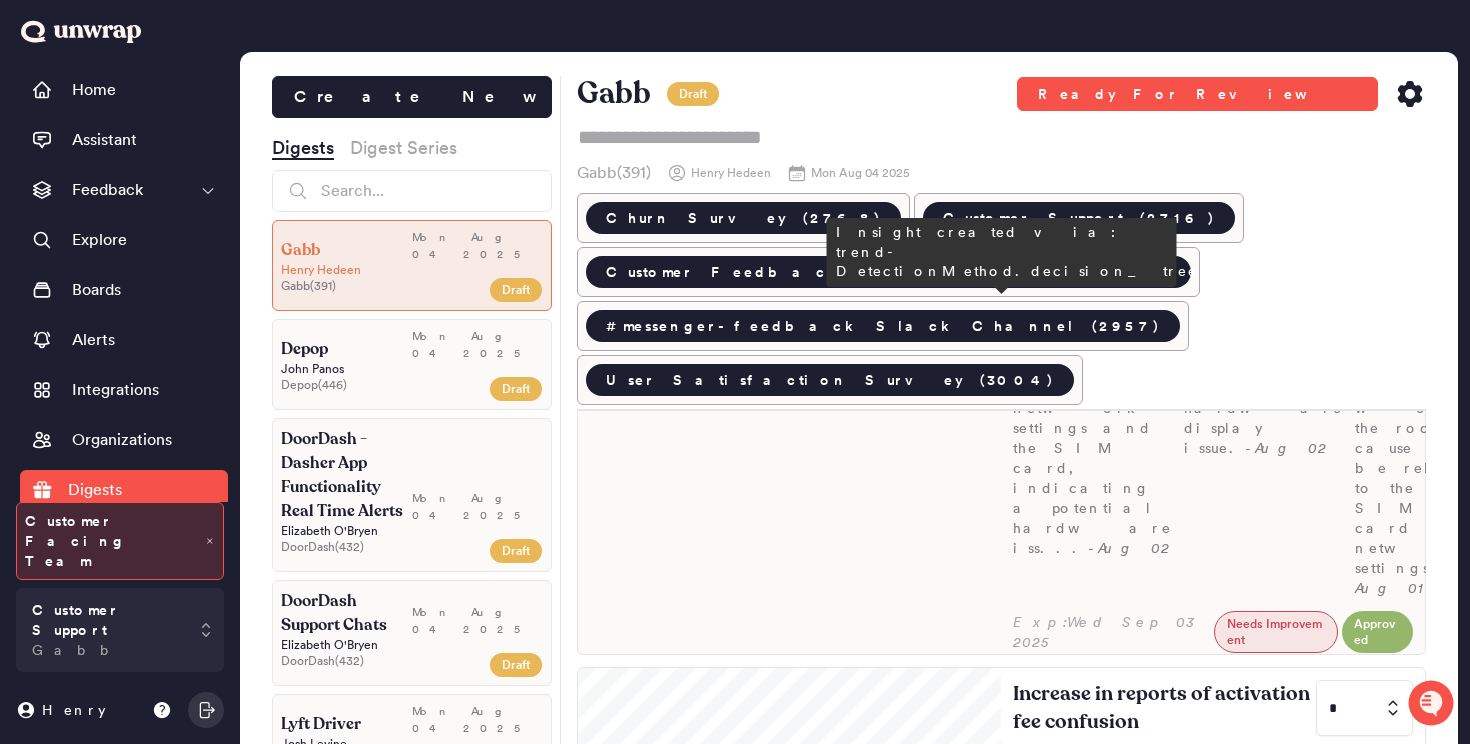 scroll, scrollTop: 1570, scrollLeft: 0, axis: vertical 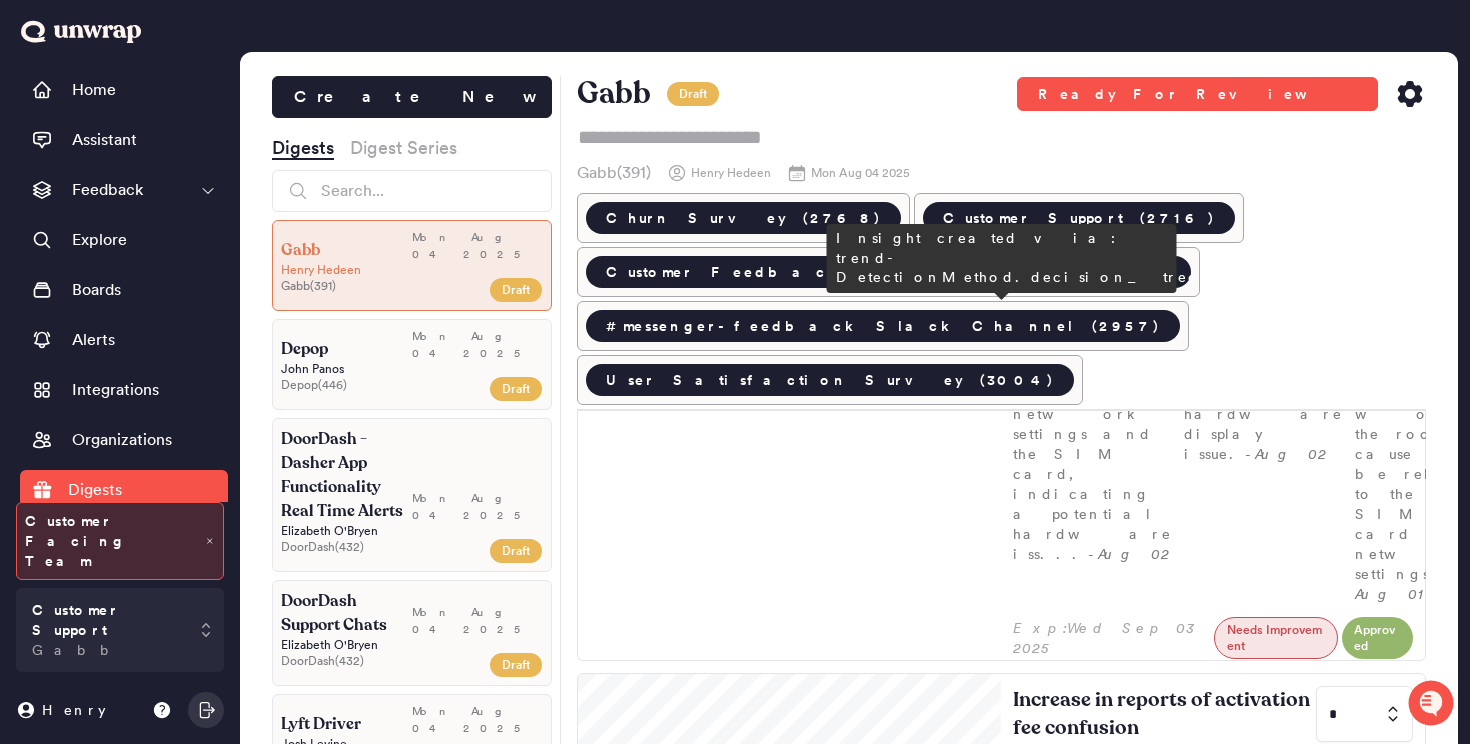 click at bounding box center [1364, 1702] 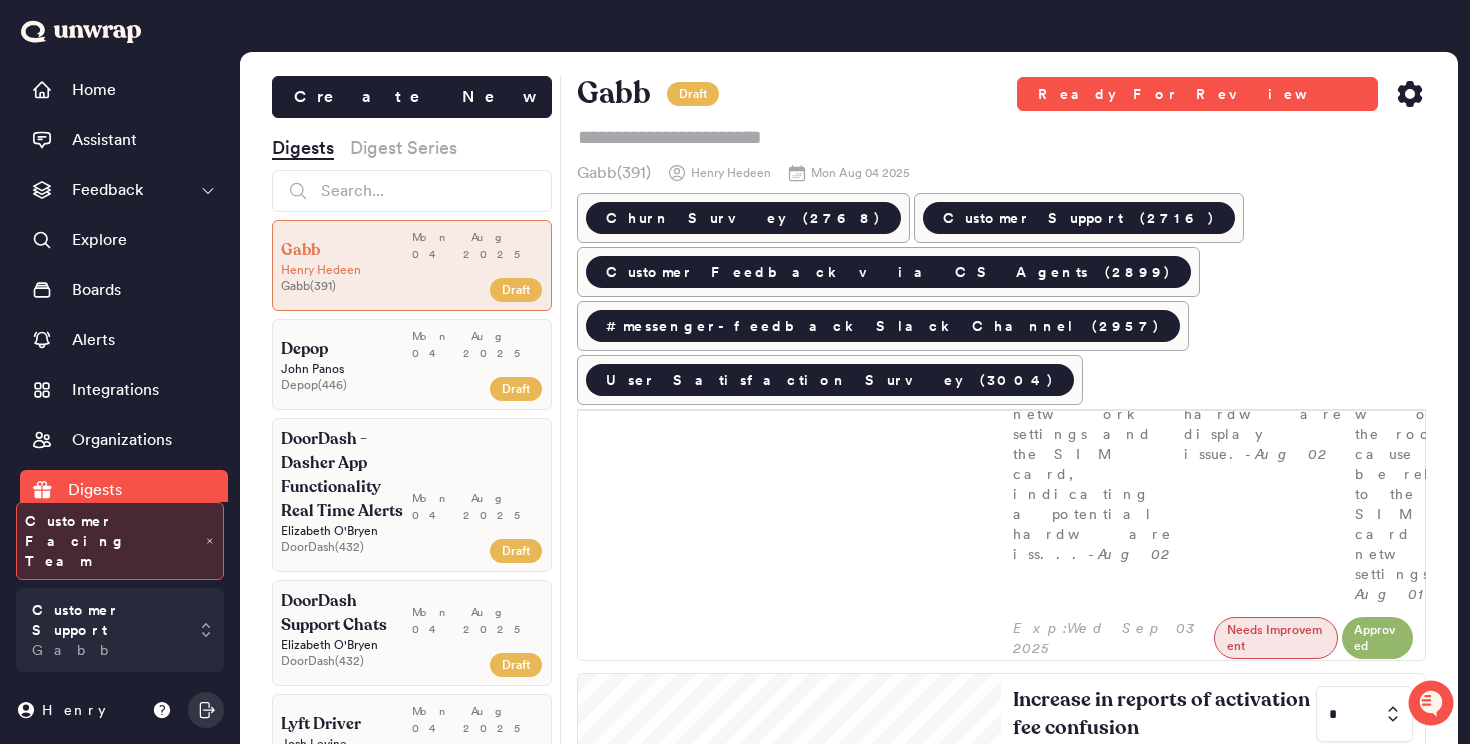 click on "3" at bounding box center [1360, 1938] 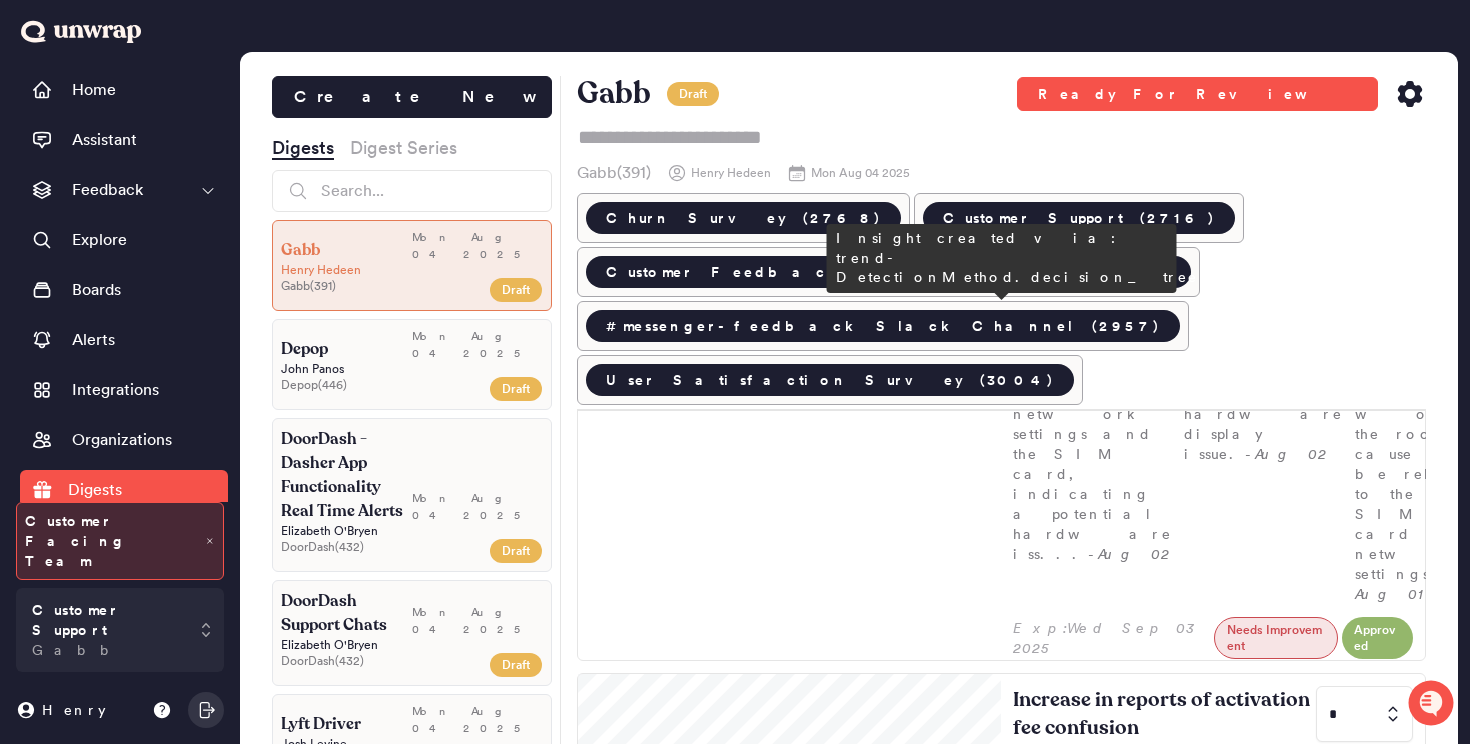 type on "*" 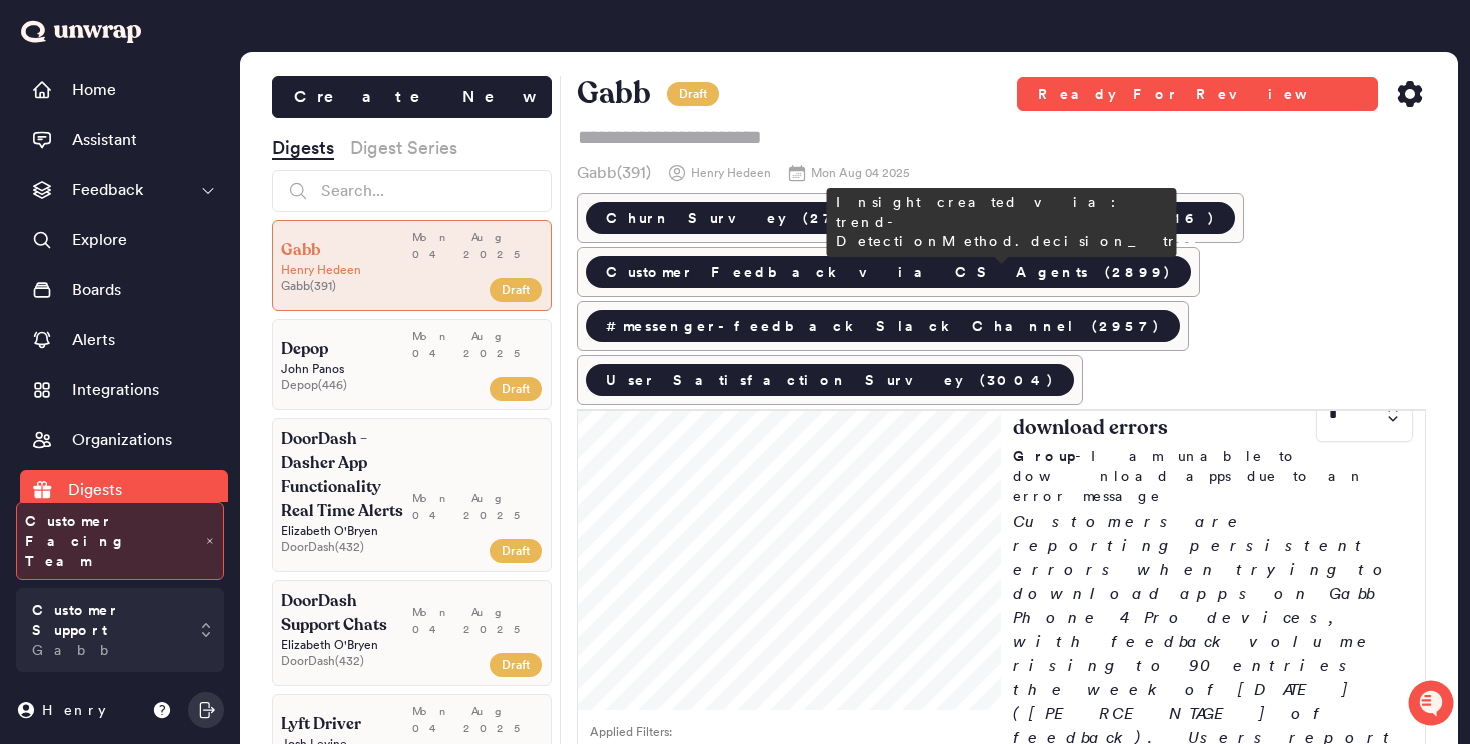 scroll, scrollTop: 0, scrollLeft: 0, axis: both 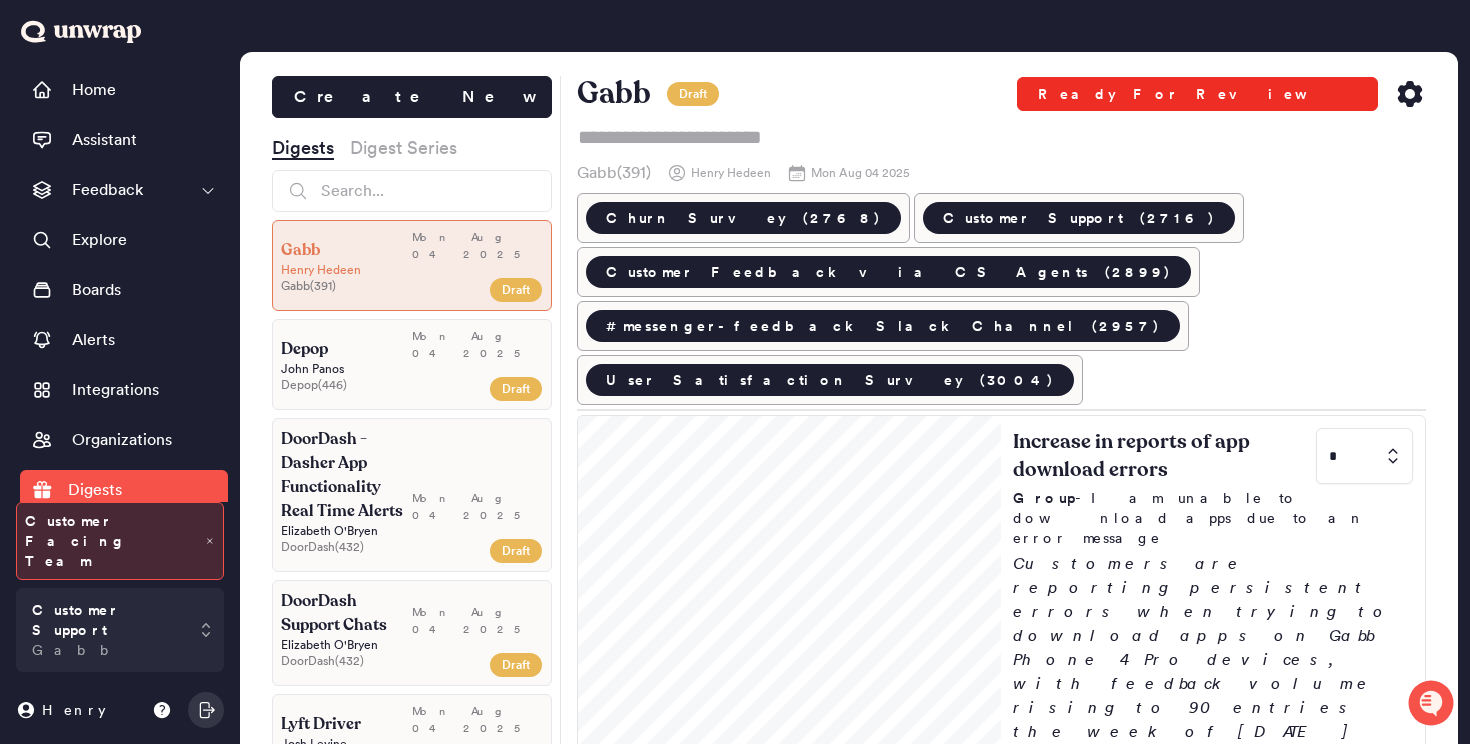 click on "Ready For Review" at bounding box center (1197, 94) 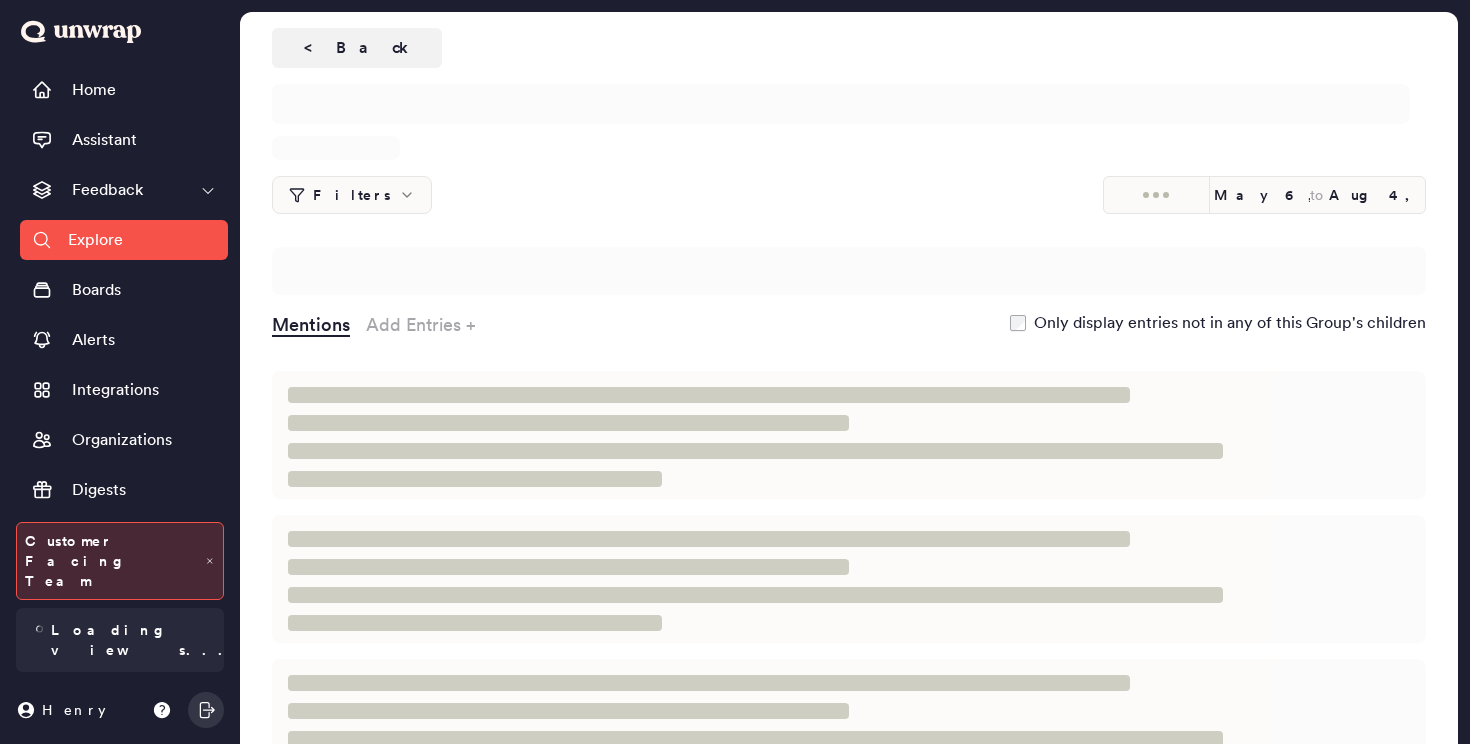 scroll, scrollTop: 0, scrollLeft: 0, axis: both 